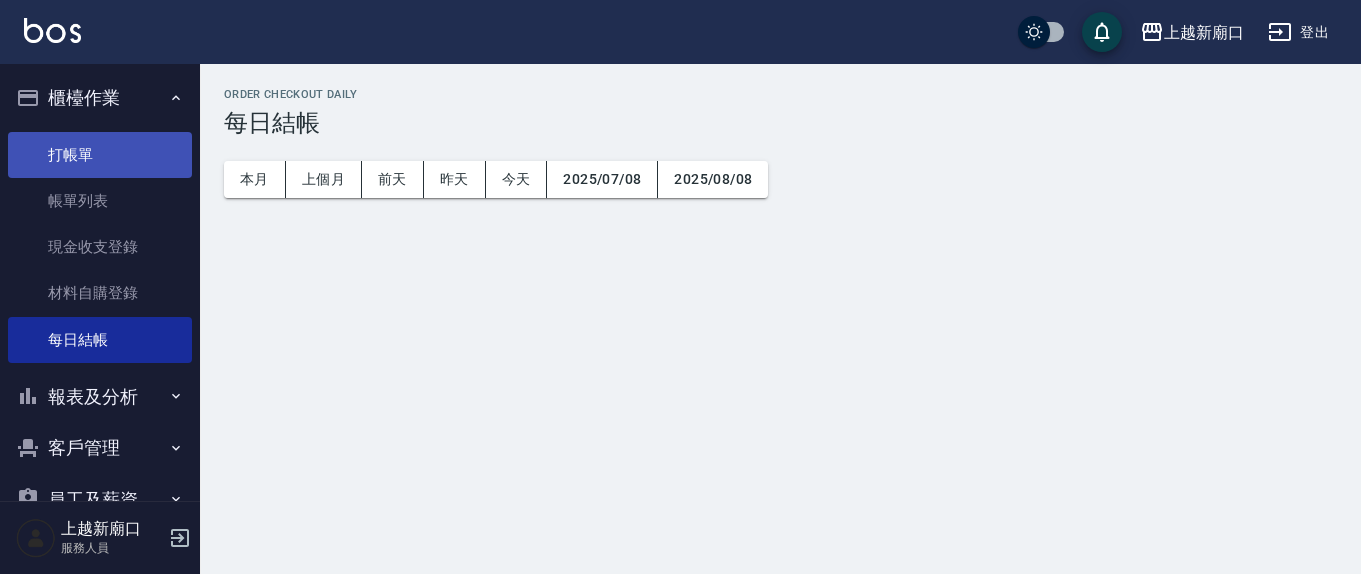 click on "打帳單" at bounding box center (100, 155) 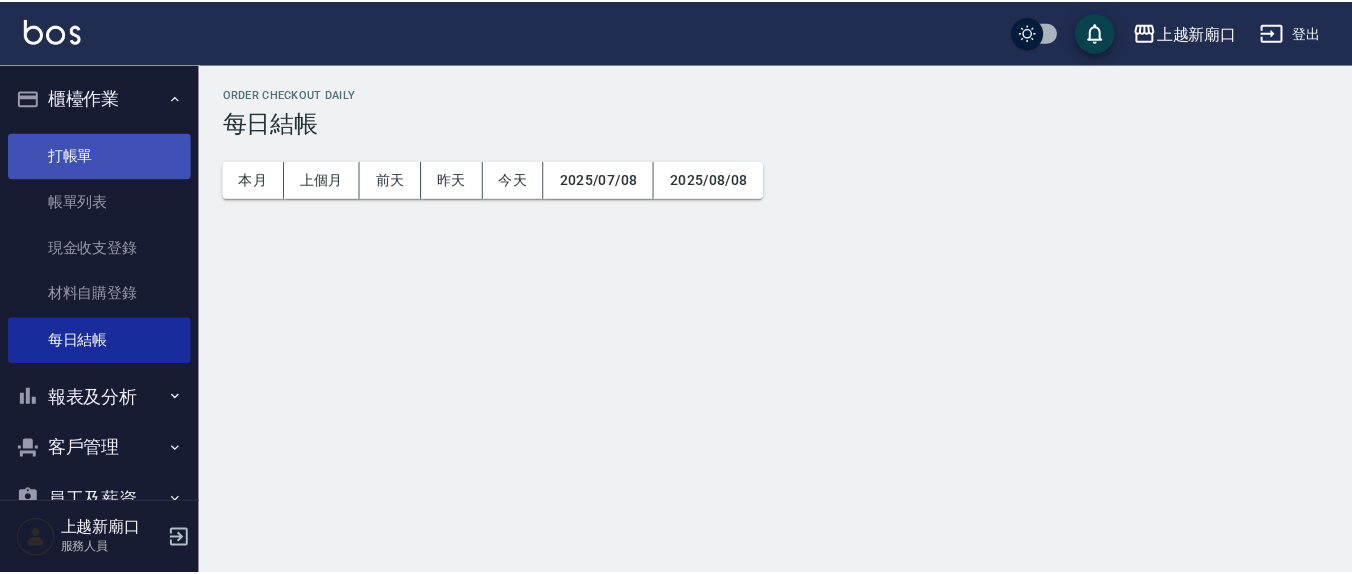 scroll, scrollTop: 0, scrollLeft: 0, axis: both 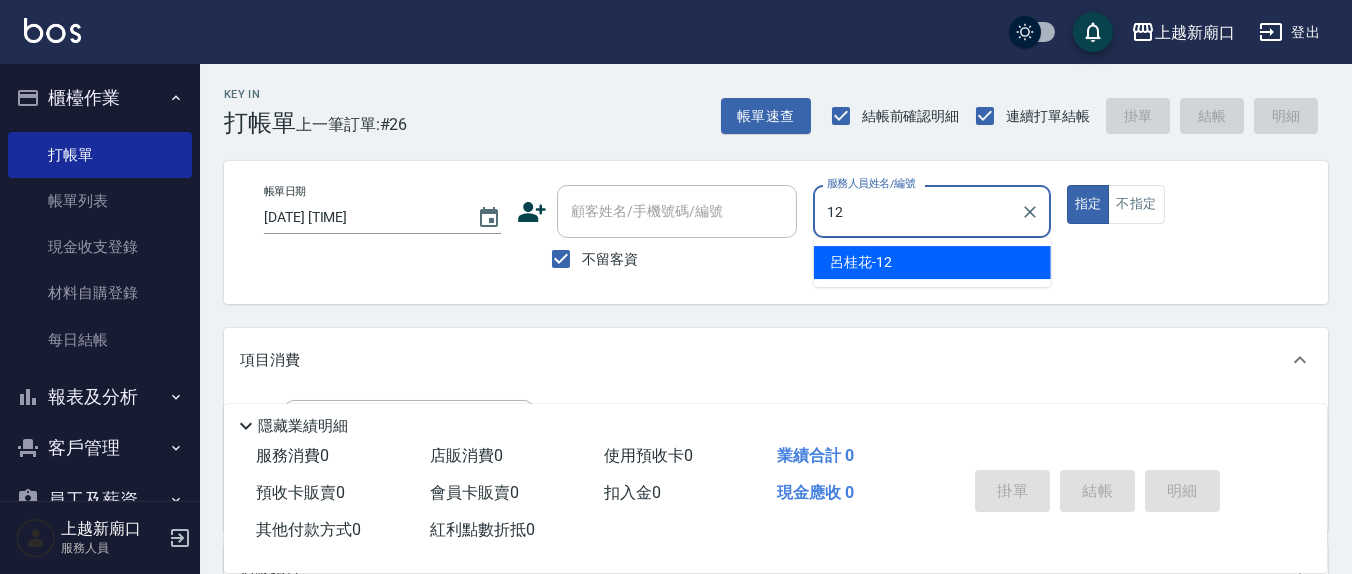 type on "12" 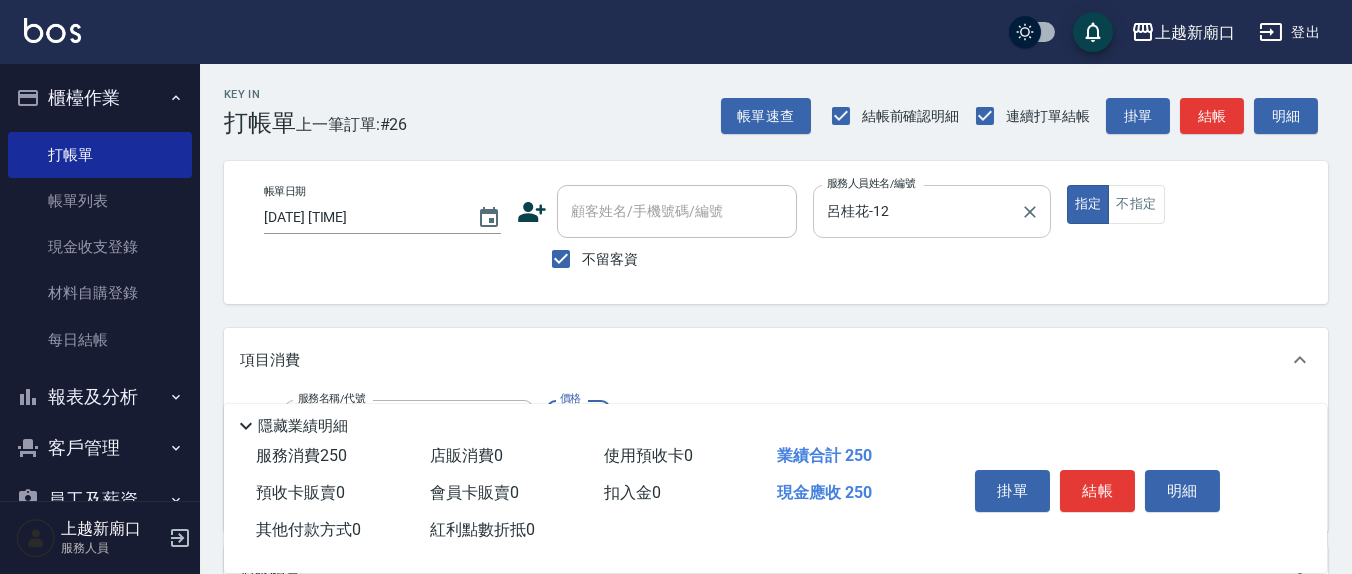 type on "洗髮(201)" 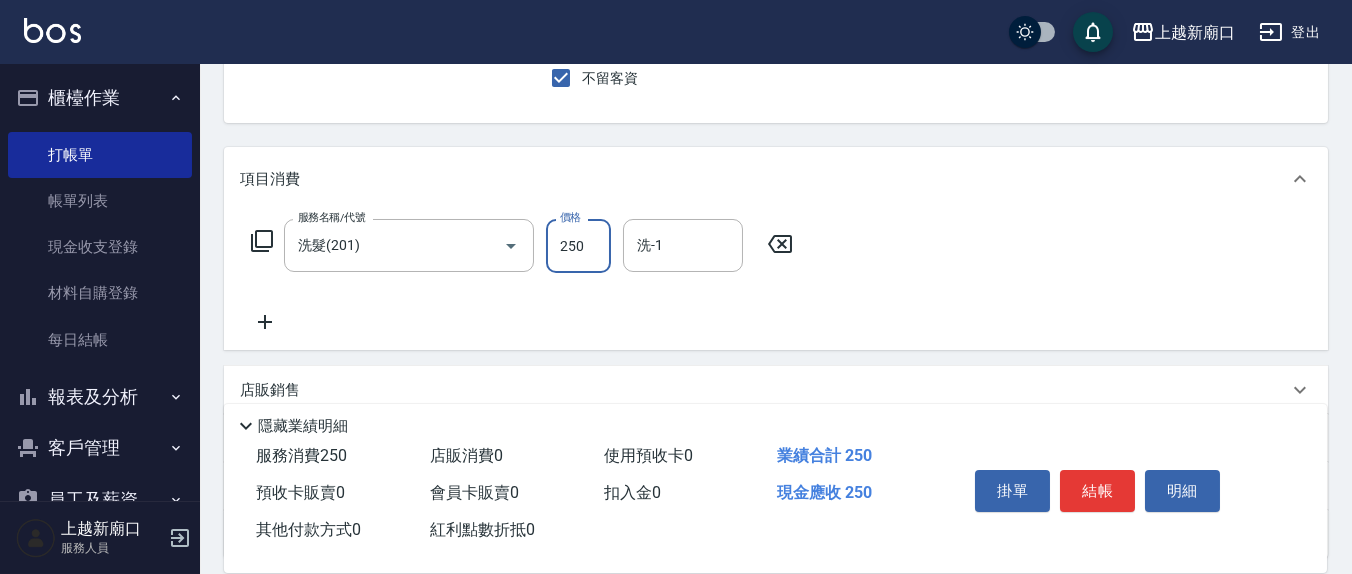 scroll, scrollTop: 208, scrollLeft: 0, axis: vertical 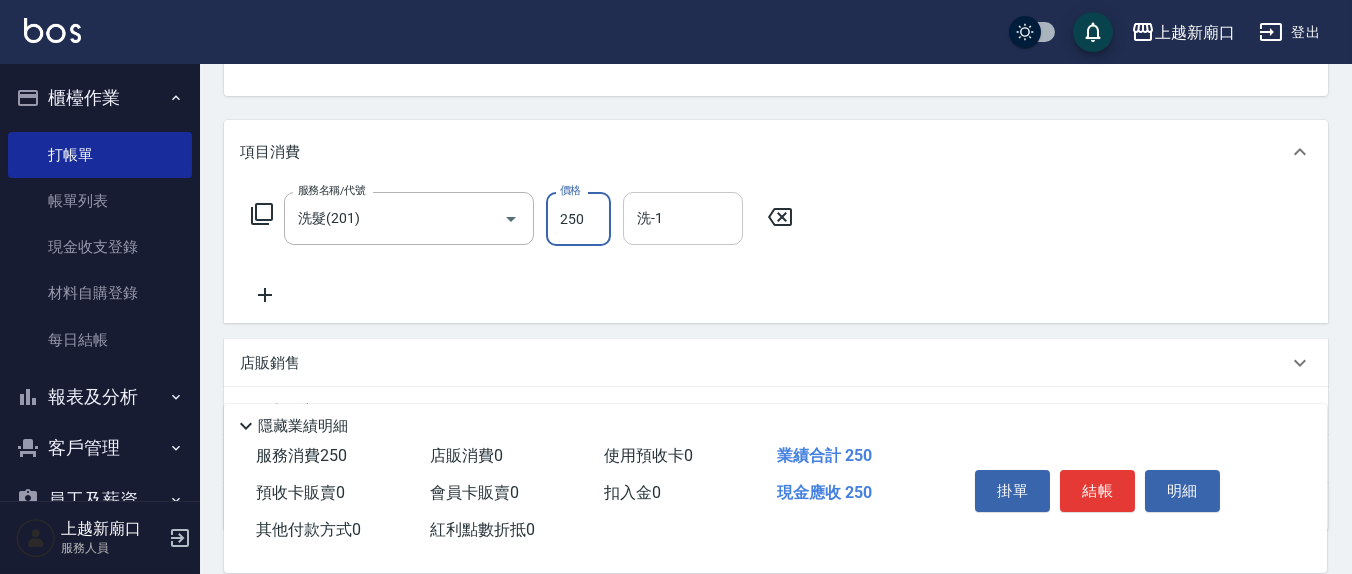 click on "洗-1" at bounding box center [683, 218] 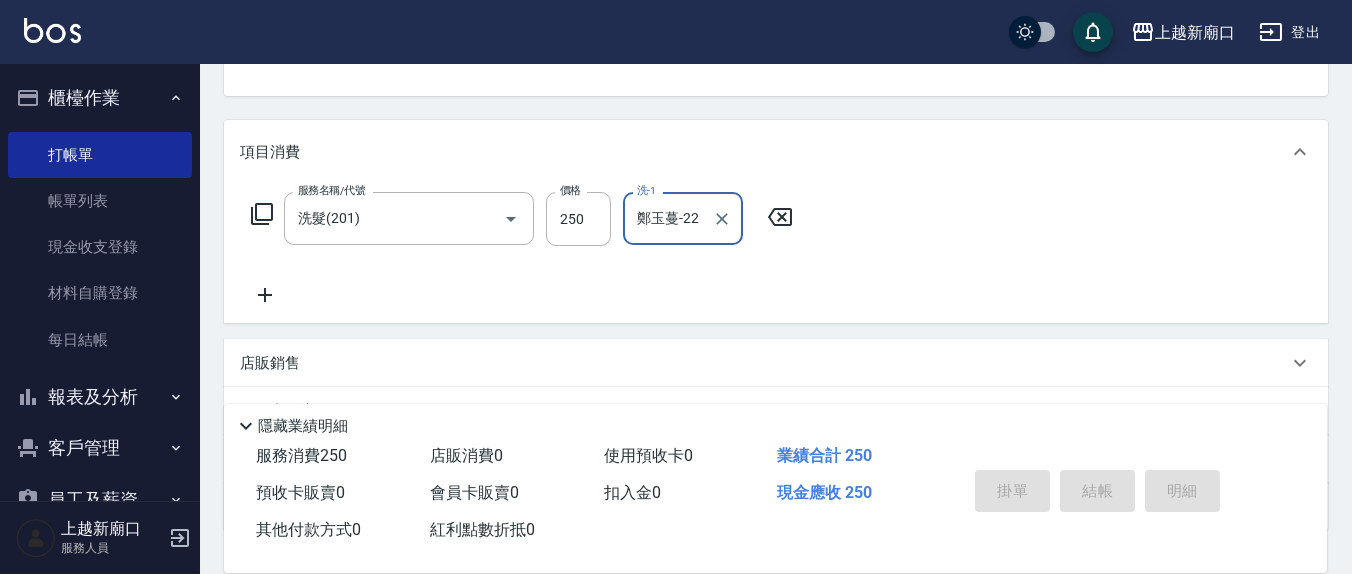 type on "鄭玉蔓-22" 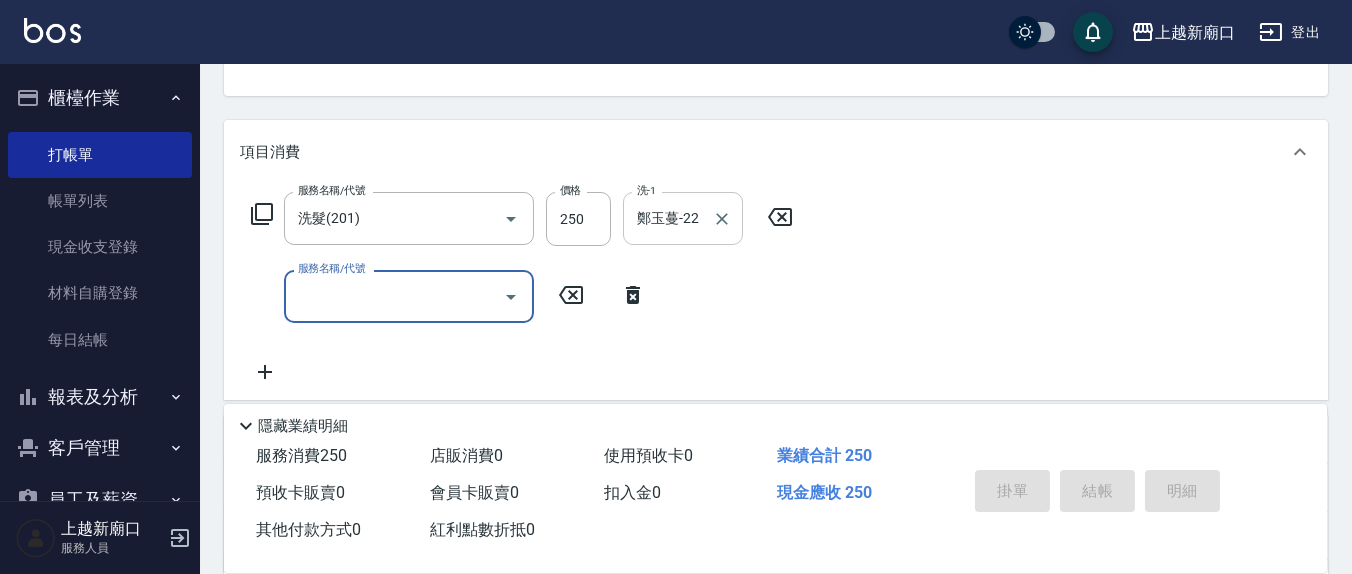 type on "[DATE] [TIME]" 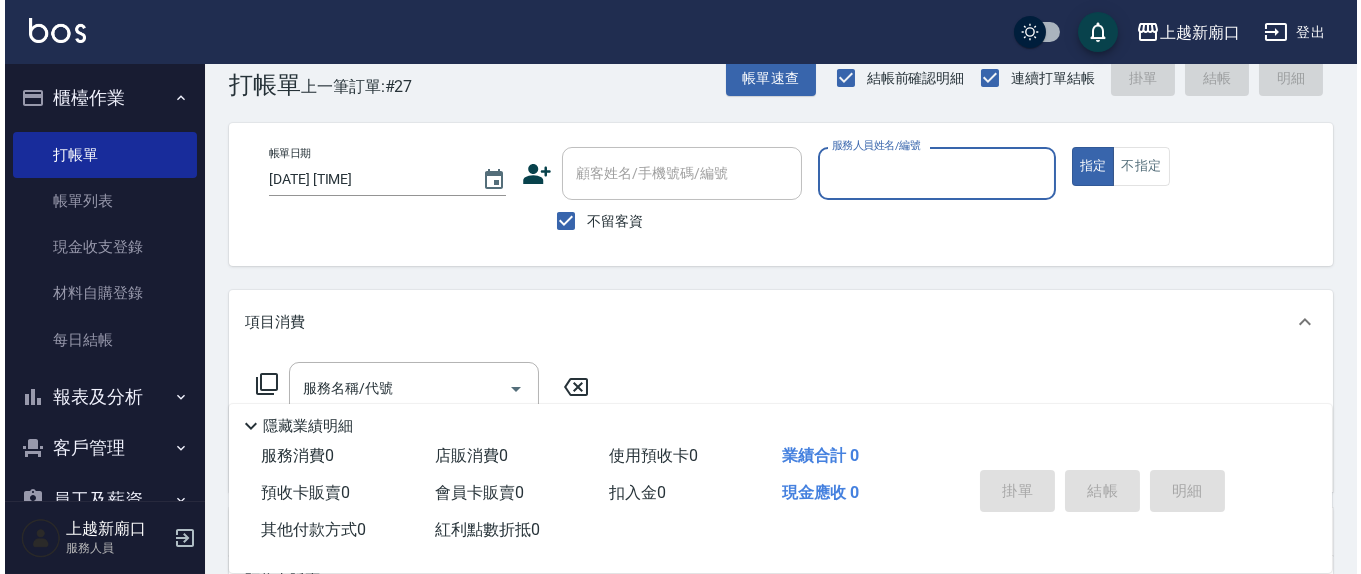 scroll, scrollTop: 0, scrollLeft: 0, axis: both 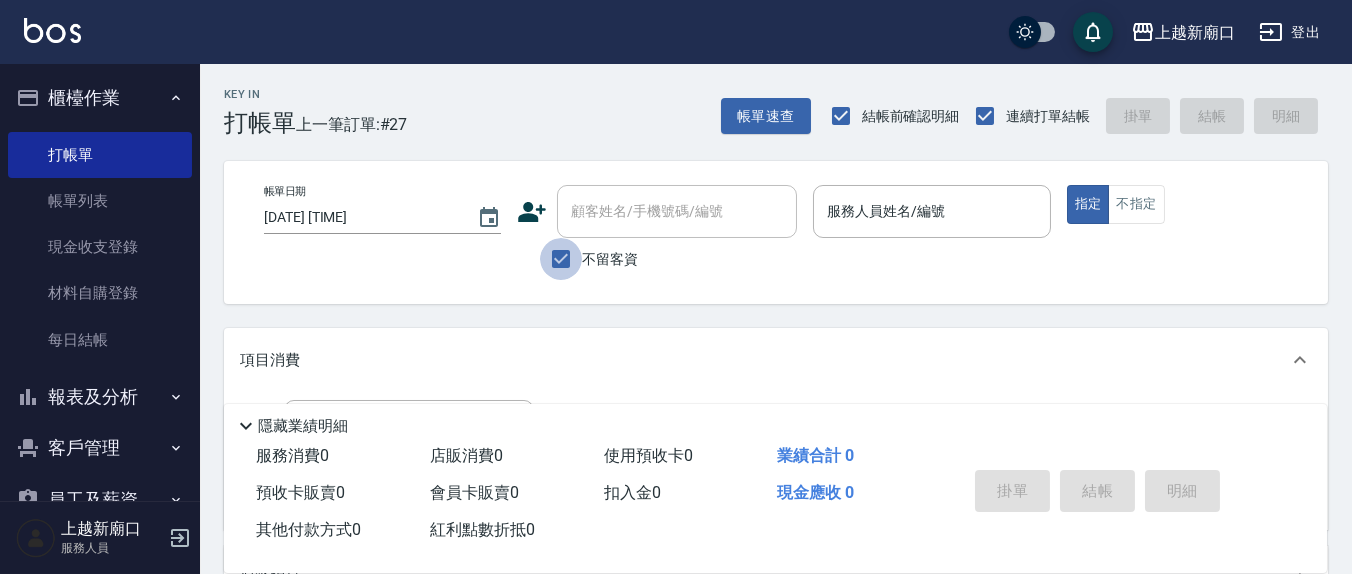 click on "不留客資" at bounding box center [561, 259] 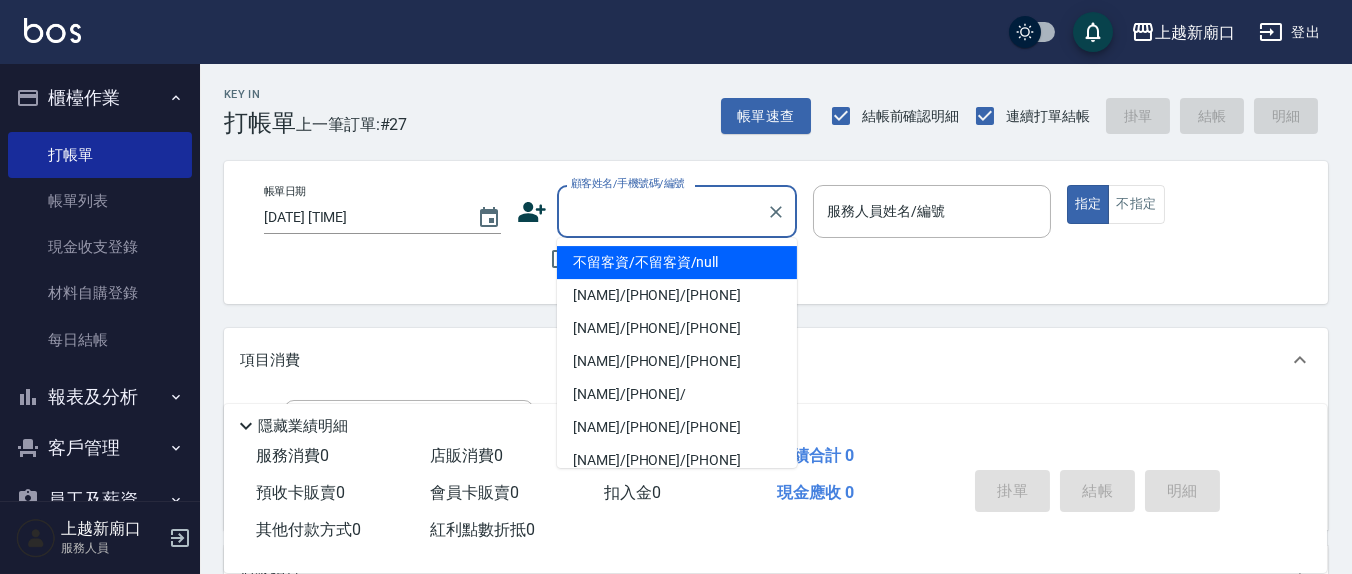 click on "顧客姓名/手機號碼/編號 顧客姓名/手機號碼/編號" at bounding box center [677, 211] 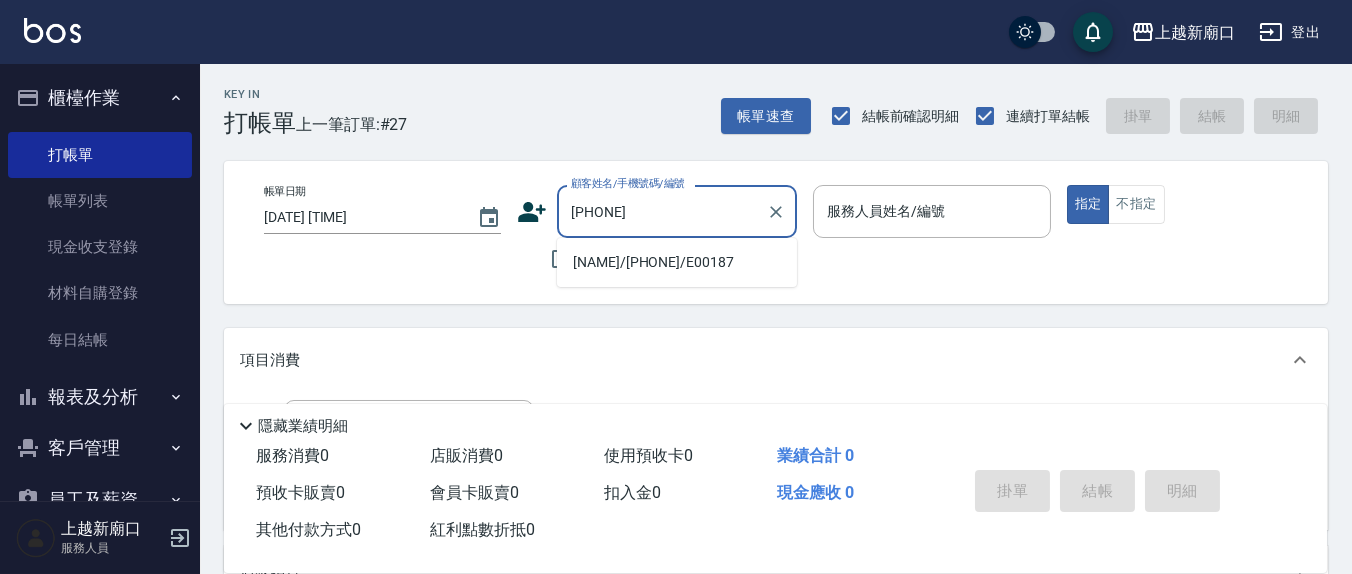 click on "[NAME]/[PHONE]/E00187" at bounding box center [677, 262] 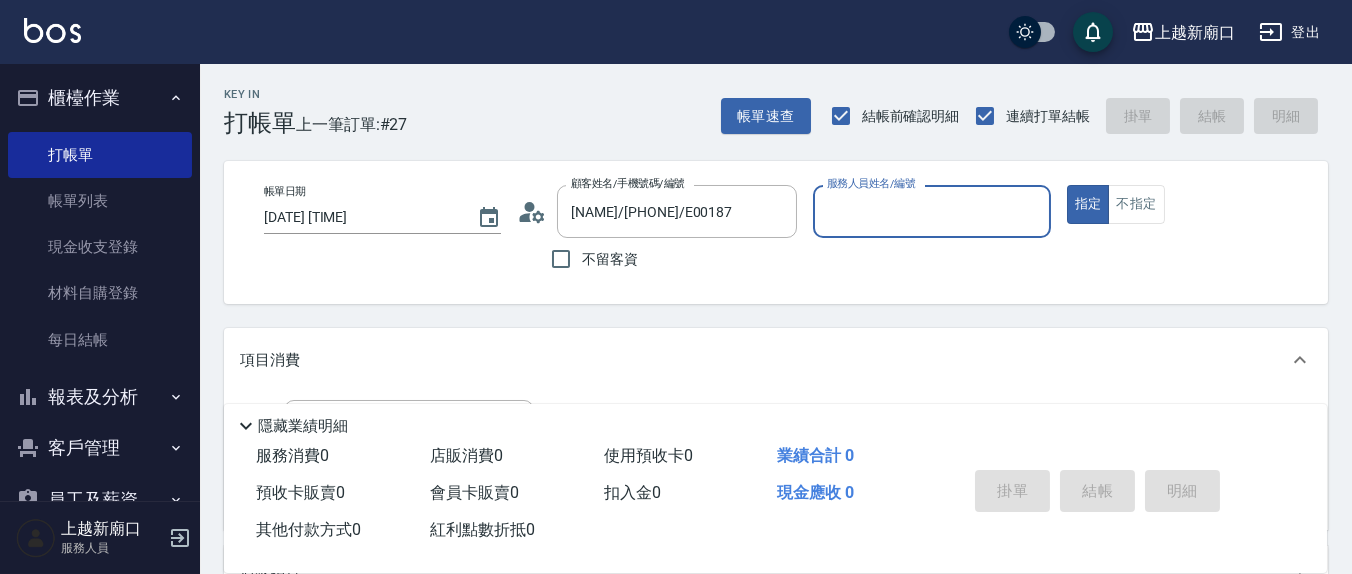 click 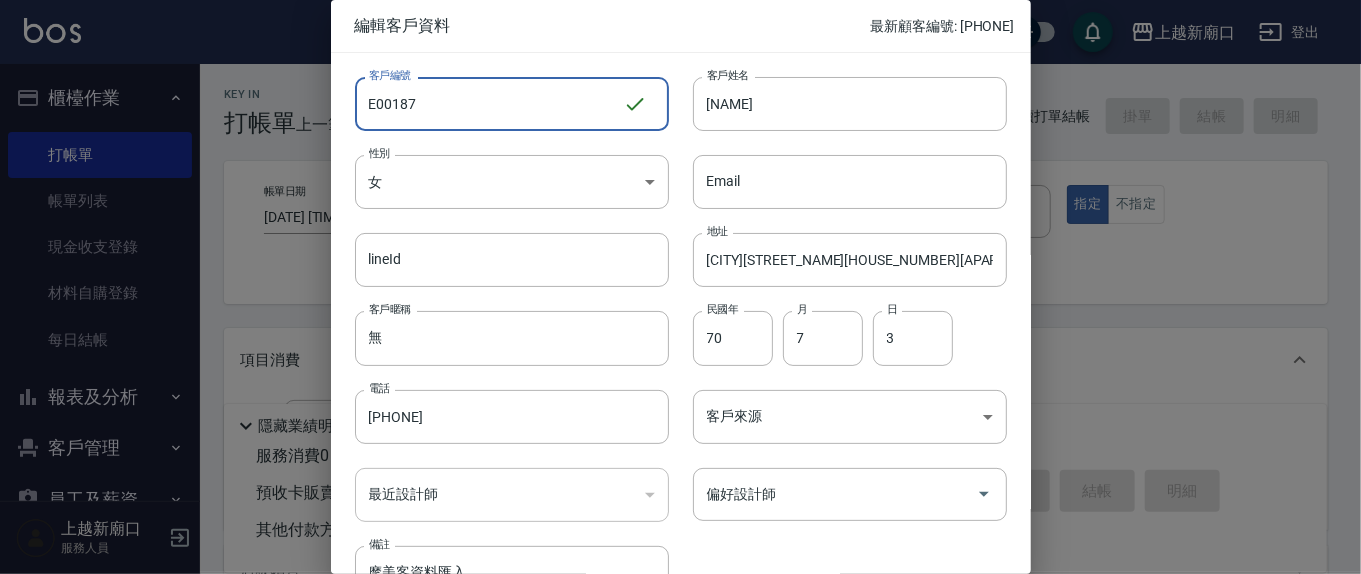click on "E00187" at bounding box center (489, 104) 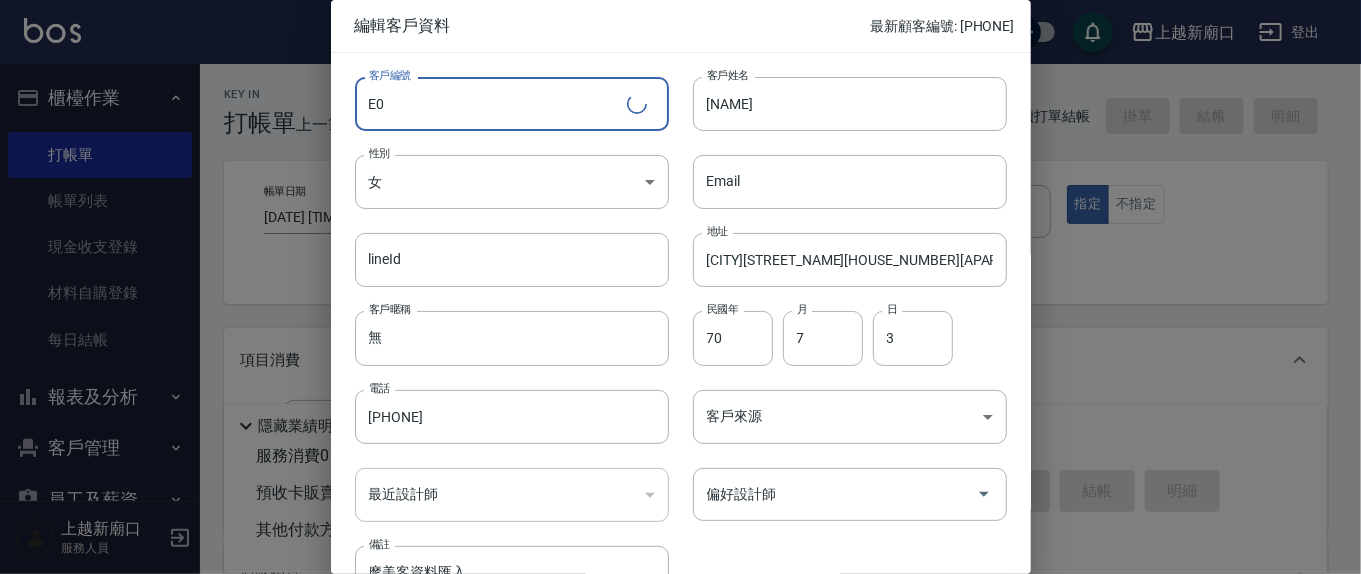 type on "E" 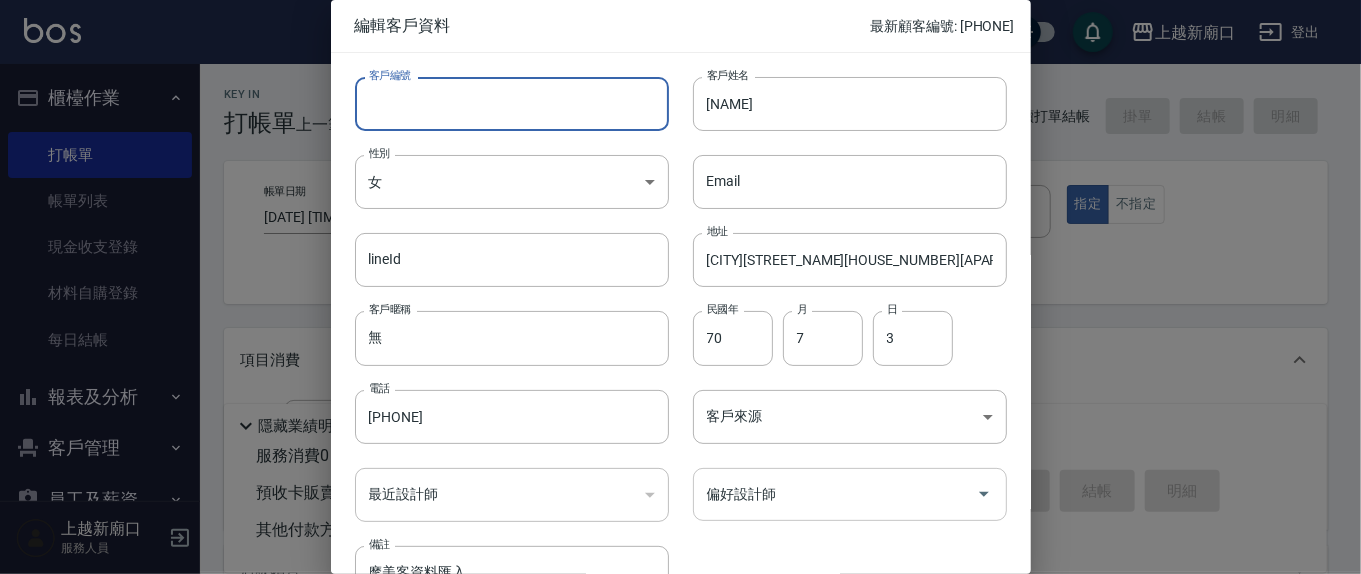type 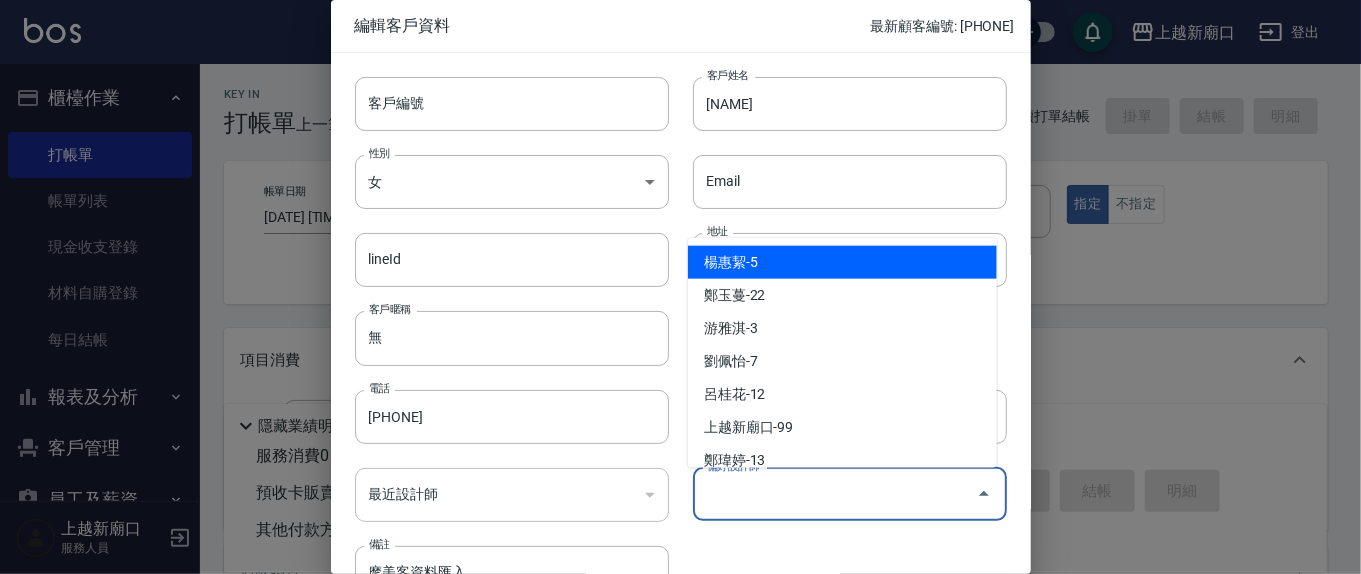 click on "偏好設計師" at bounding box center [835, 494] 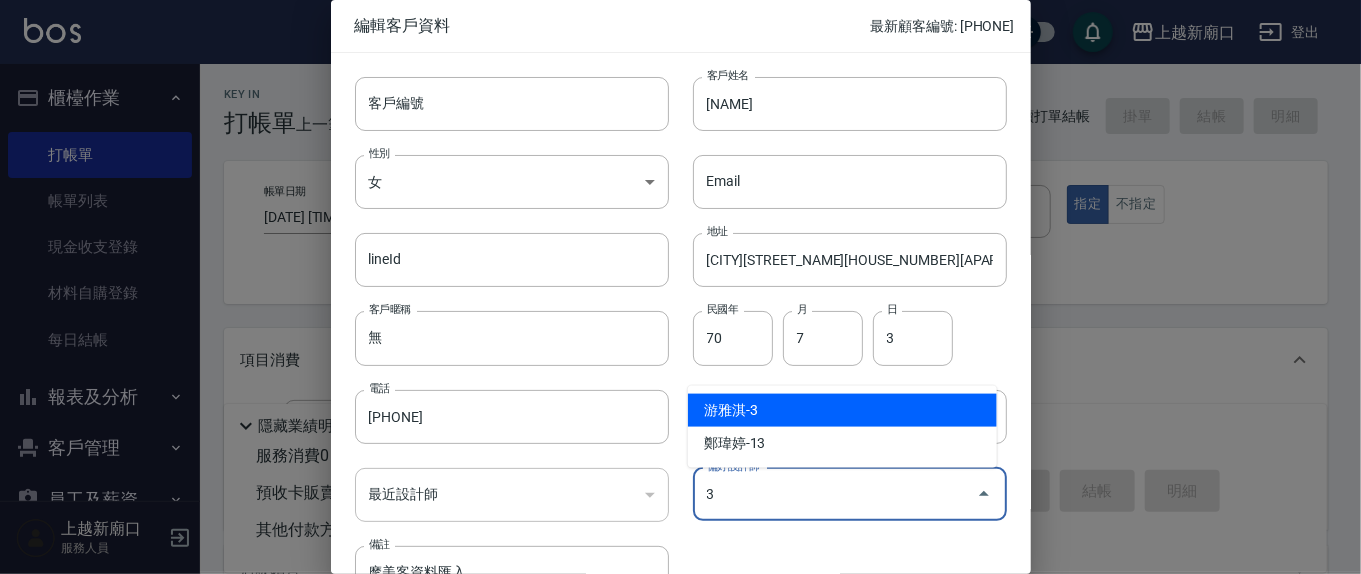 type on "游雅淇" 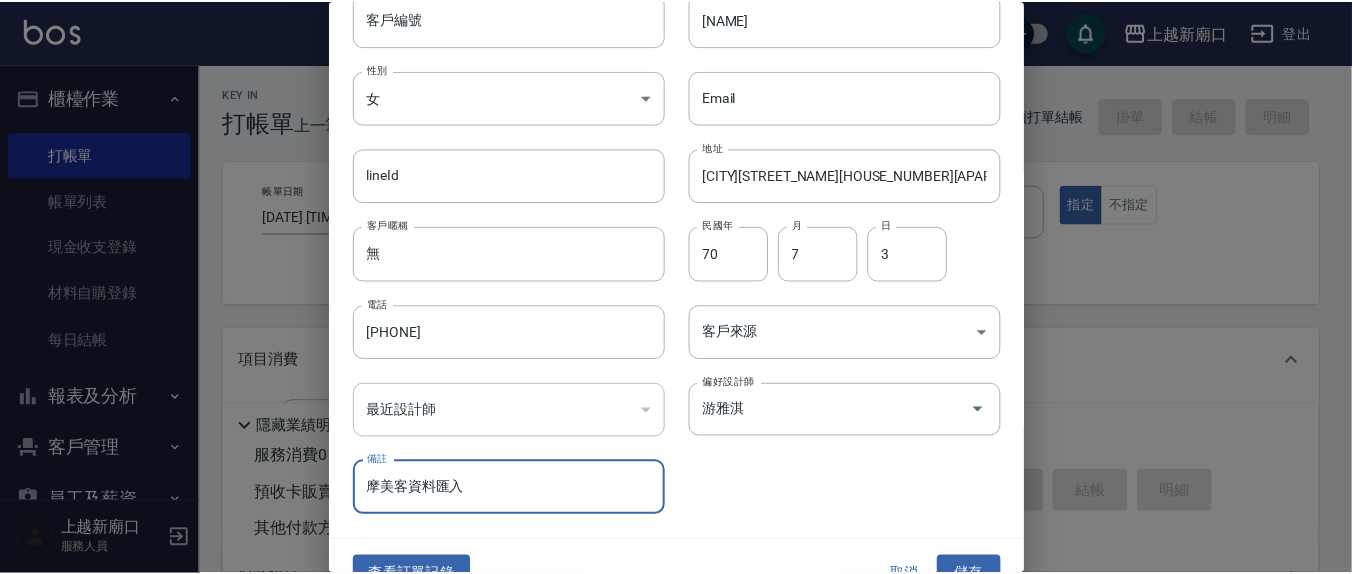 scroll, scrollTop: 118, scrollLeft: 0, axis: vertical 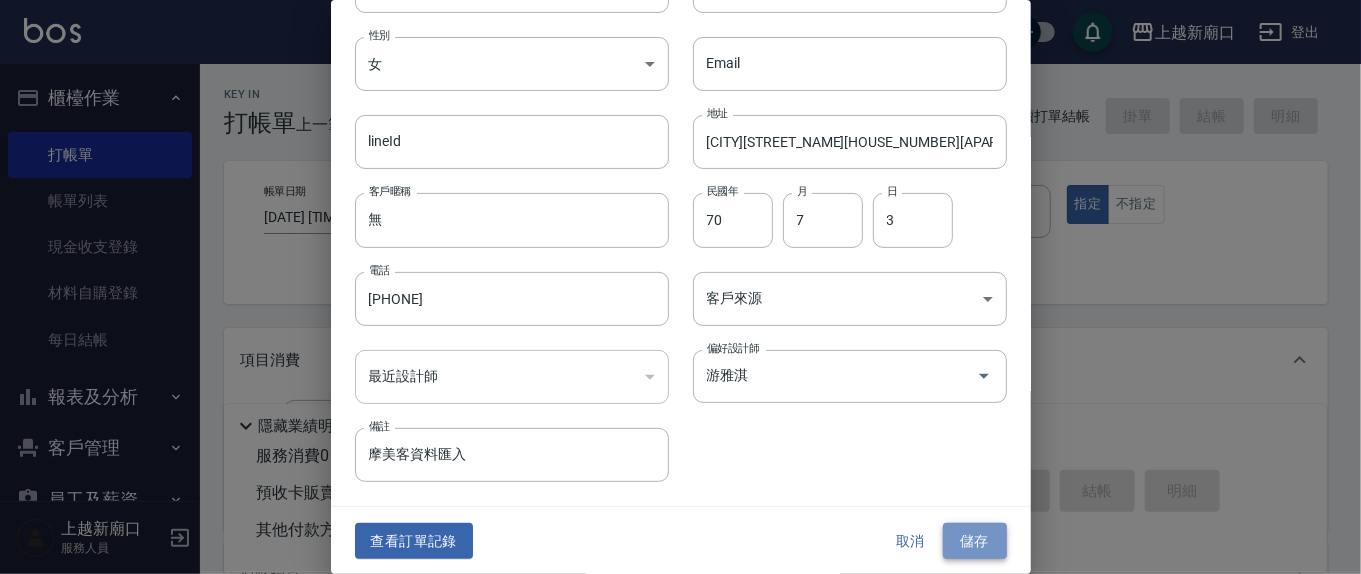 click on "儲存" at bounding box center [975, 541] 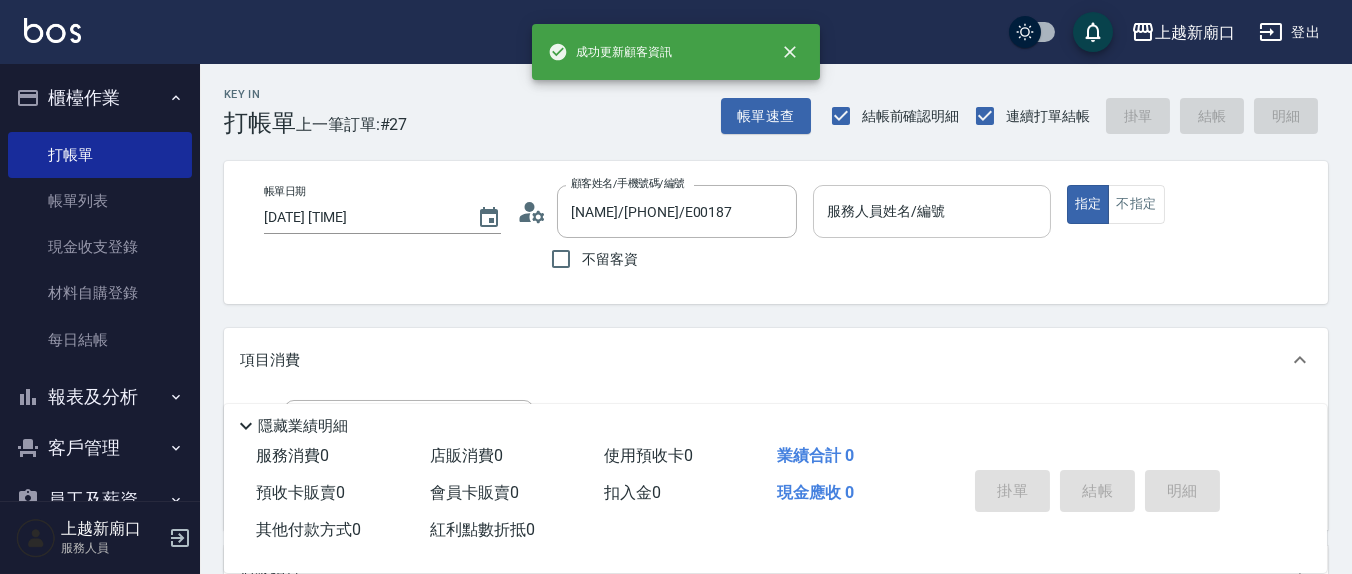 click on "服務人員姓名/編號" at bounding box center (931, 211) 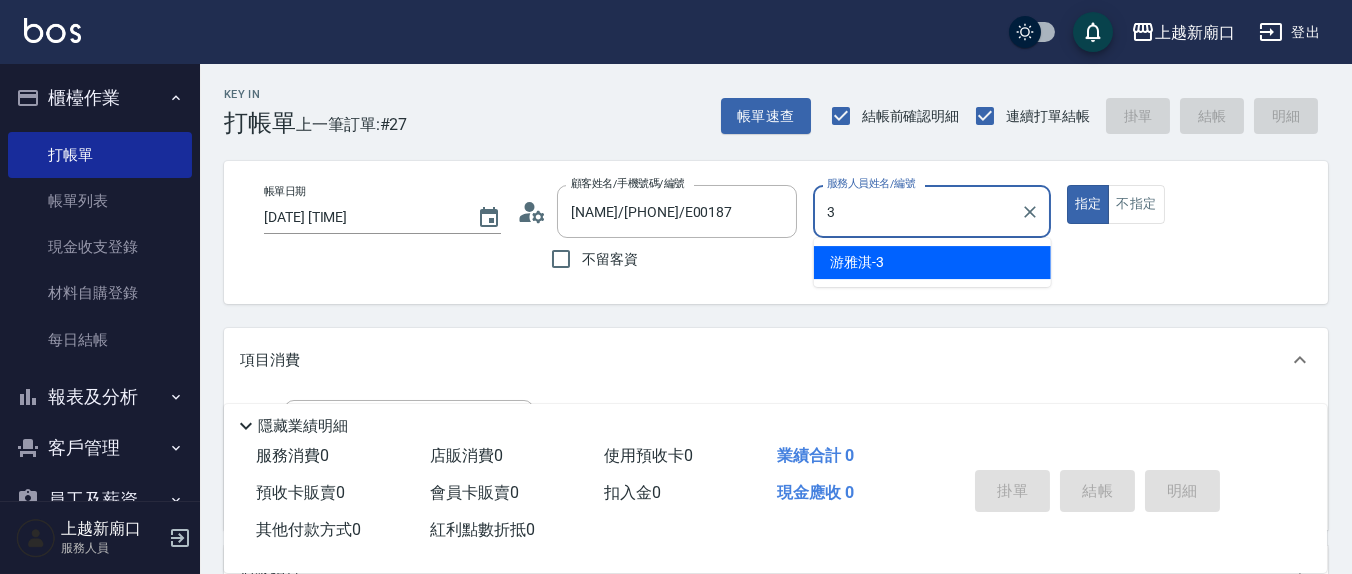 type on "游雅淇-3" 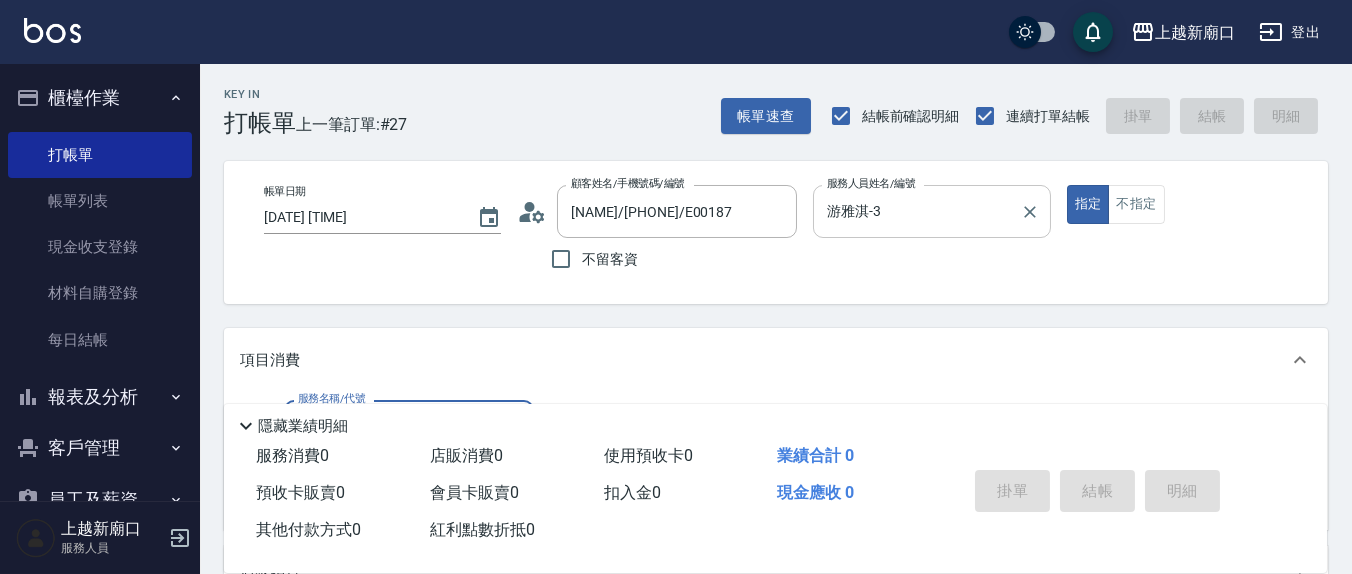scroll, scrollTop: 208, scrollLeft: 0, axis: vertical 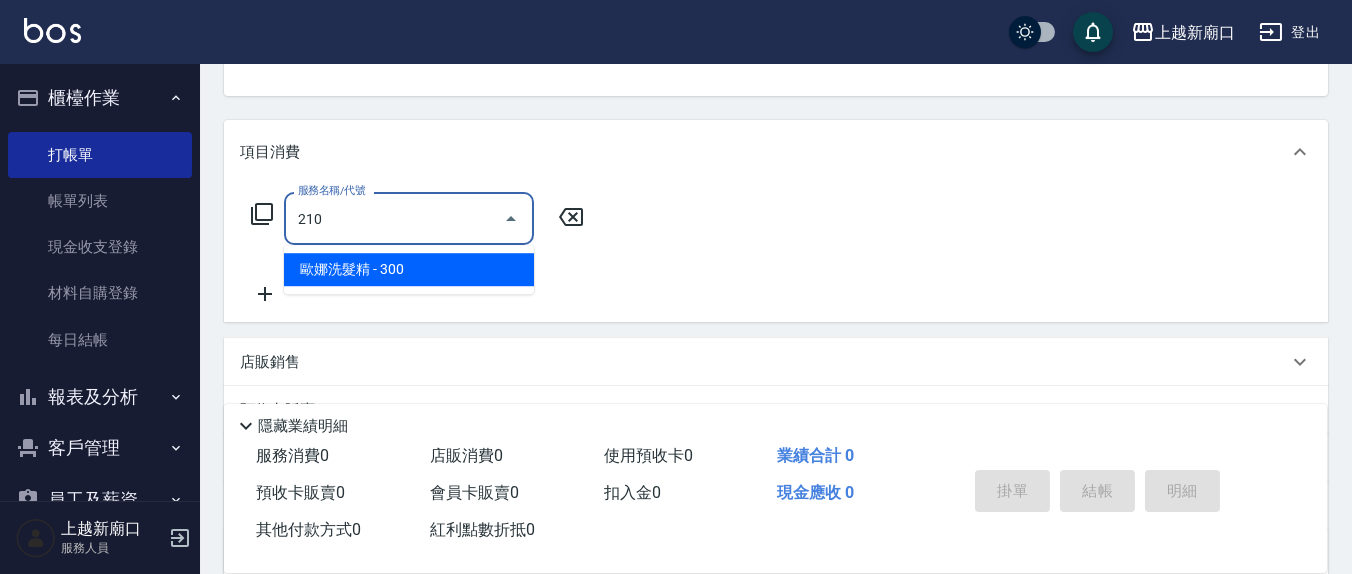 type on "歐娜洗髮精(210)" 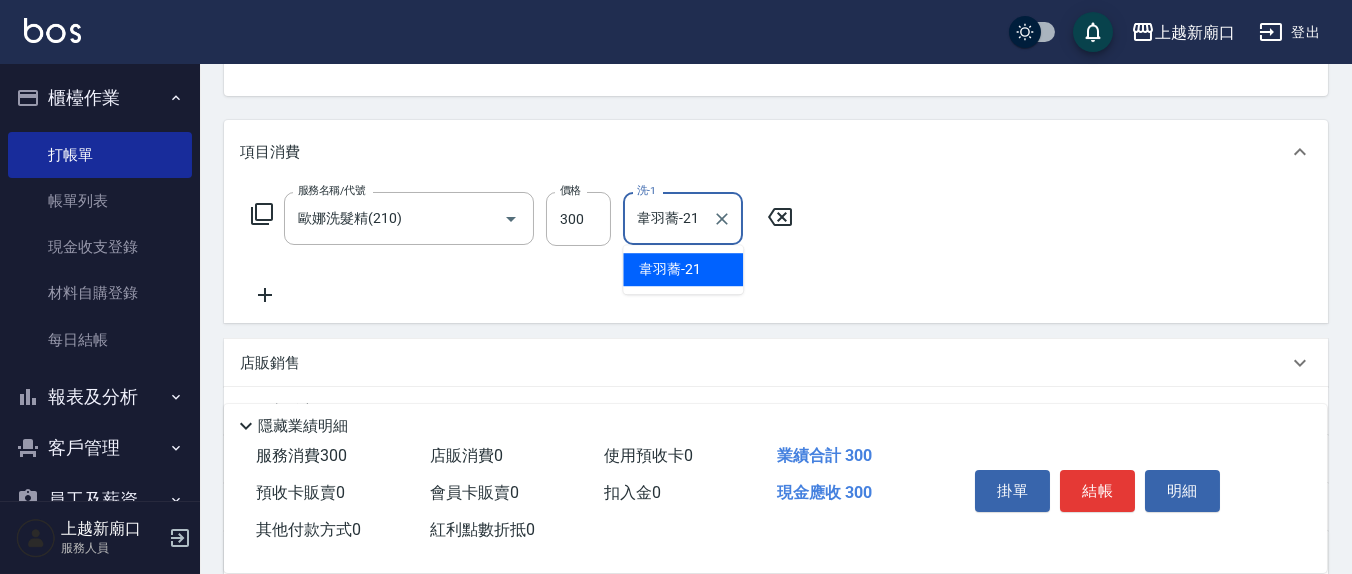 type on "韋羽蕎-21" 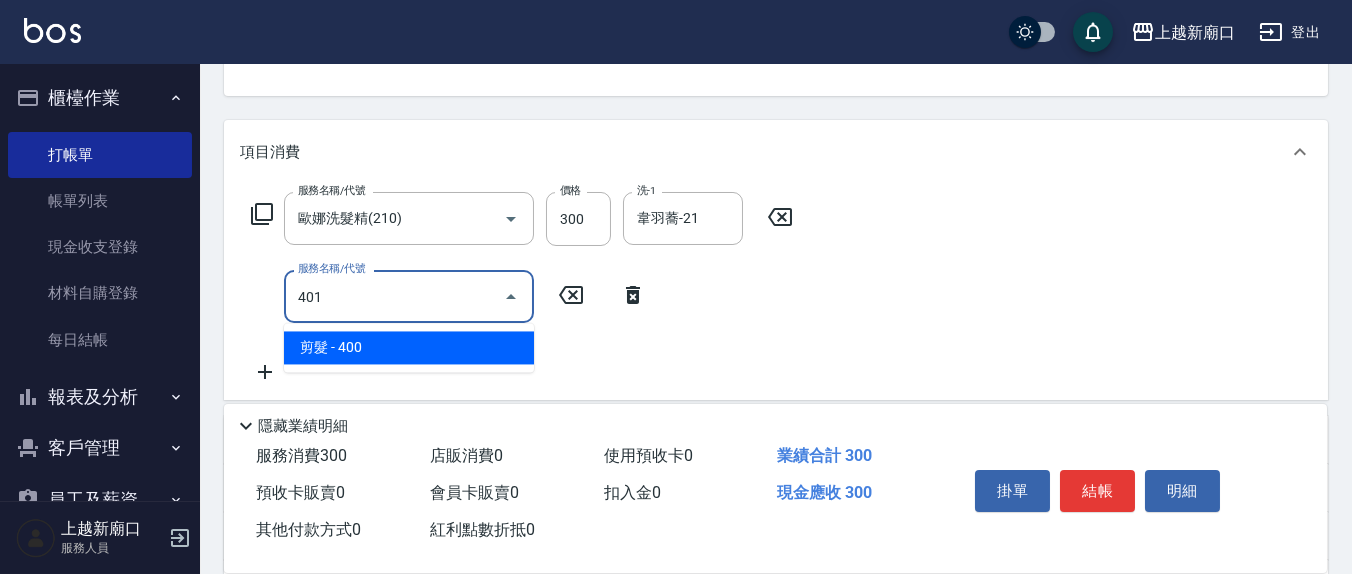 type on "剪髮(401)" 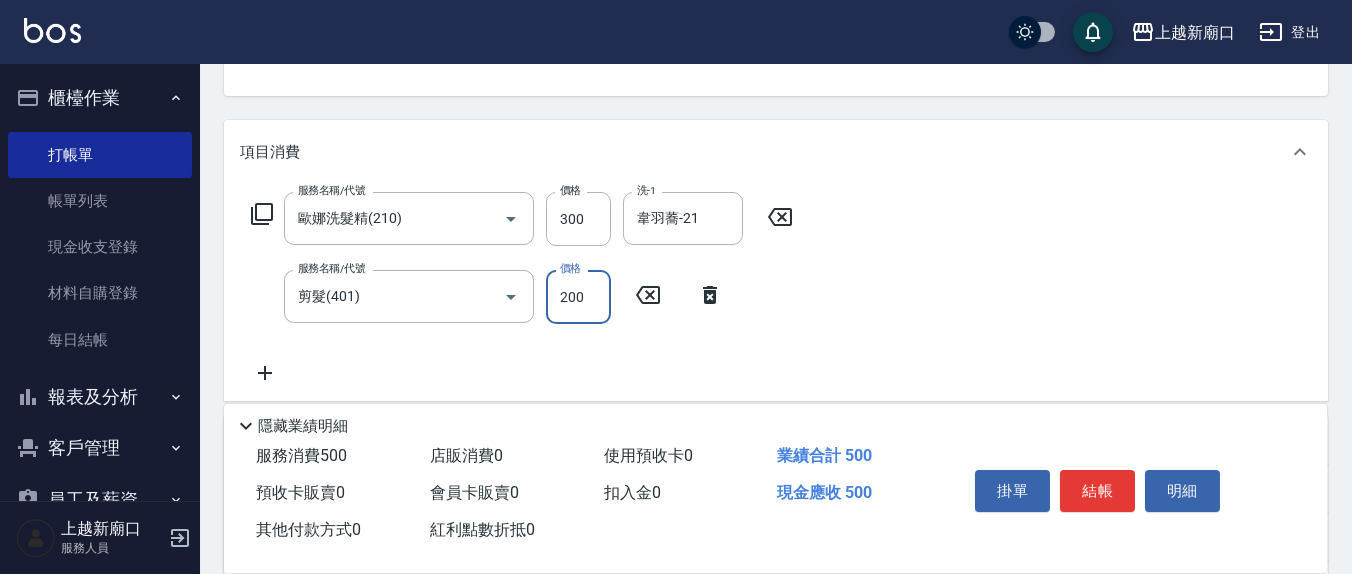 type on "200" 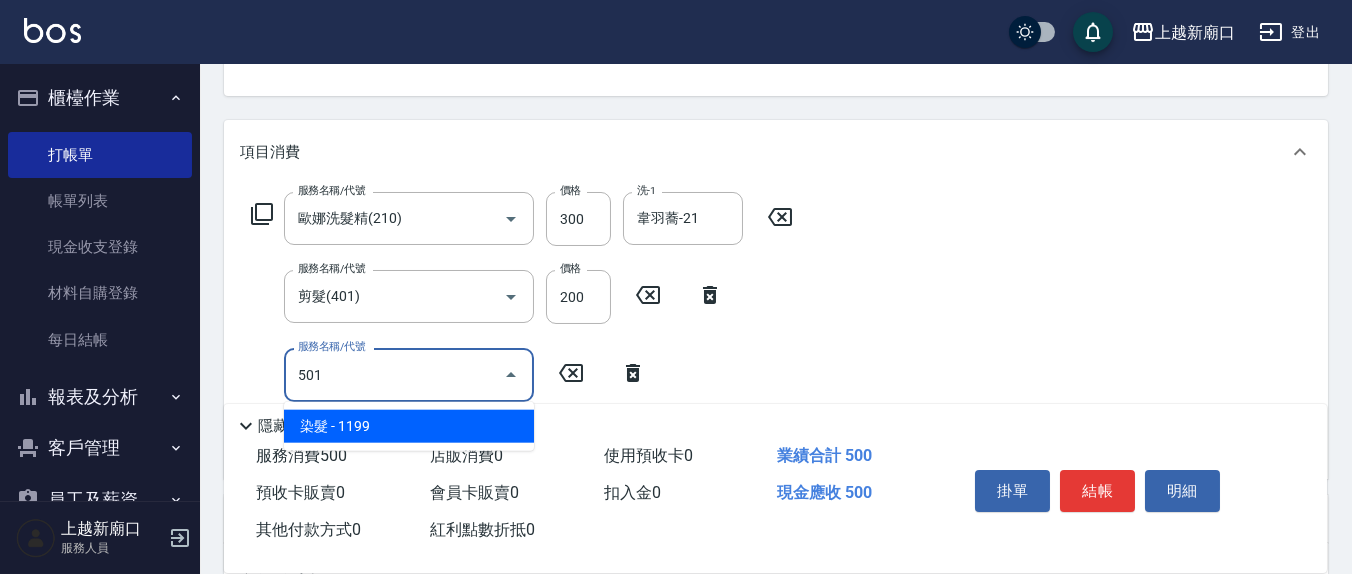 type on "染髮(501)" 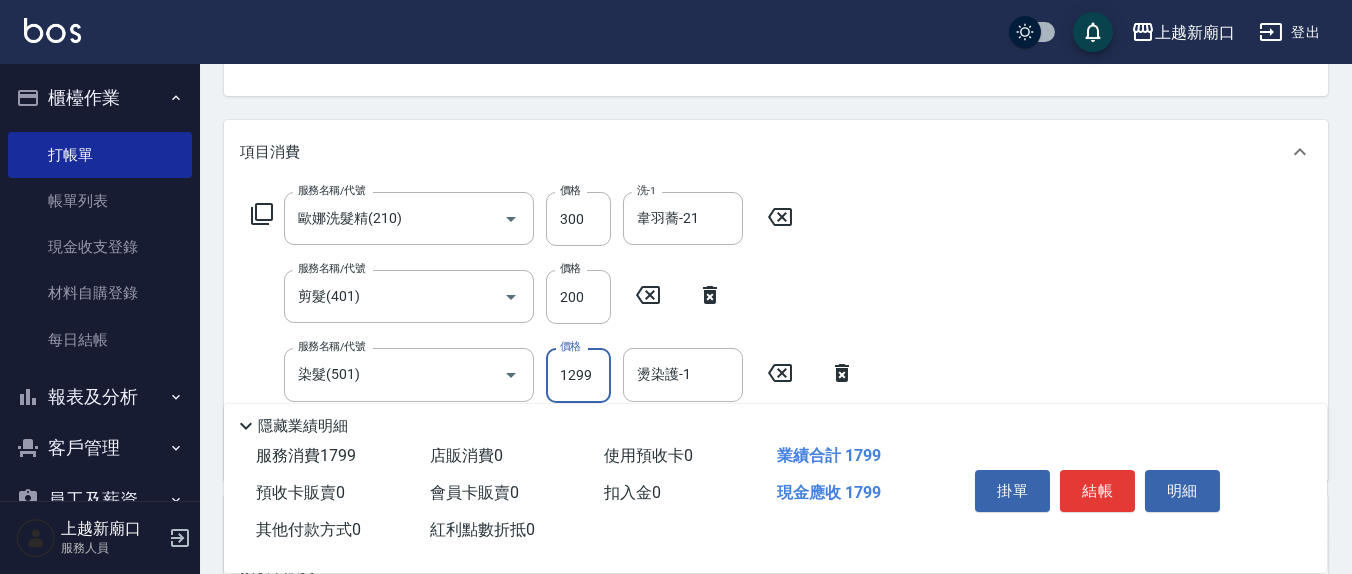 type on "1299" 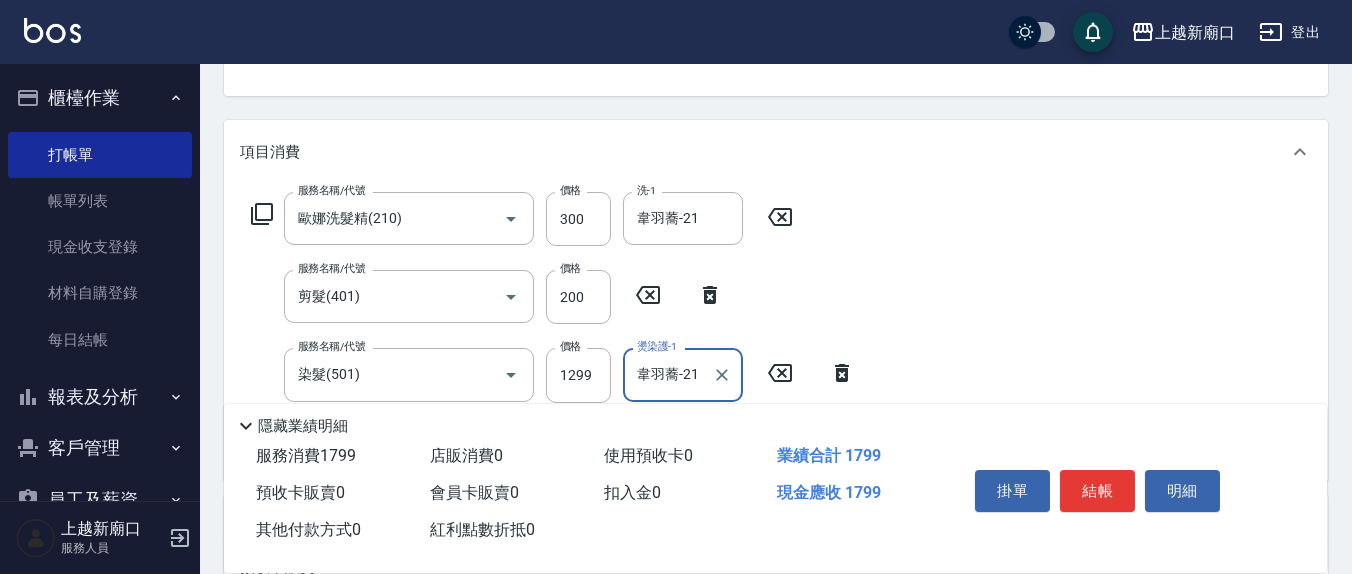 type on "韋羽蕎-21" 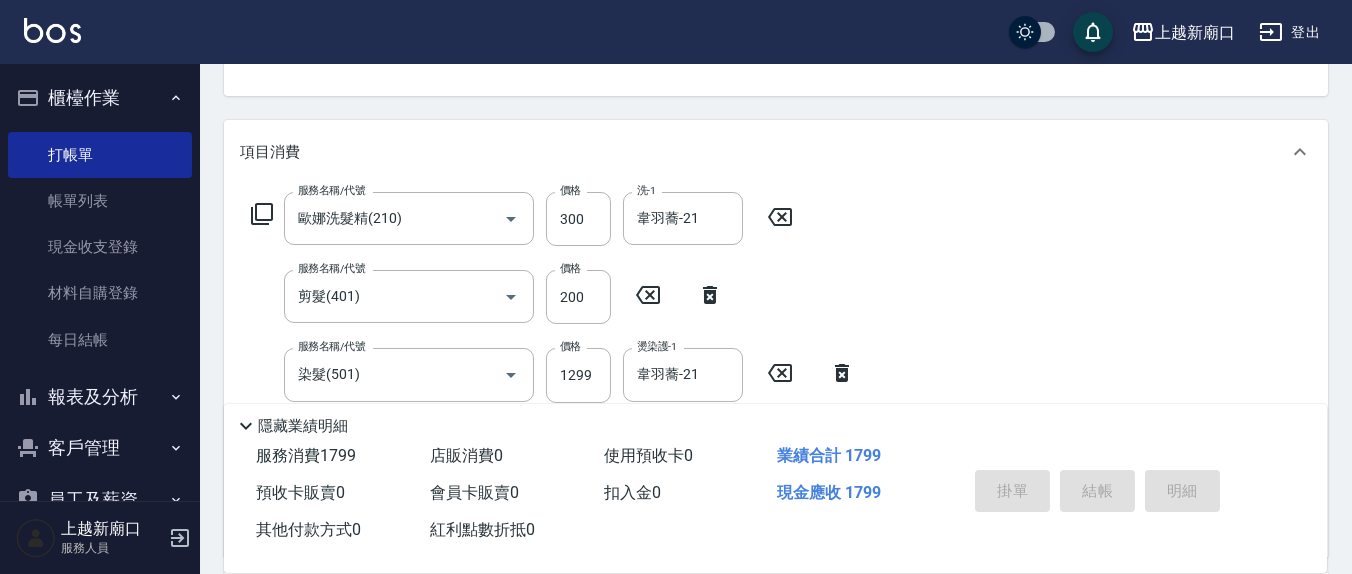type 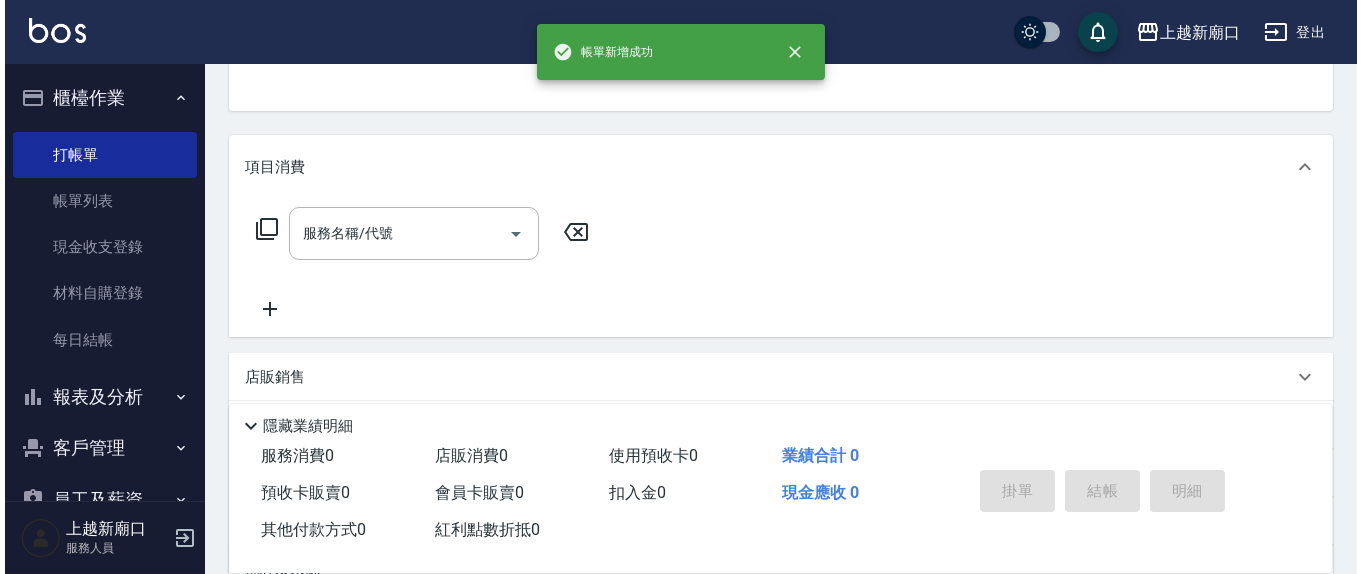 scroll, scrollTop: 0, scrollLeft: 0, axis: both 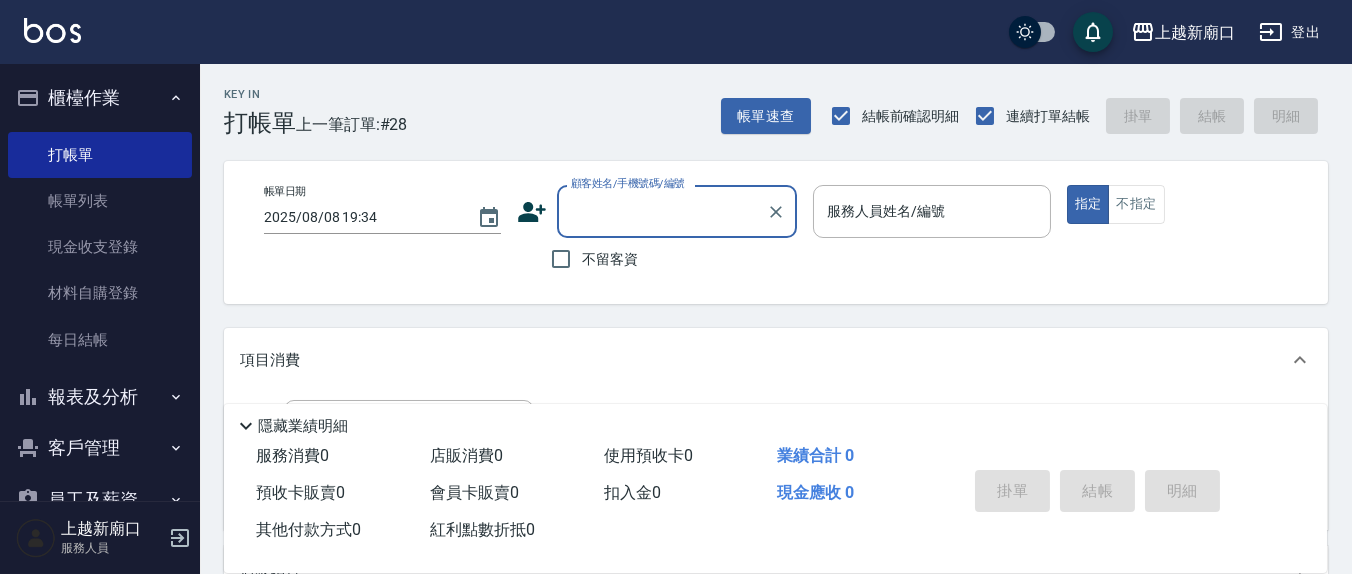 click on "不留客資" at bounding box center (610, 259) 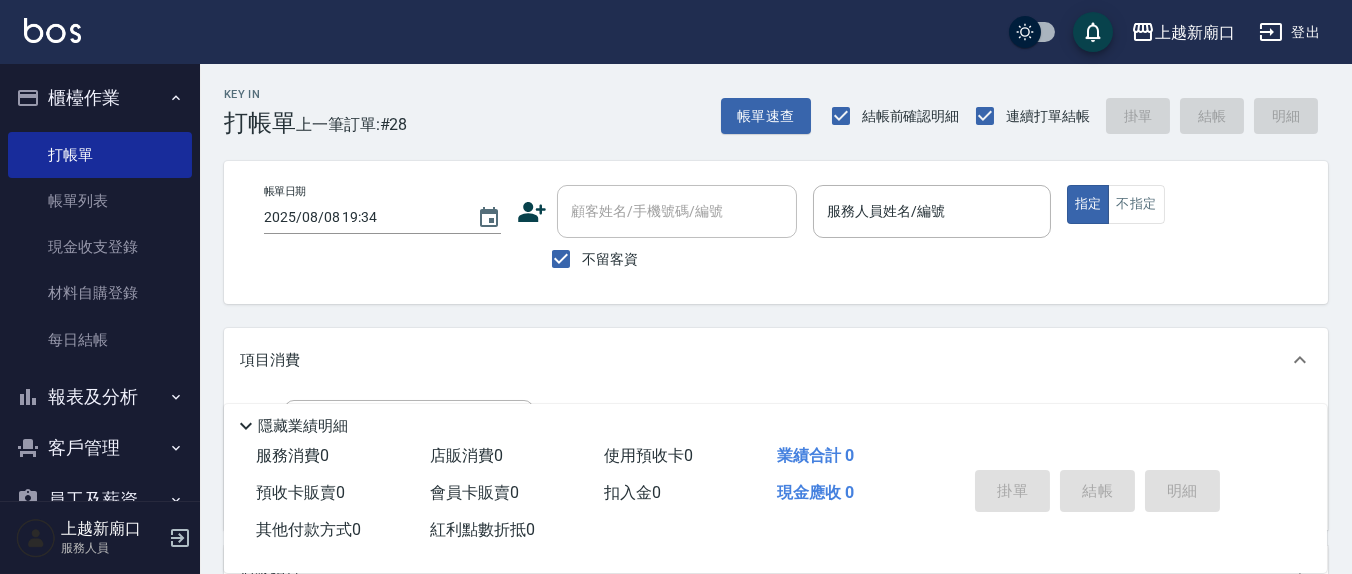 click on "不留客資" at bounding box center [589, 259] 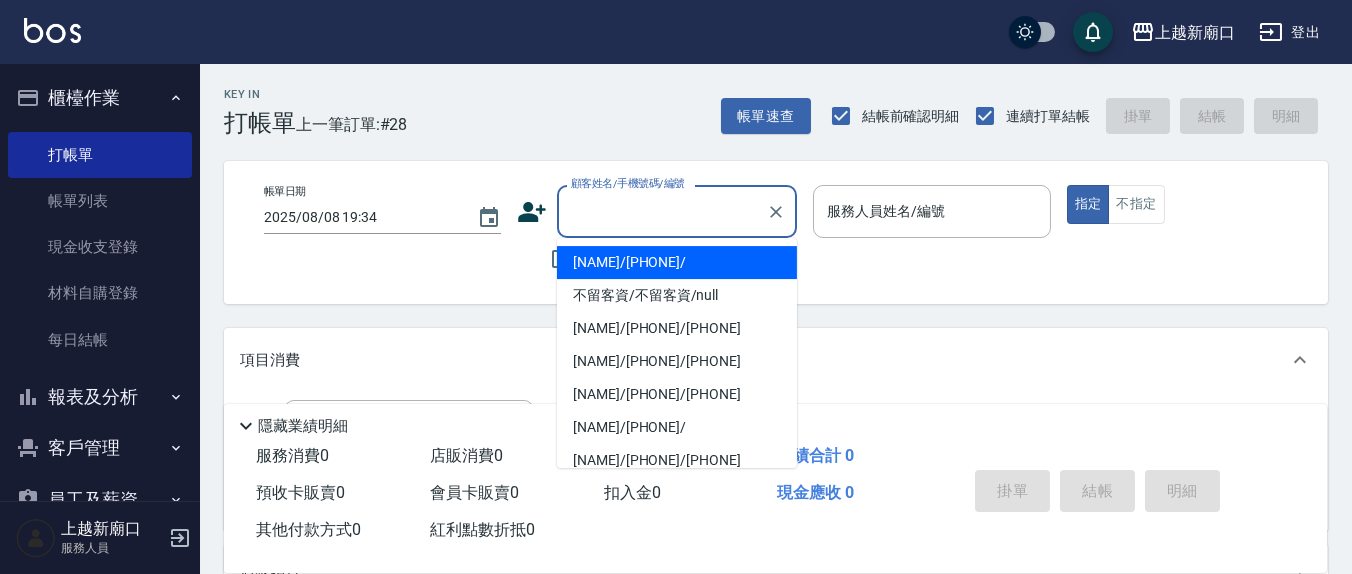 click on "顧客姓名/手機號碼/編號 顧客姓名/手機號碼/編號" at bounding box center [677, 211] 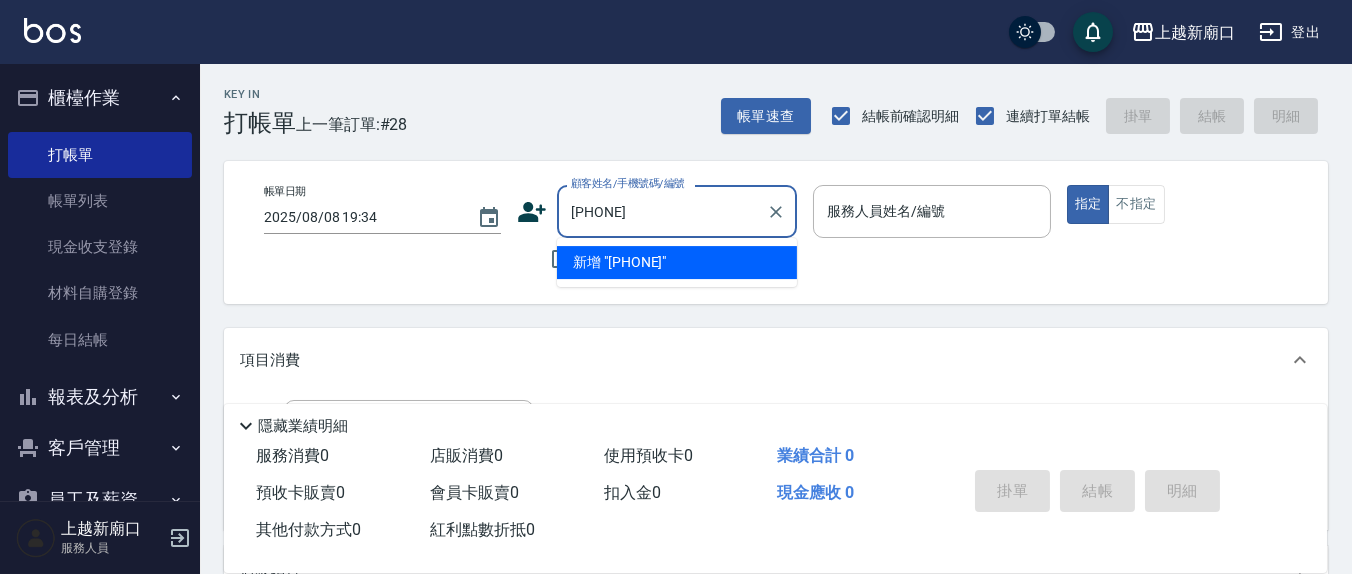 click on "新增 "[PHONE]"" at bounding box center [677, 262] 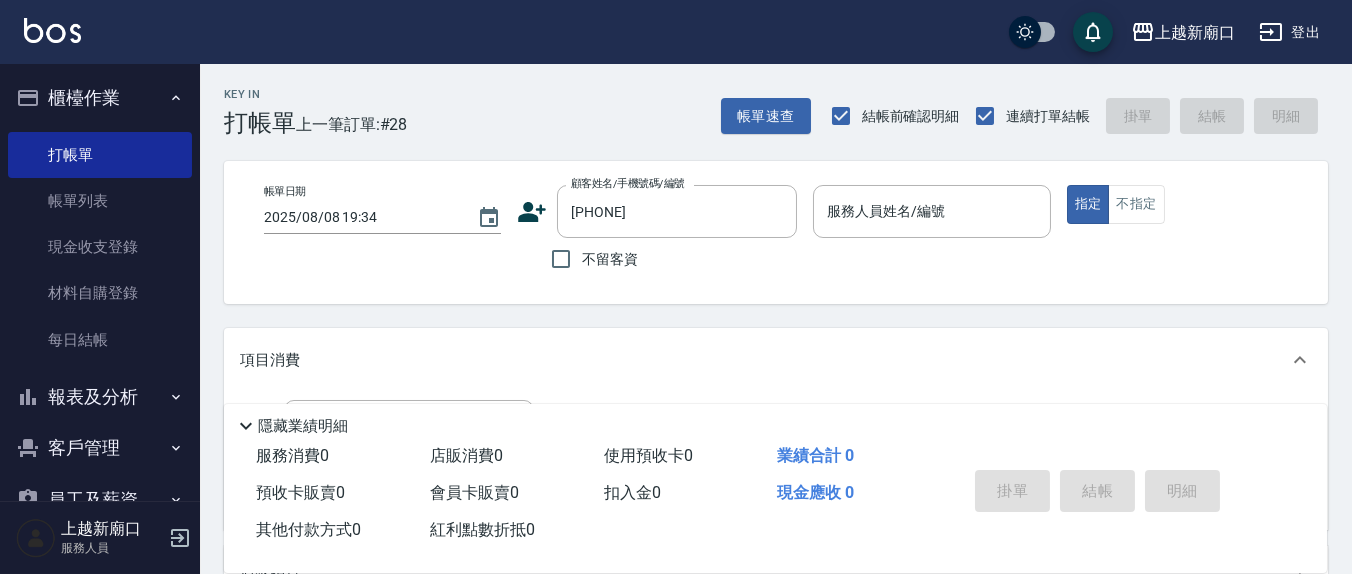 click 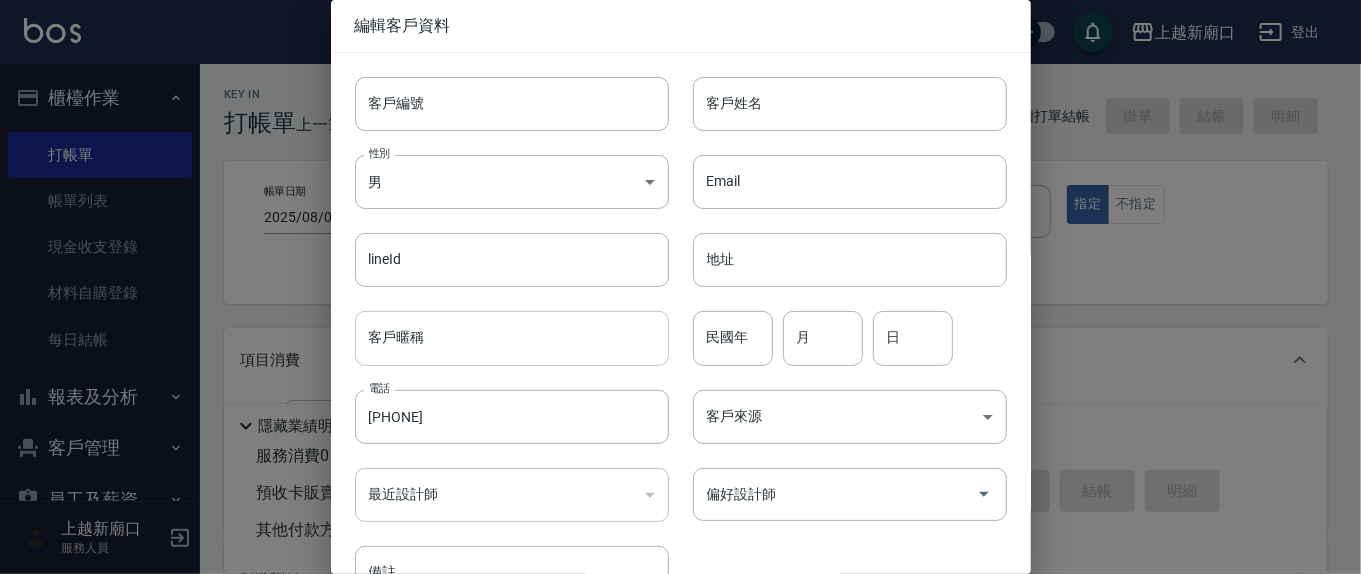 type on "[PHONE]" 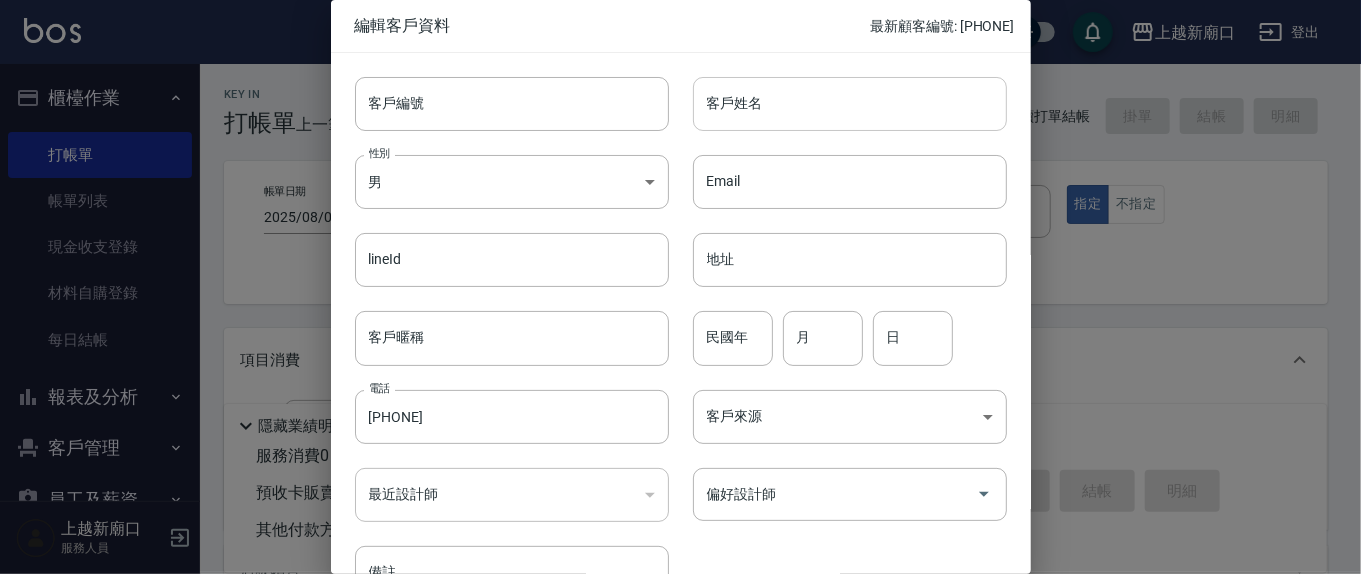 click on "客戶姓名" at bounding box center [850, 104] 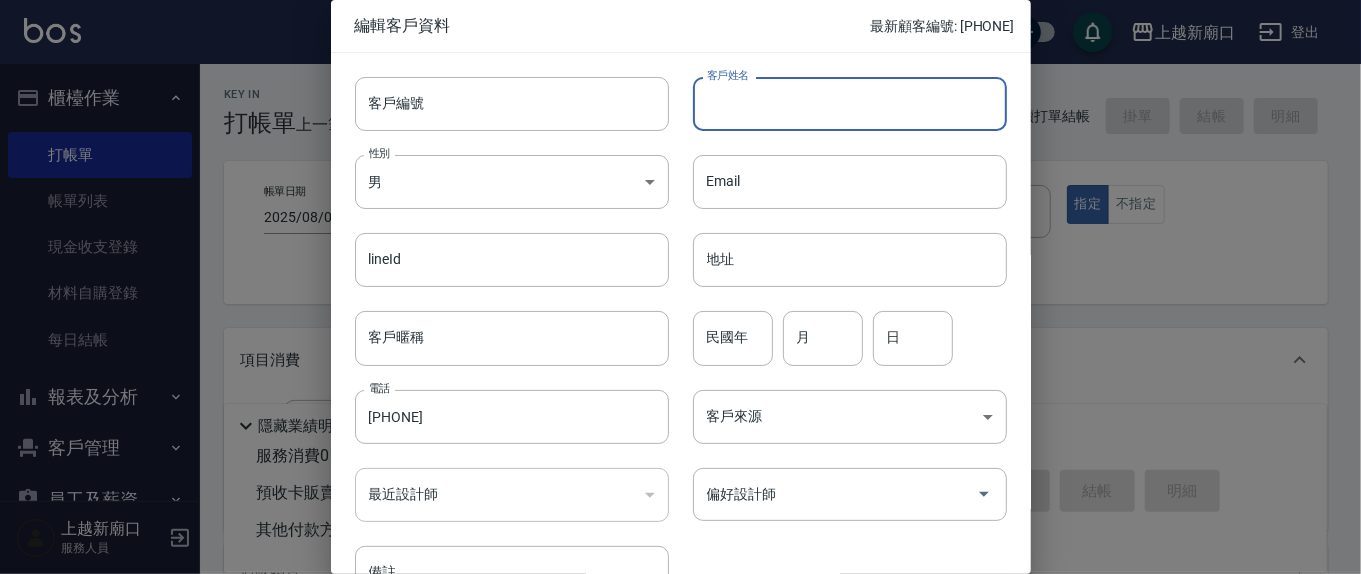 type on "j" 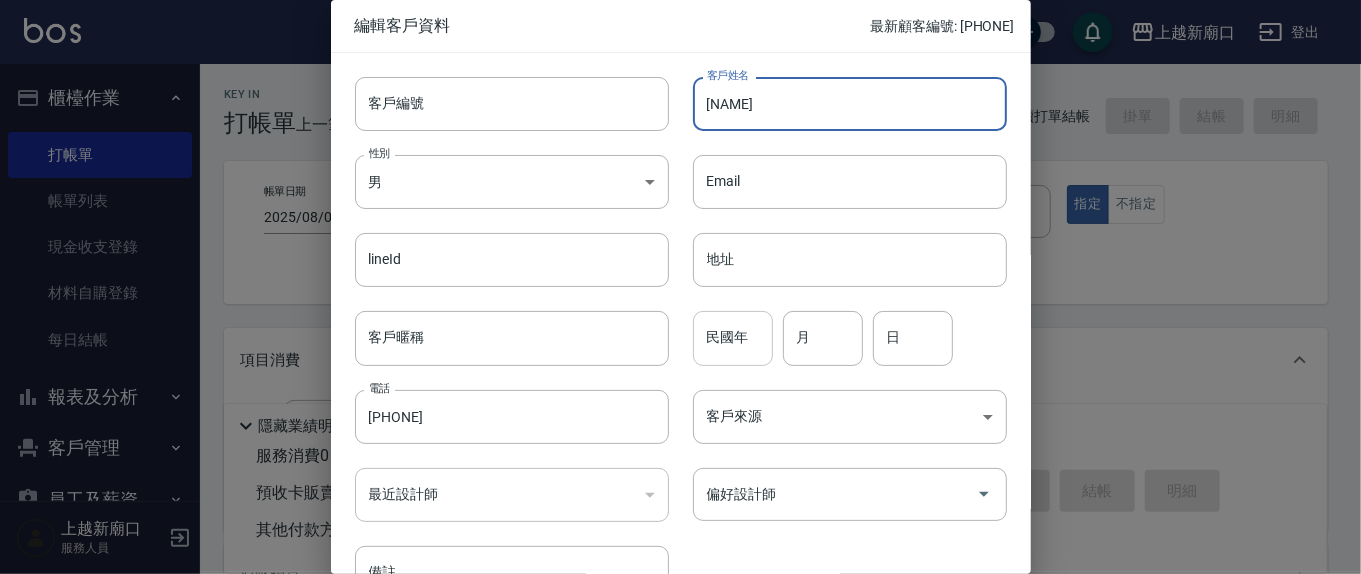 type on "[NAME]" 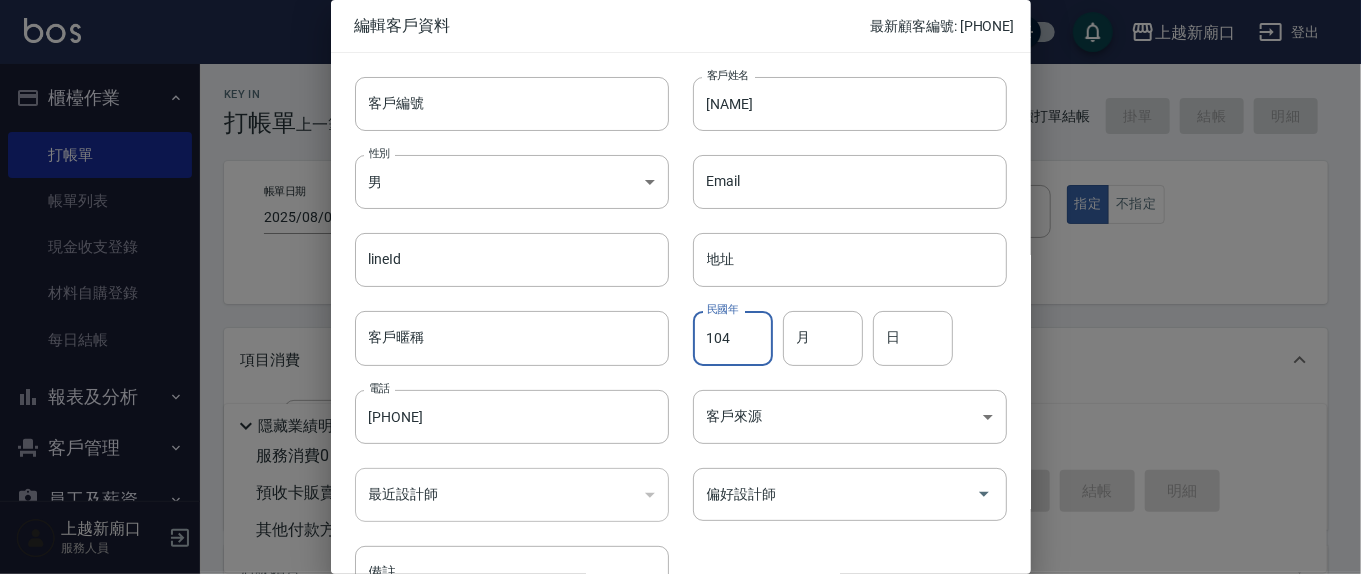 type on "104" 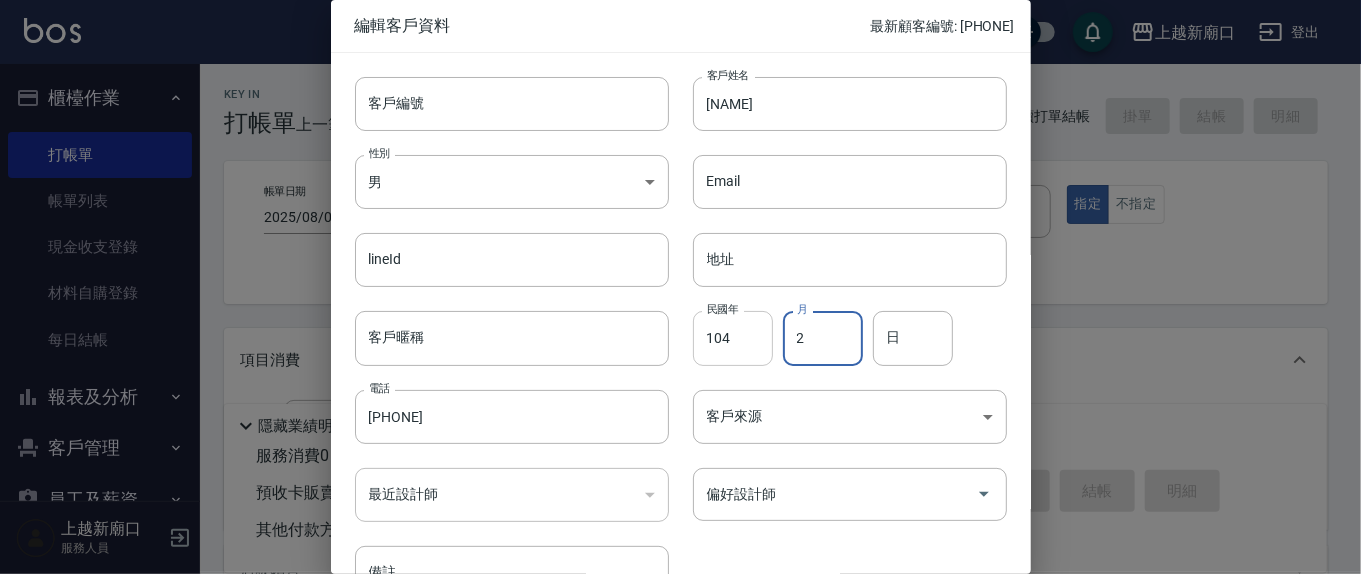 type on "2" 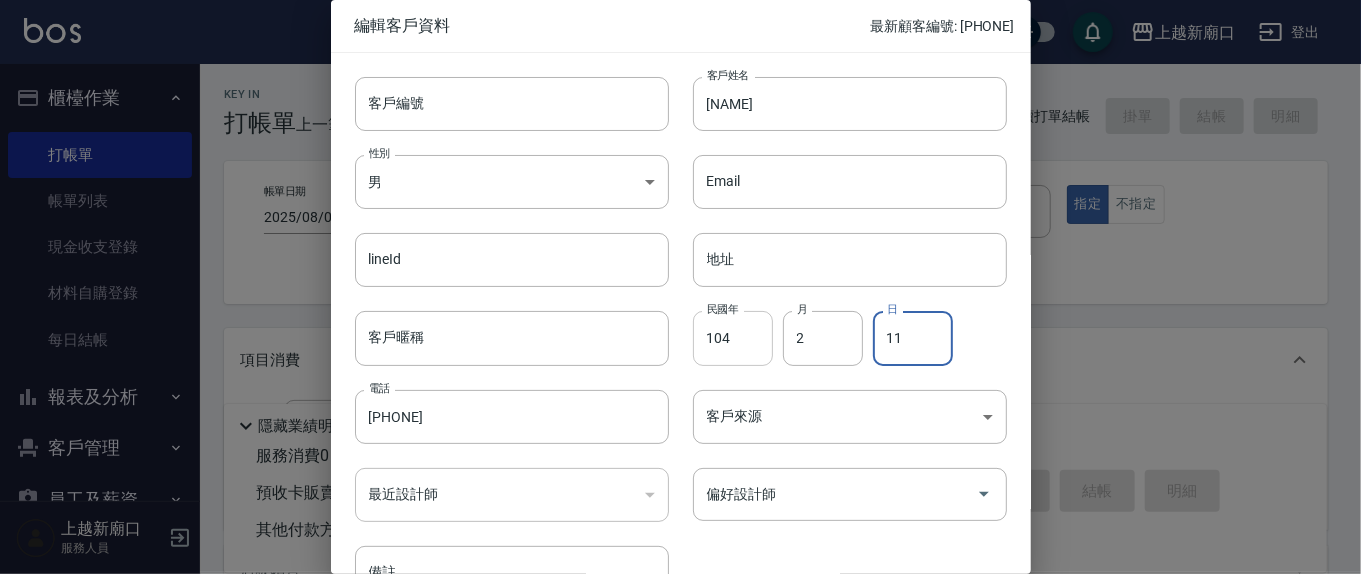 type on "11" 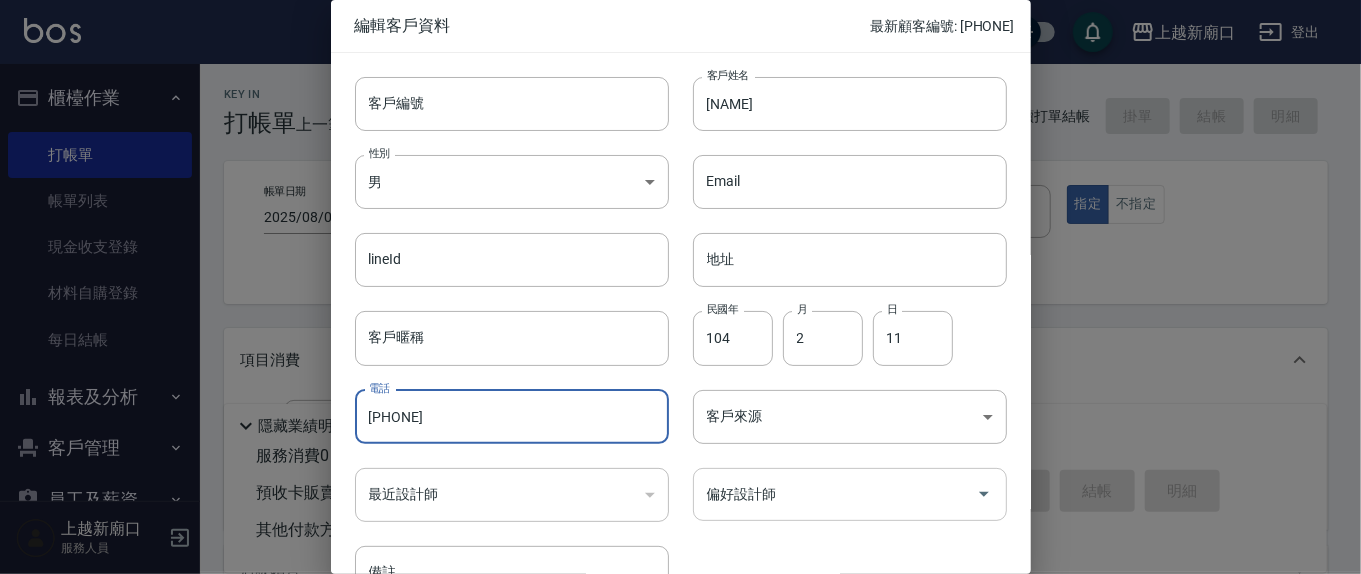 click on "偏好設計師" at bounding box center (835, 494) 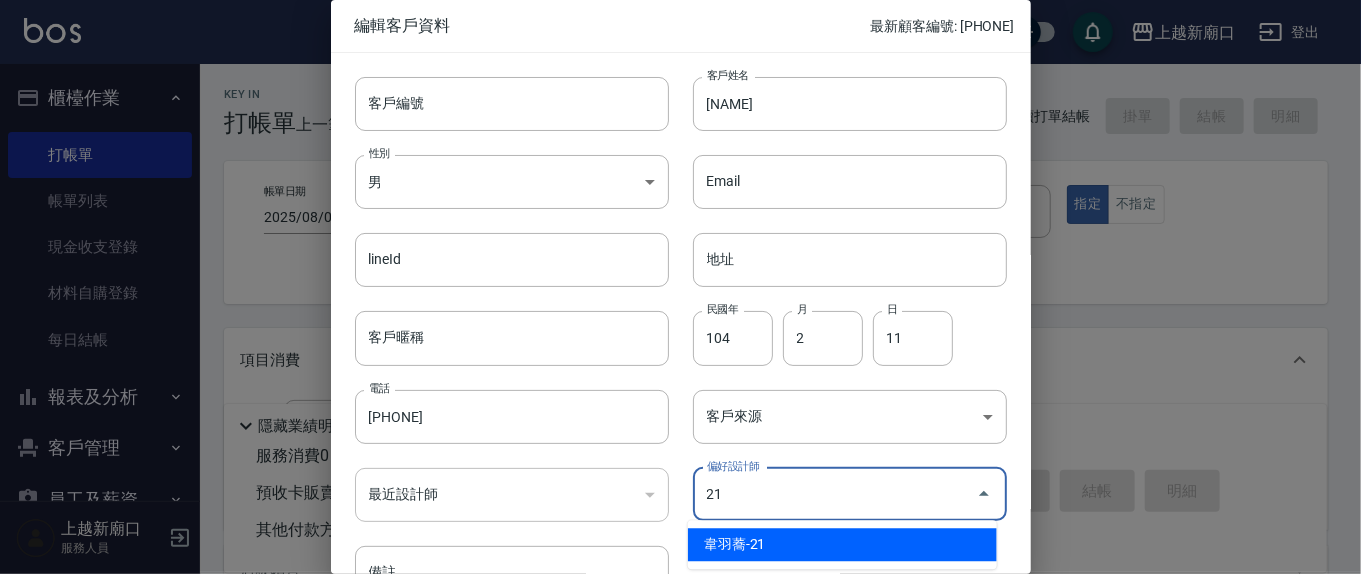type on "2" 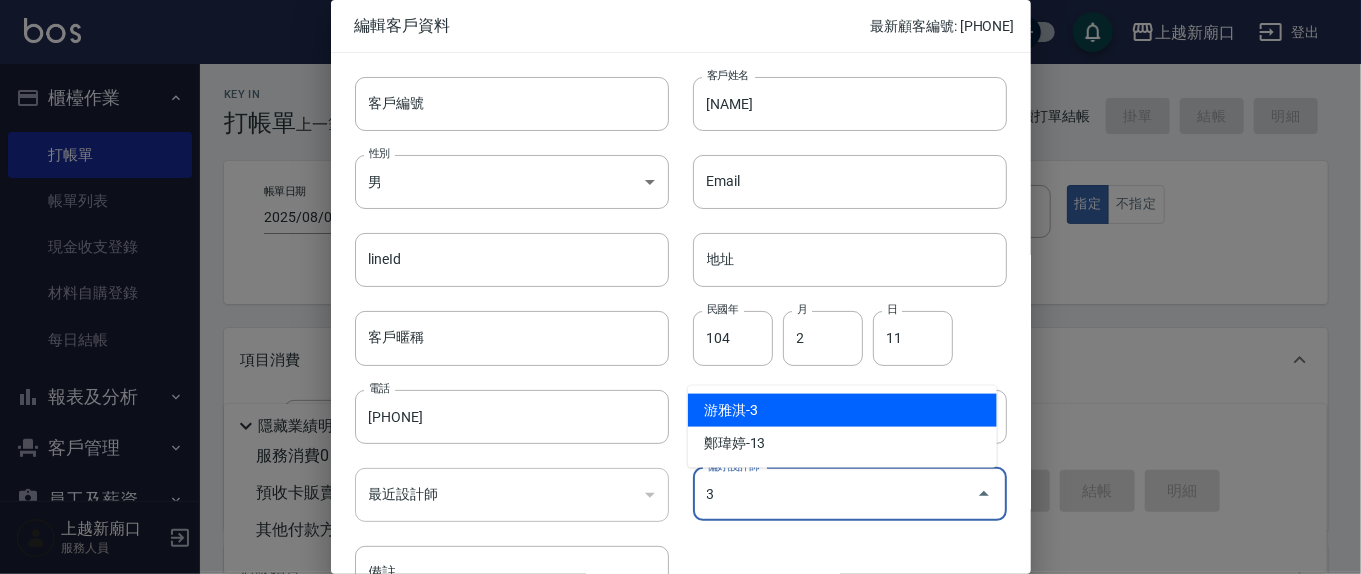 type on "游雅淇" 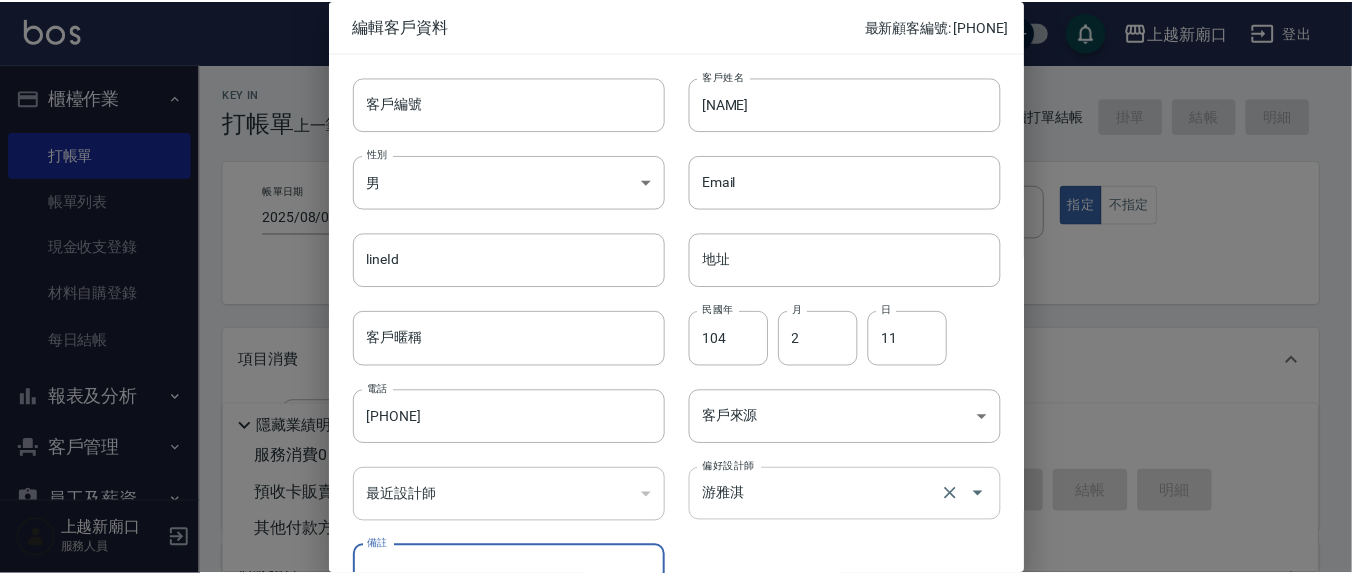 scroll, scrollTop: 119, scrollLeft: 0, axis: vertical 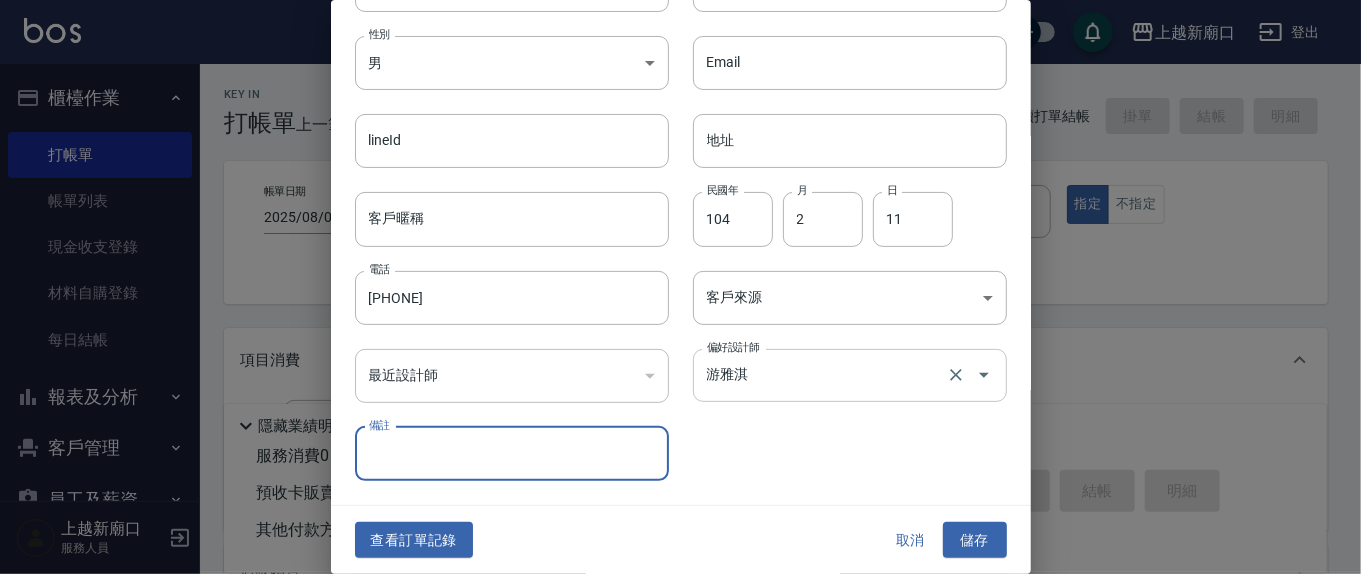 type 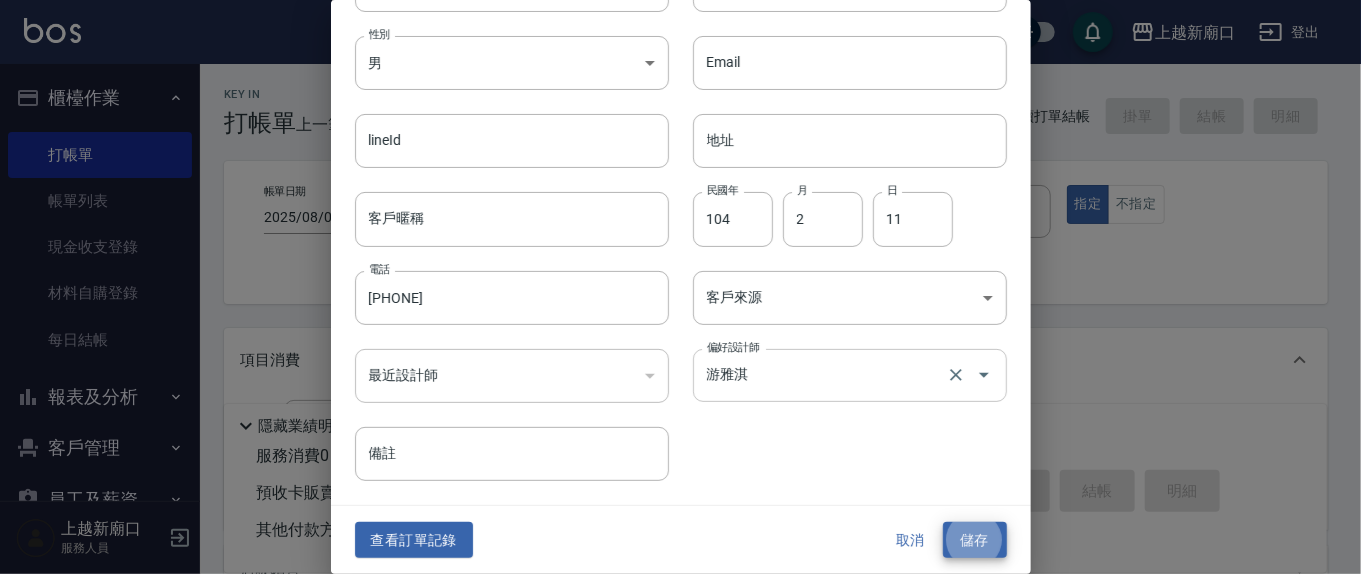 click on "儲存" at bounding box center [975, 540] 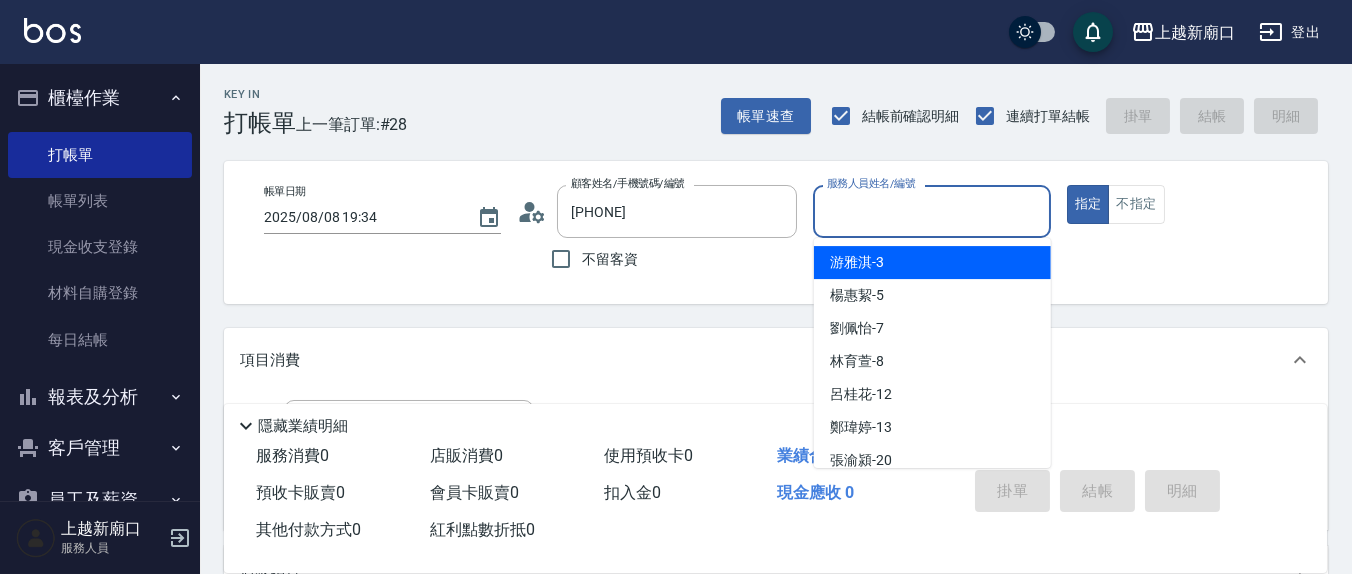 click on "服務人員姓名/編號" at bounding box center (931, 211) 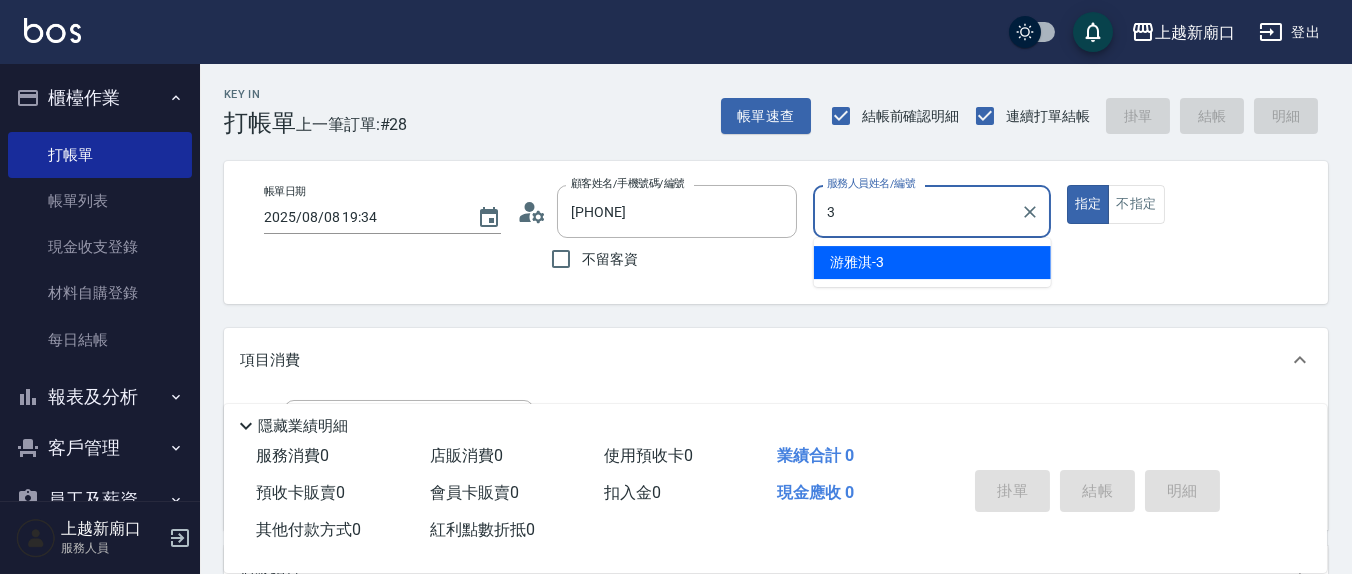type on "游雅淇-3" 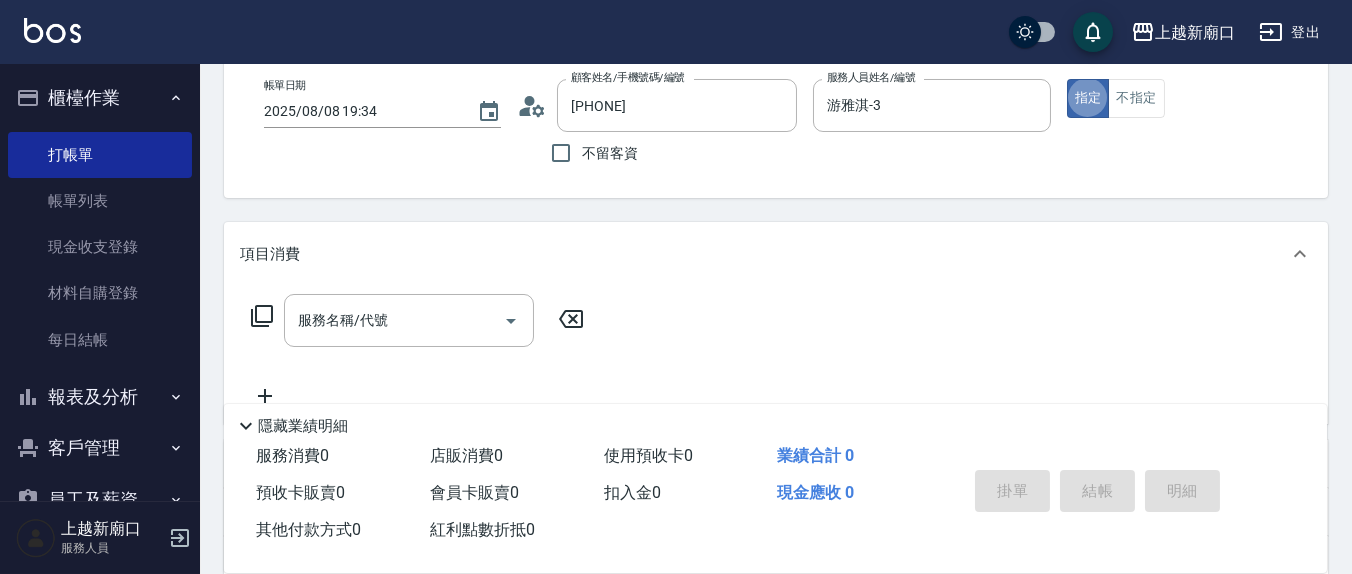 scroll, scrollTop: 208, scrollLeft: 0, axis: vertical 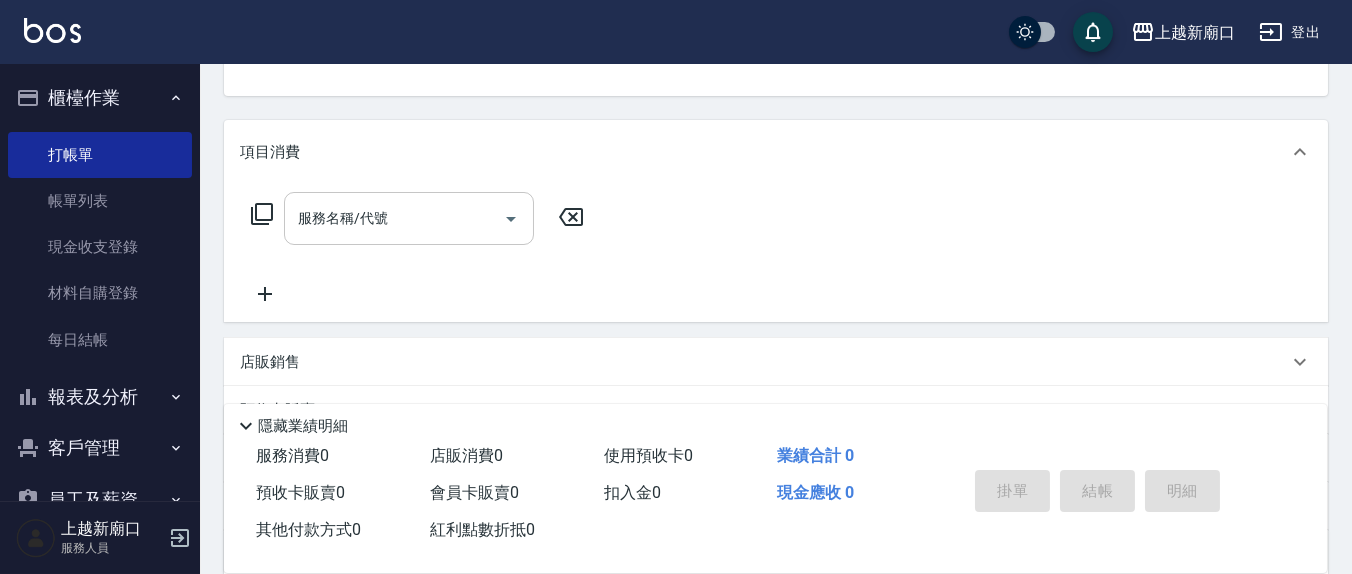 click on "服務名稱/代號" at bounding box center [394, 218] 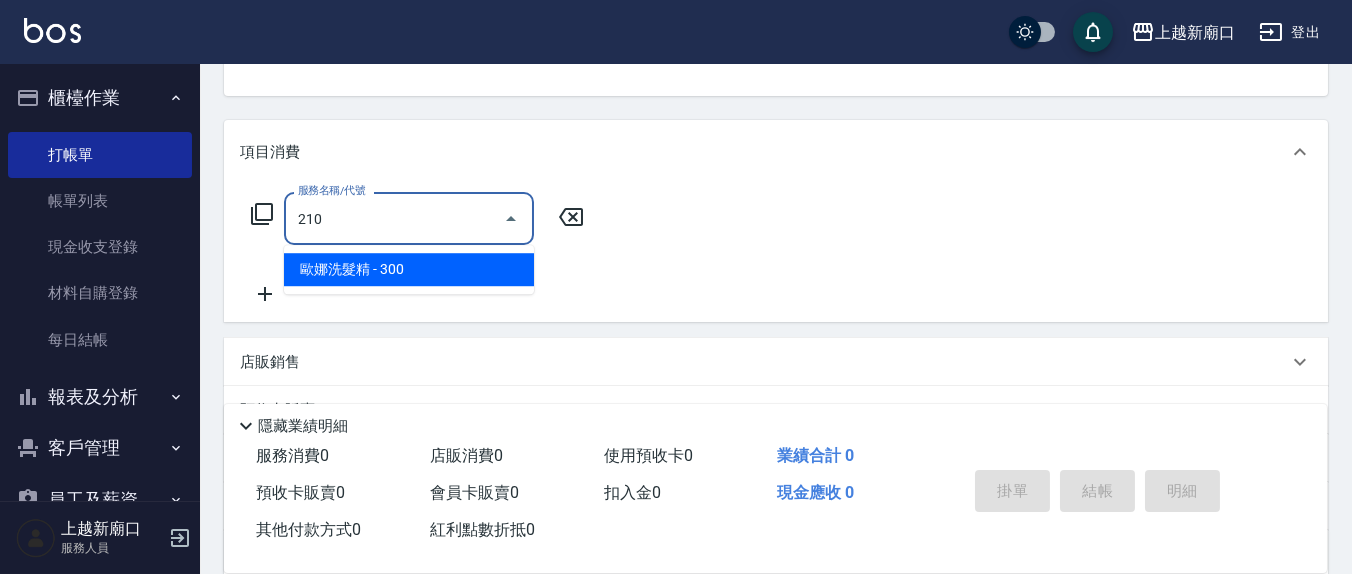 type on "歐娜洗髮精(210)" 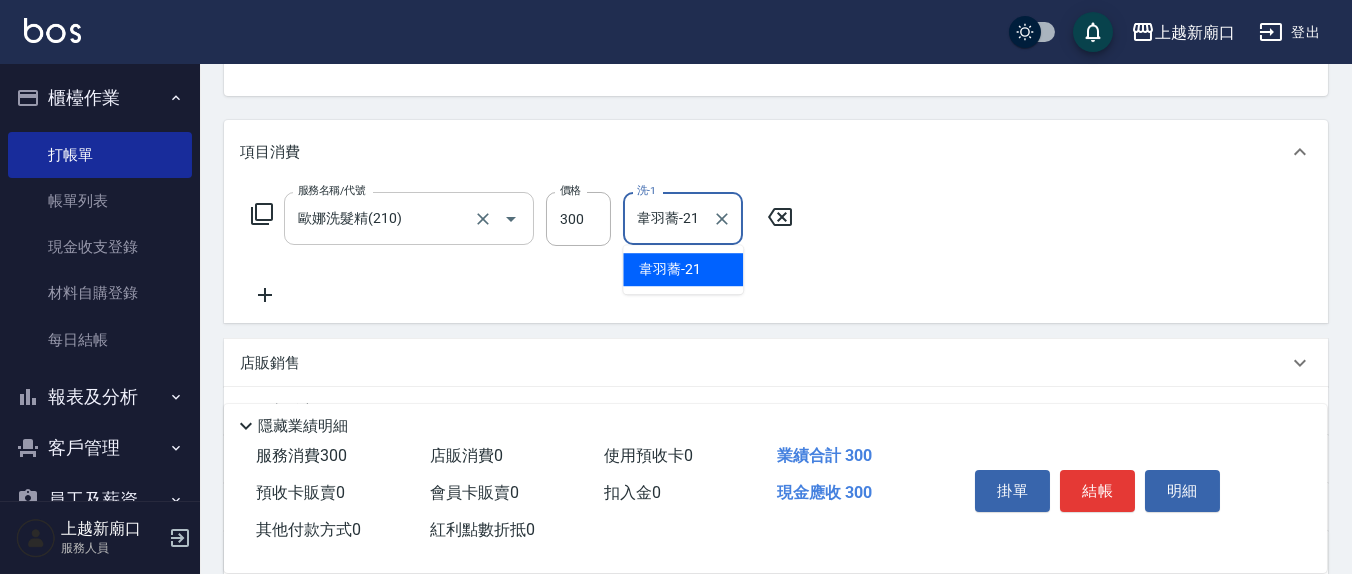 type on "韋羽蕎-21" 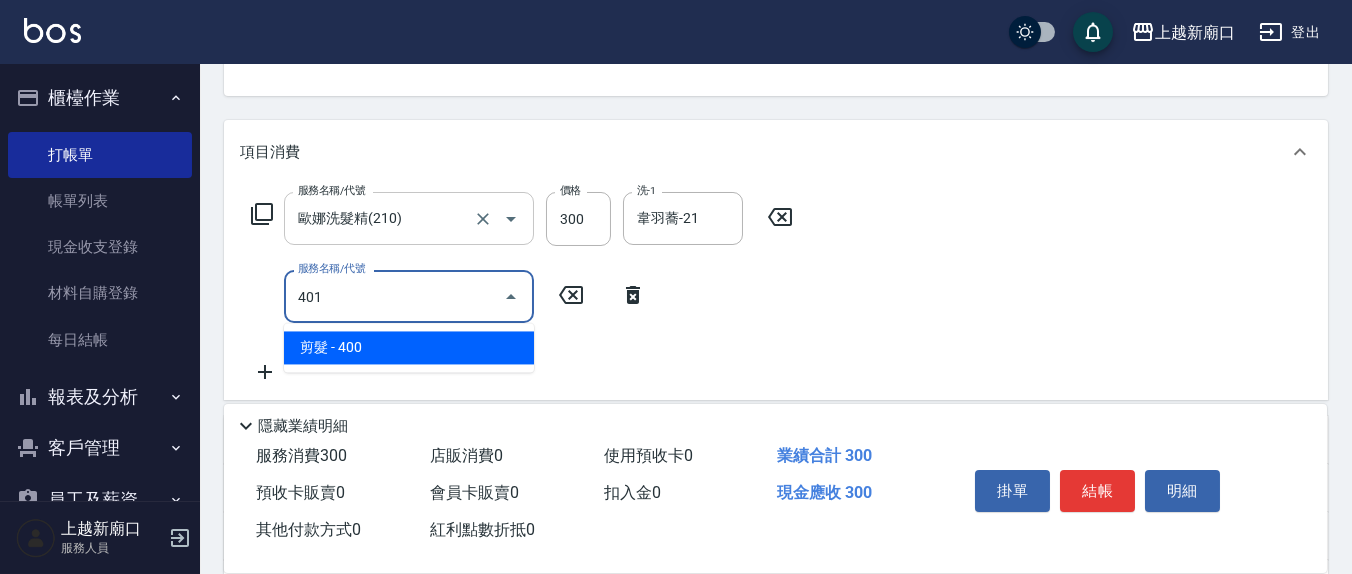 type on "剪髮(401)" 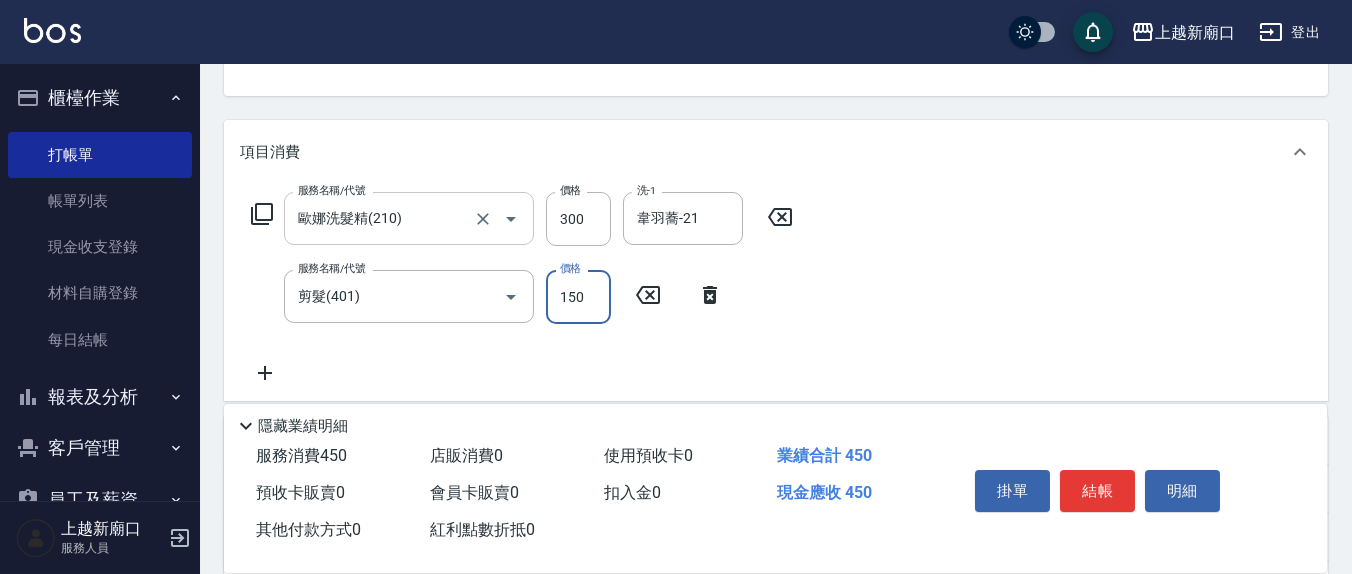 type on "150" 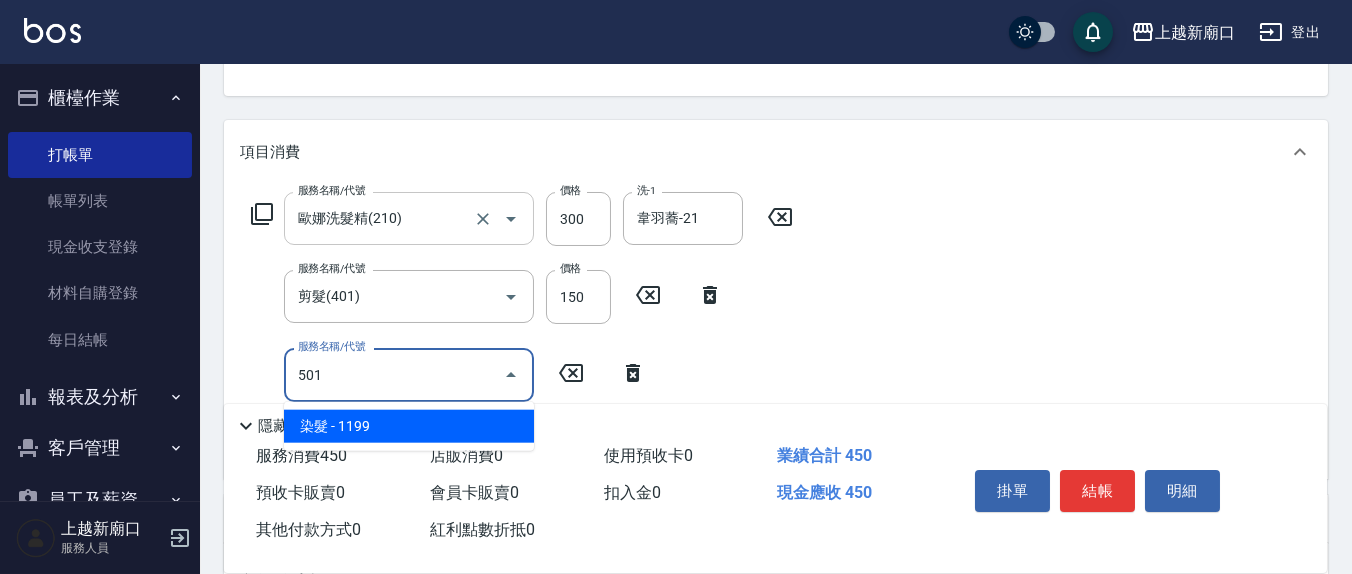 type on "染髮(501)" 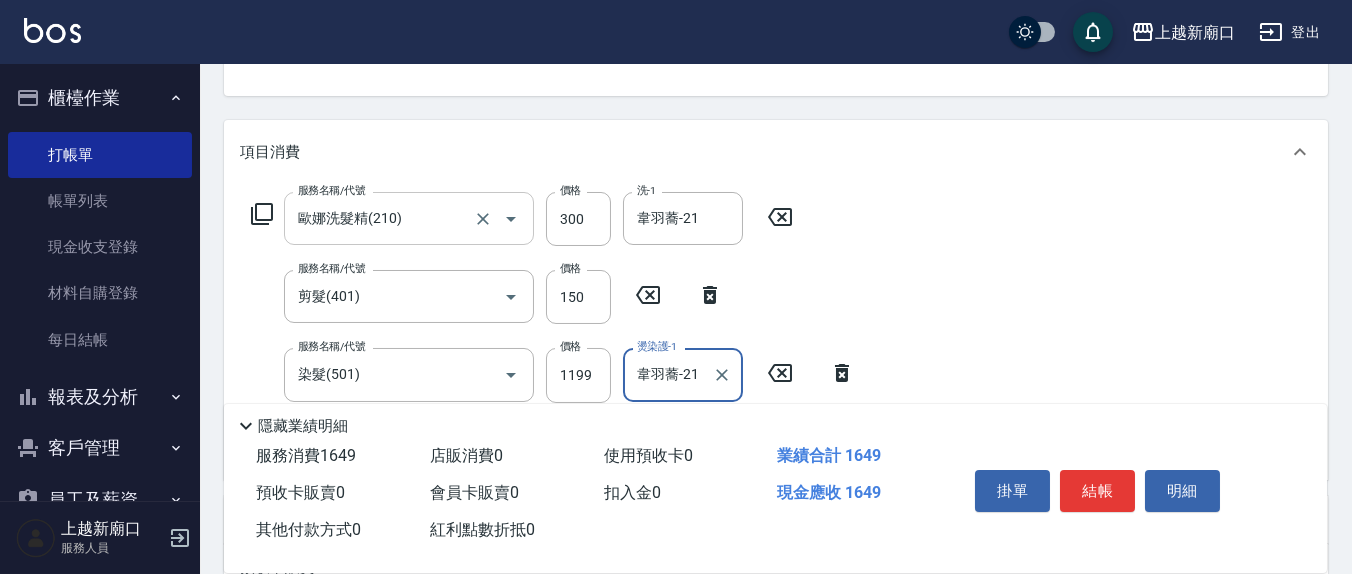 type on "韋羽蕎-21" 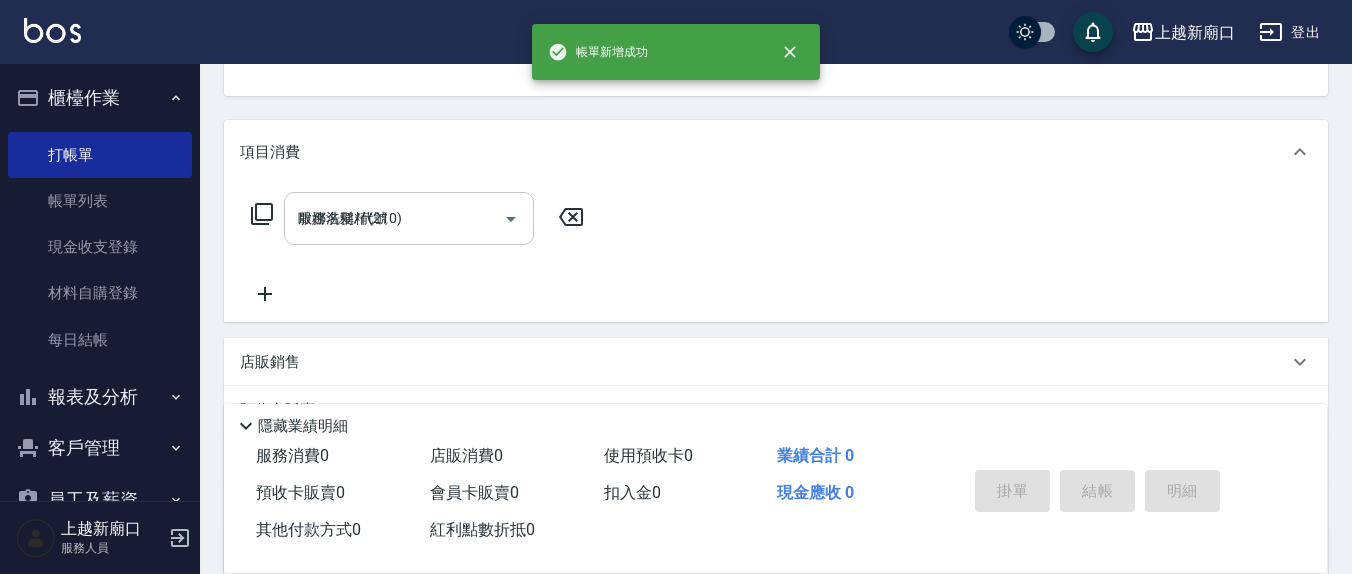 type on "2025/08/08 19:36" 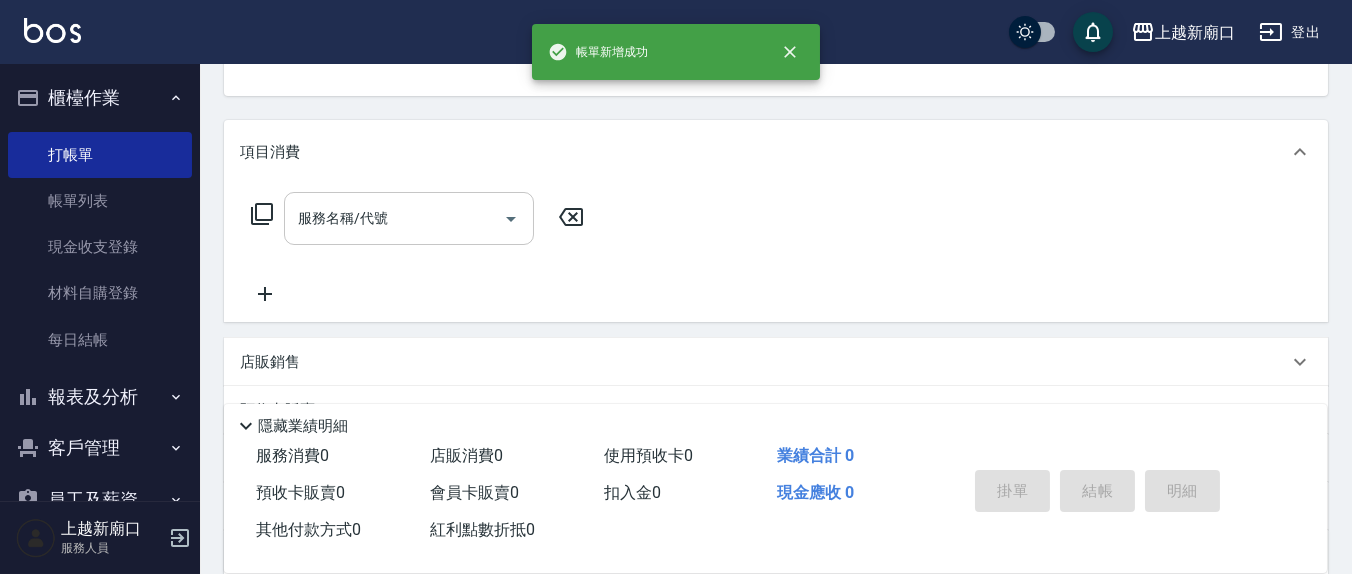 scroll, scrollTop: 0, scrollLeft: 0, axis: both 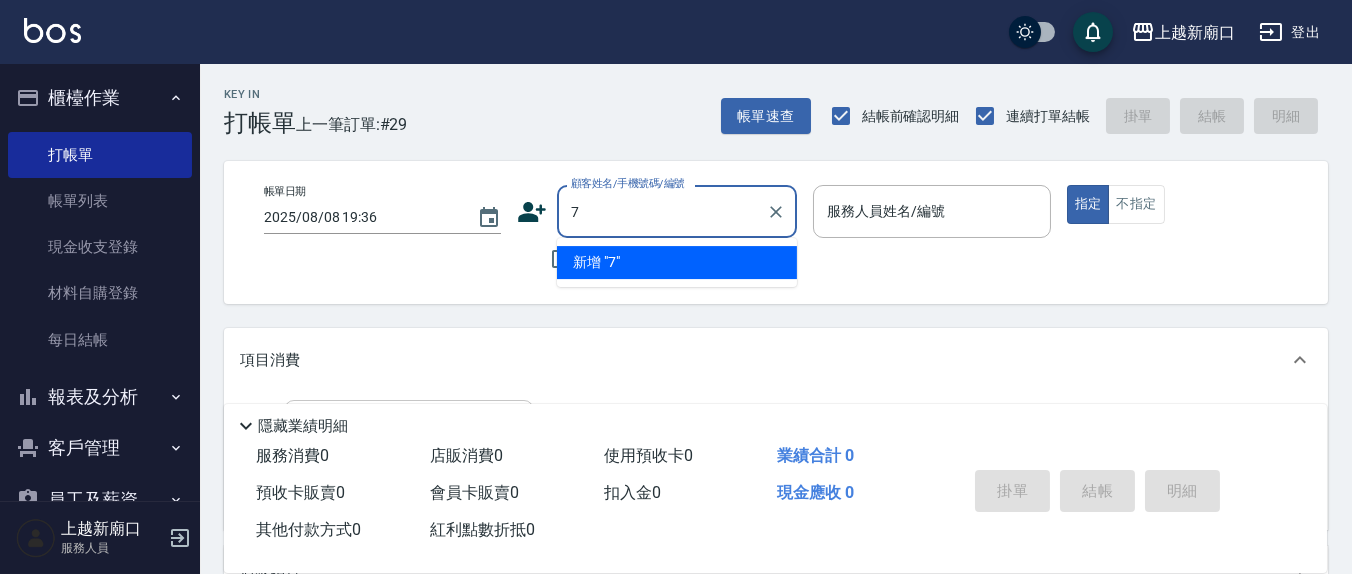 type on "7" 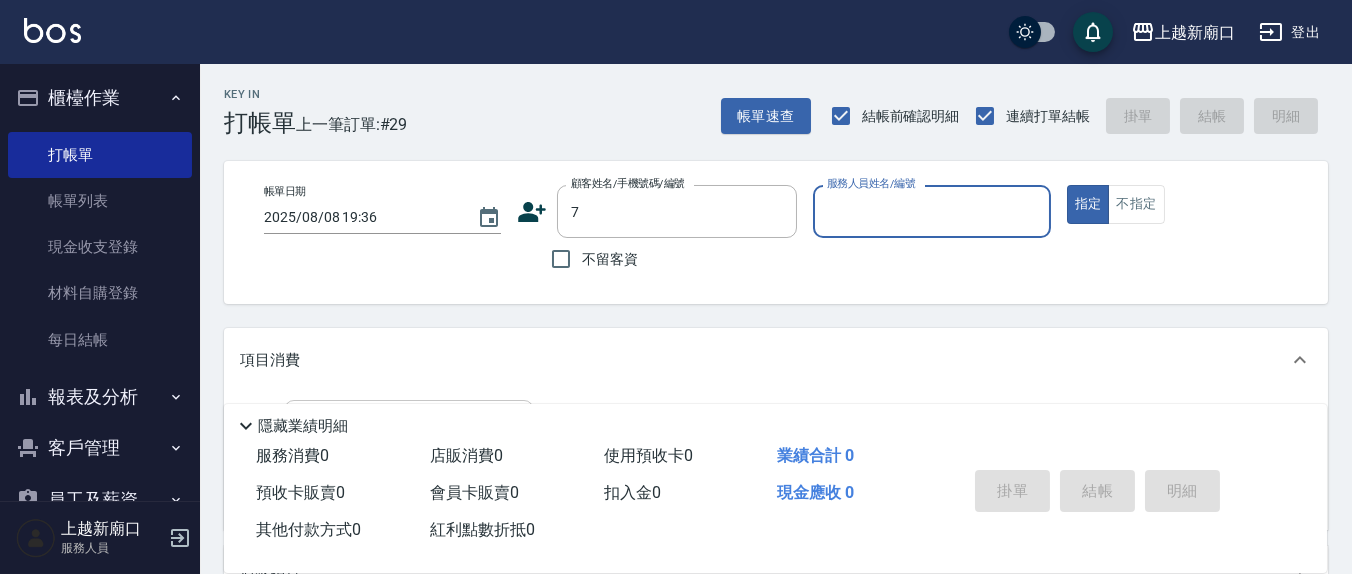 click on "指定" at bounding box center (1088, 204) 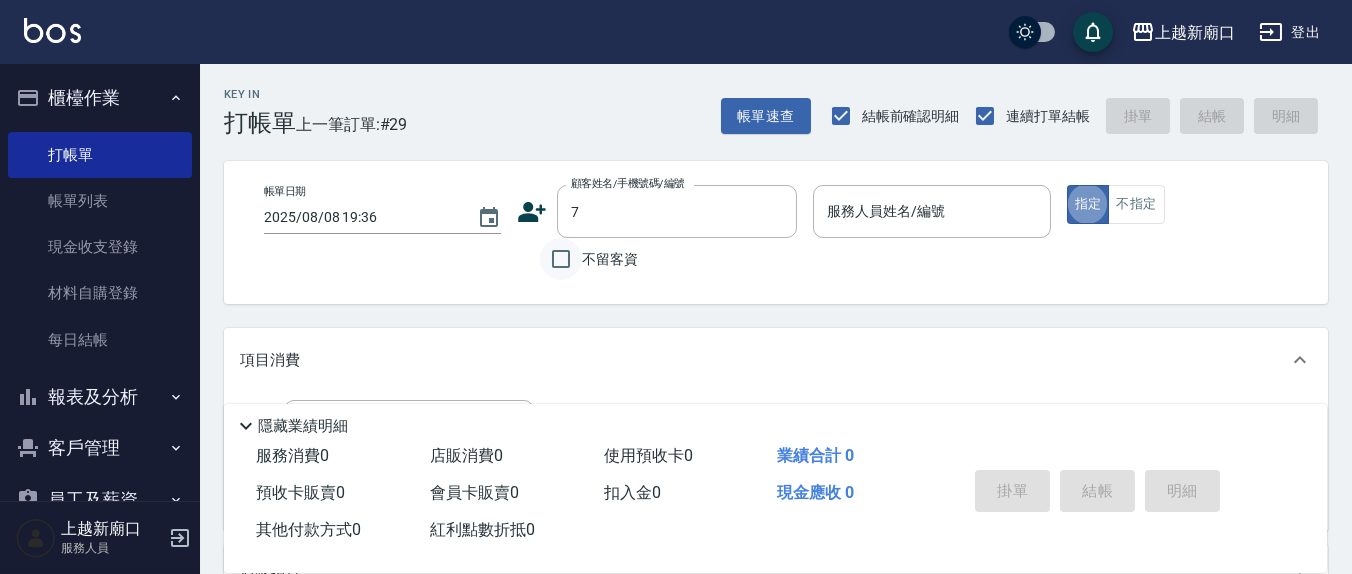 click on "不留客資" at bounding box center (561, 259) 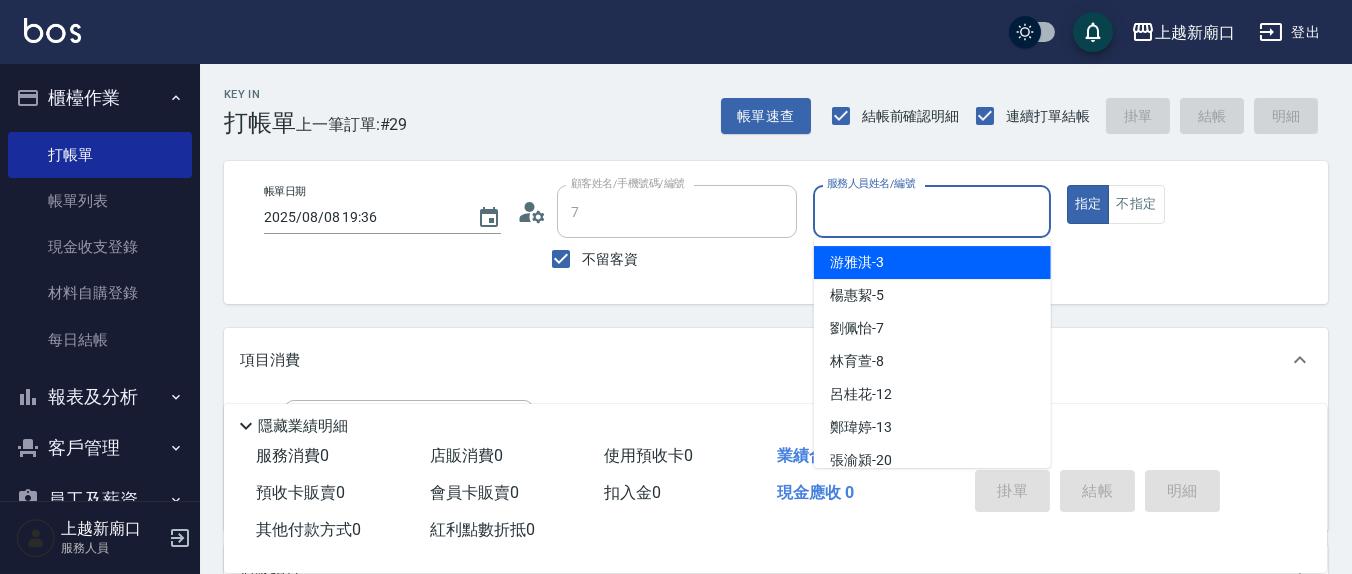 type on "[NAME]/[PHONE]/" 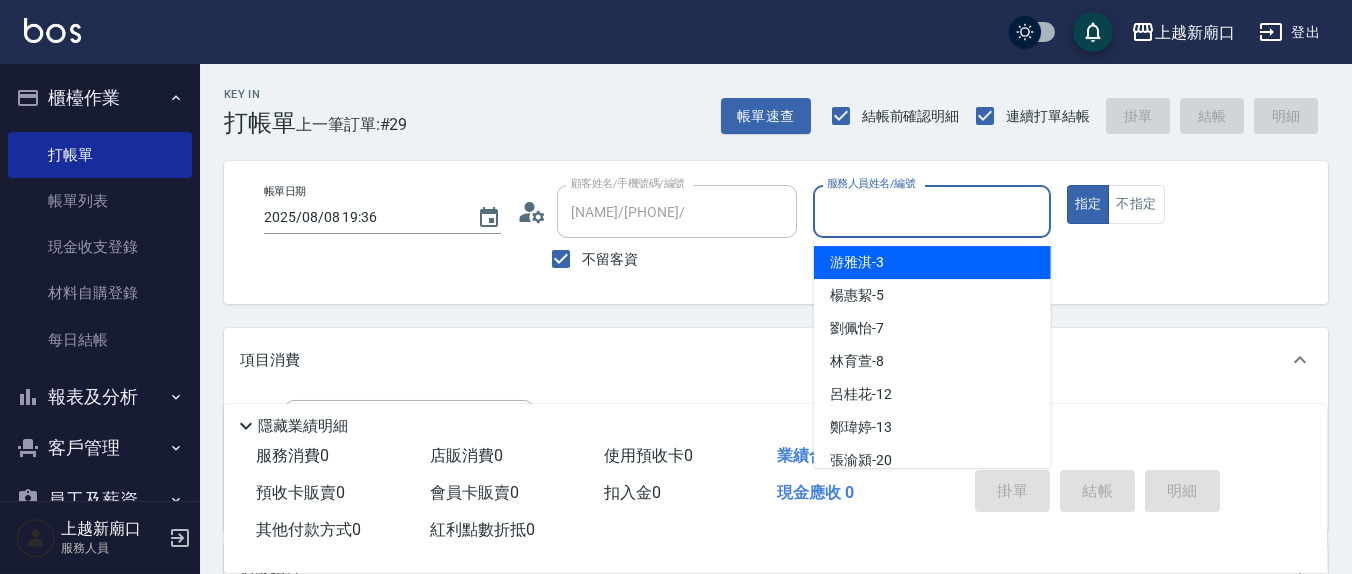 click on "服務人員姓名/編號 服務人員姓名/編號" at bounding box center [931, 211] 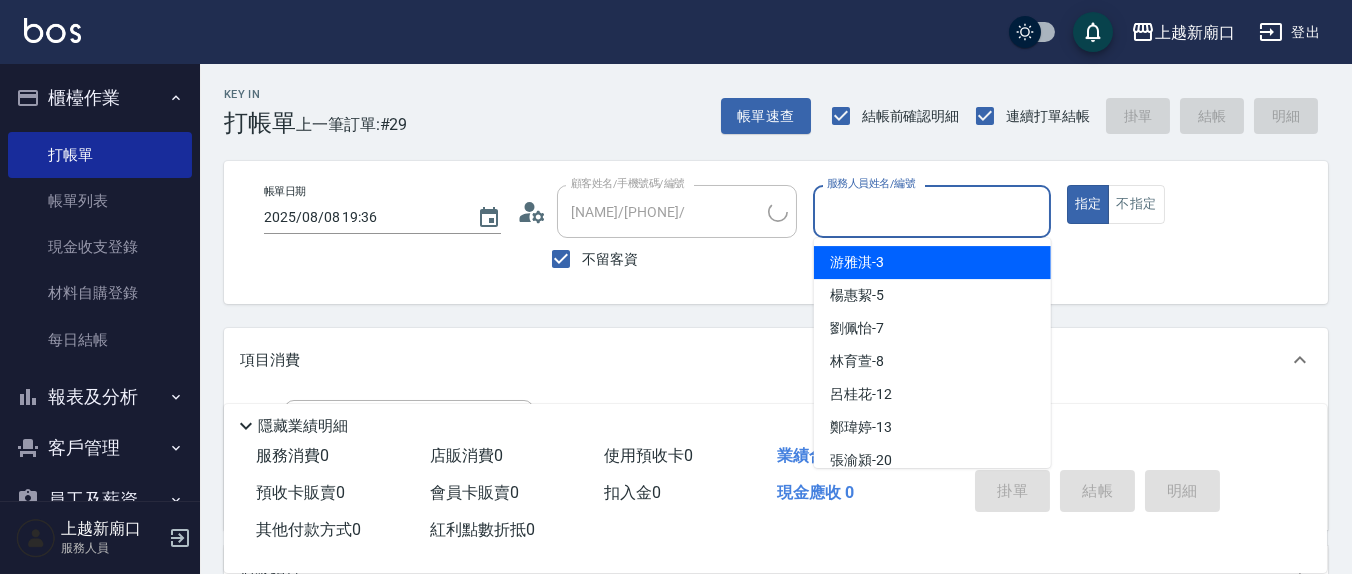 type on "7" 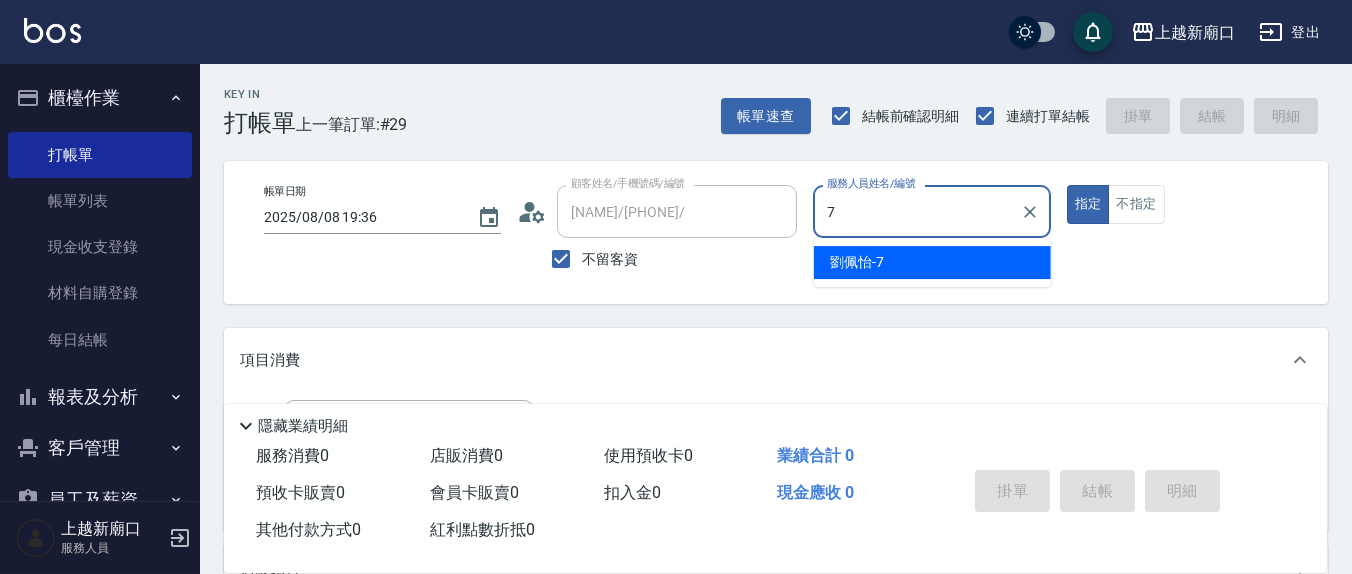 type on "[NAME]/[PHONE]/" 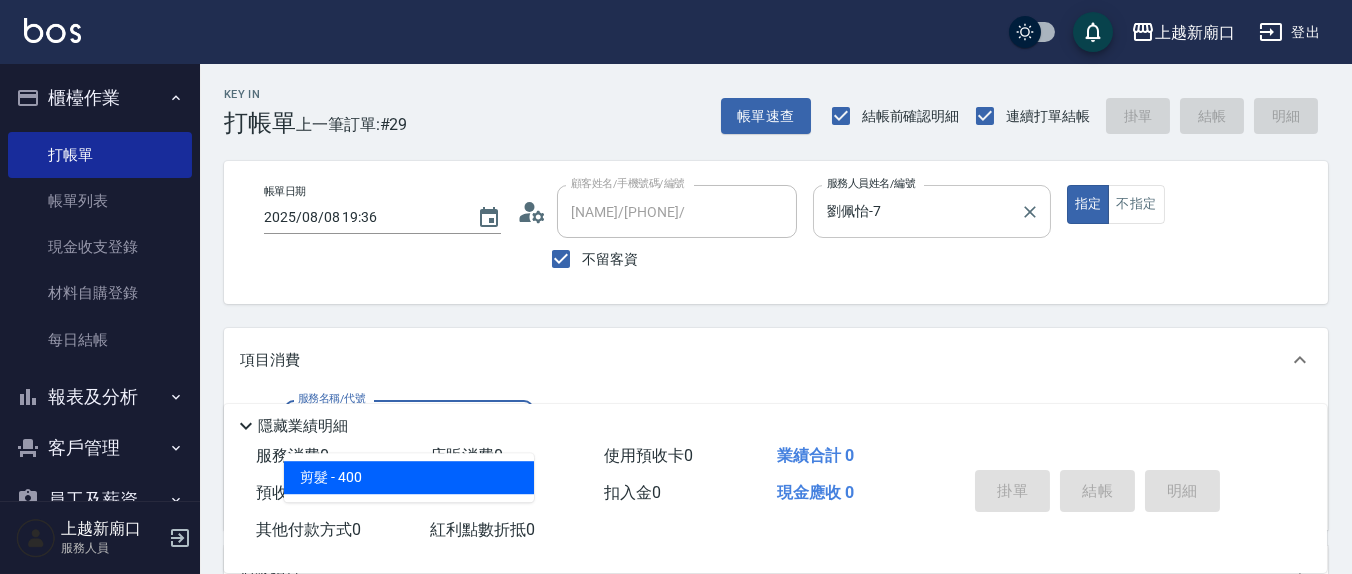 type on "剪髮(401)" 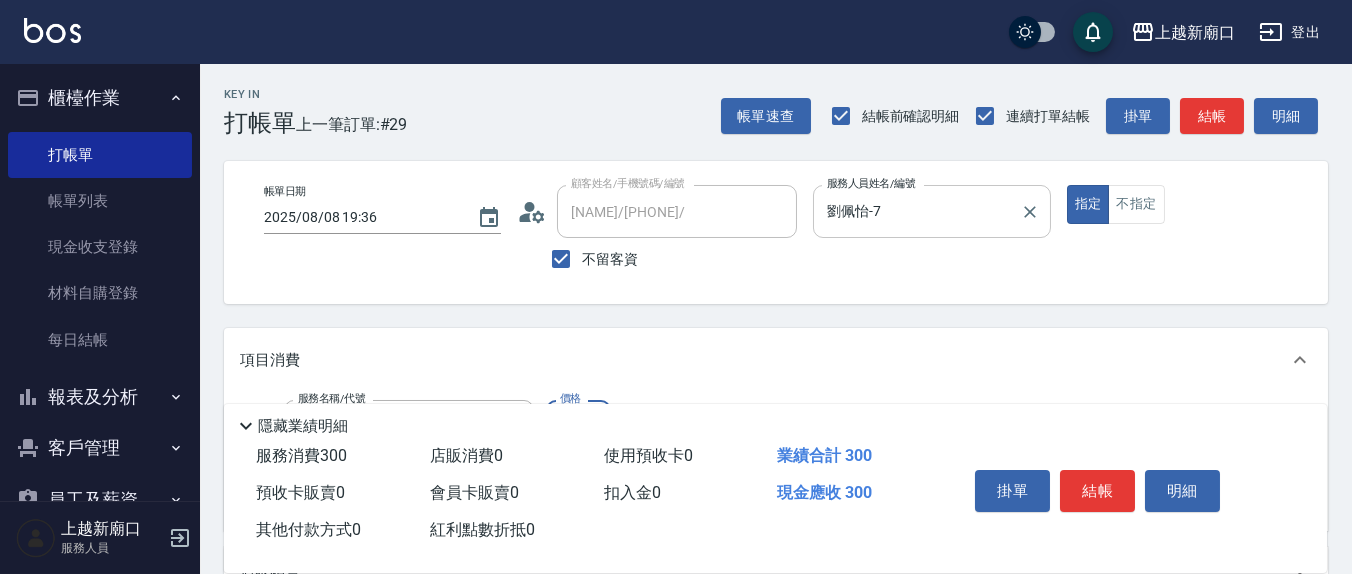 type on "300" 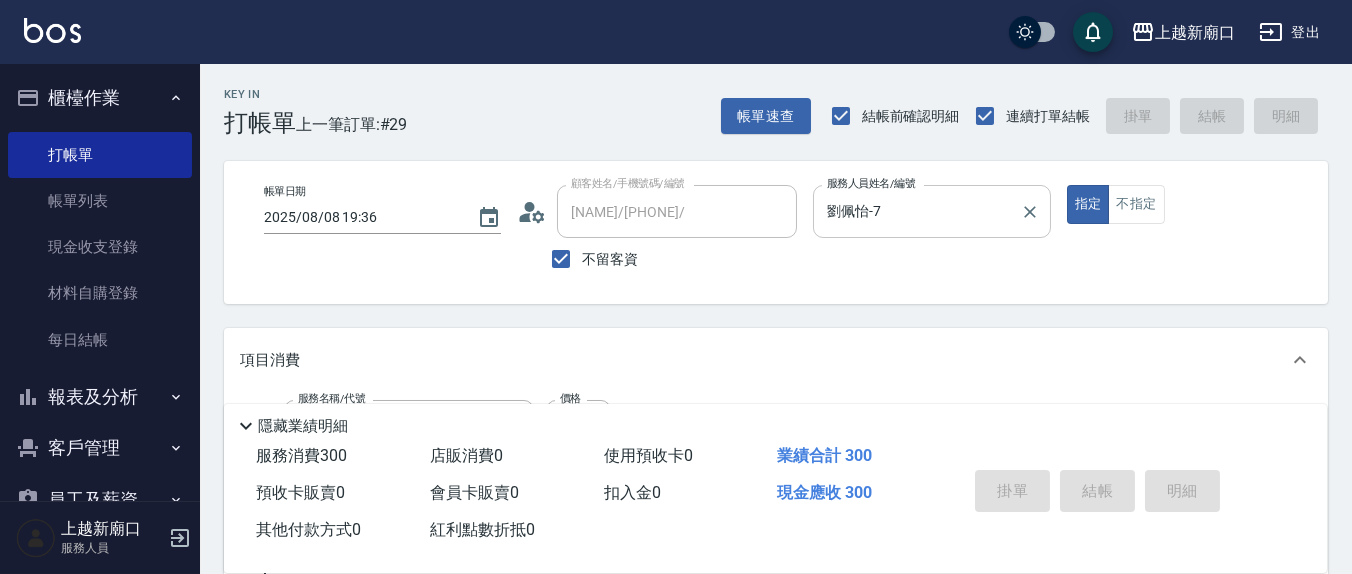 type 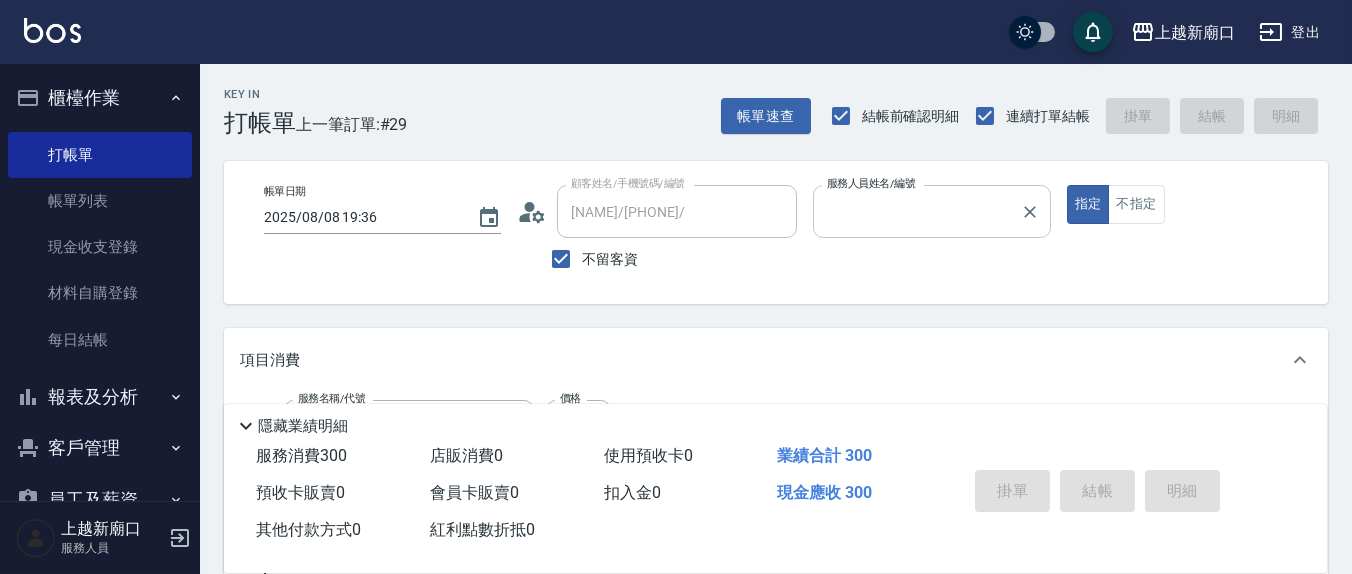 type 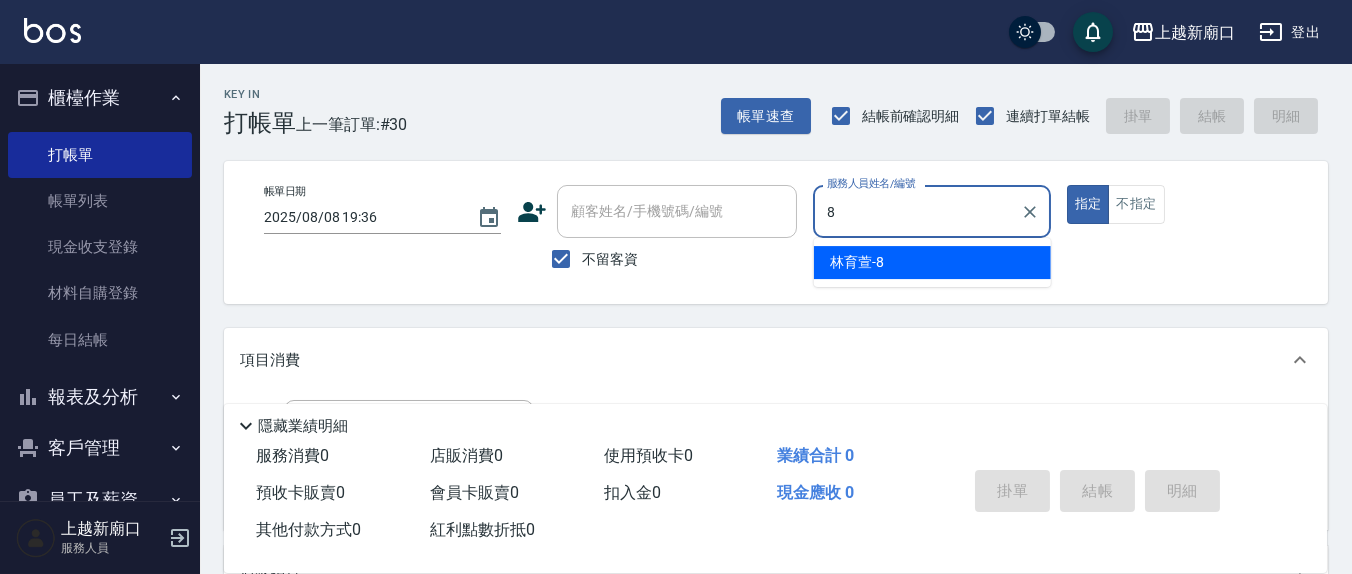 type on "林育萱-8" 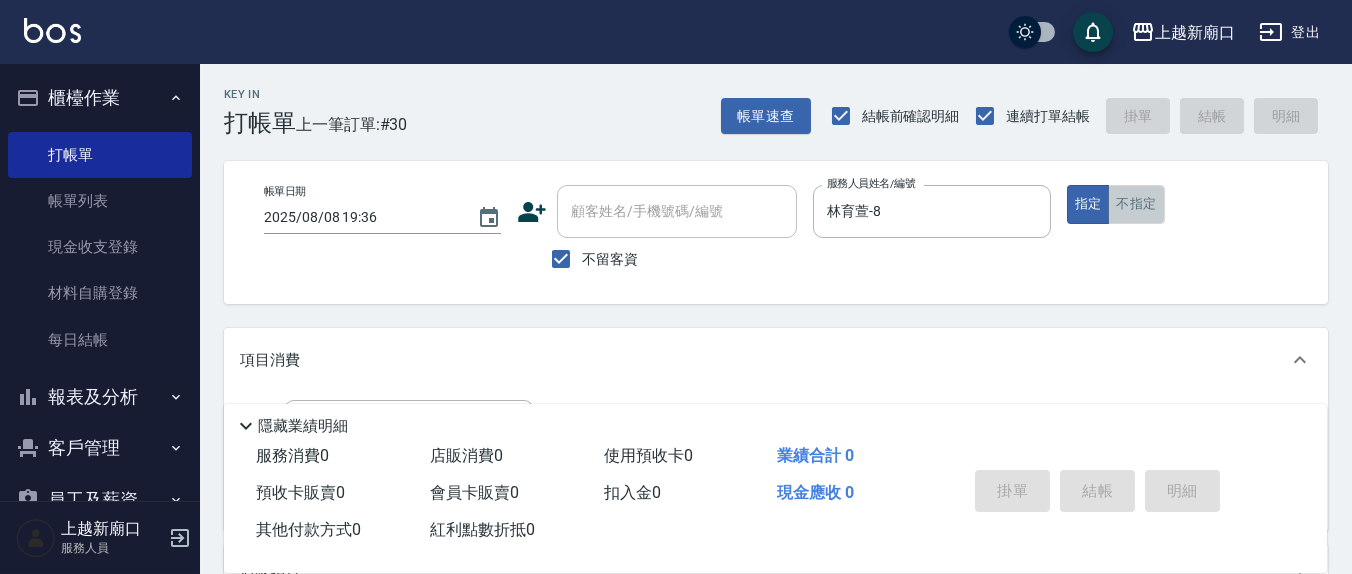 click on "不指定" at bounding box center [1136, 204] 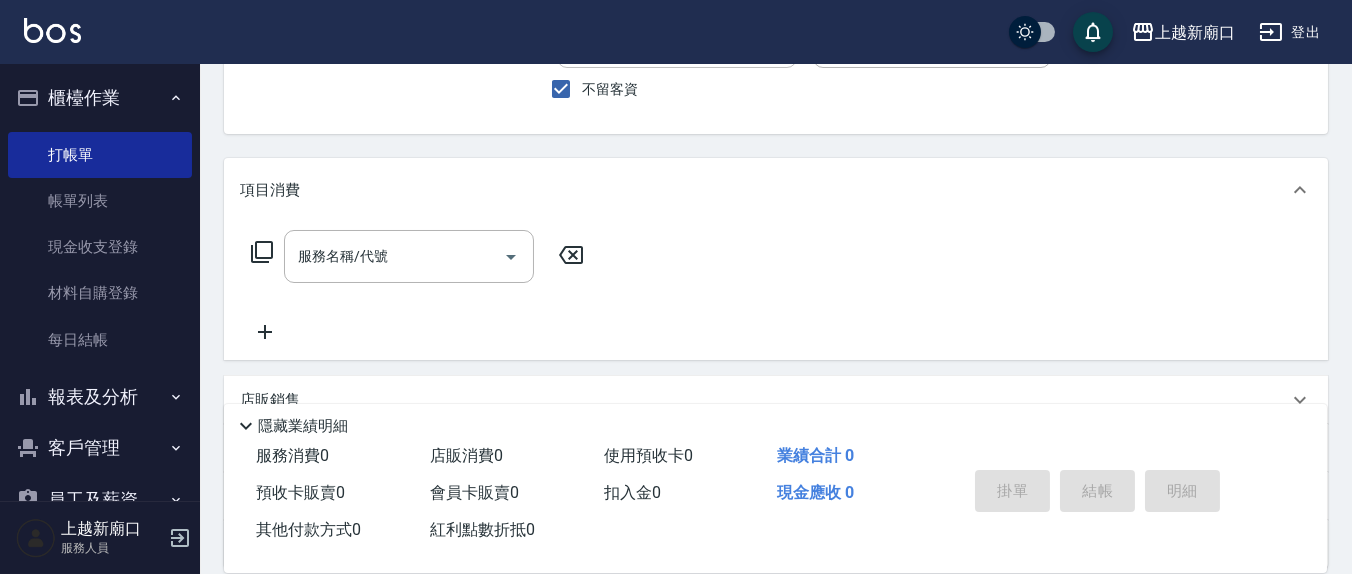scroll, scrollTop: 208, scrollLeft: 0, axis: vertical 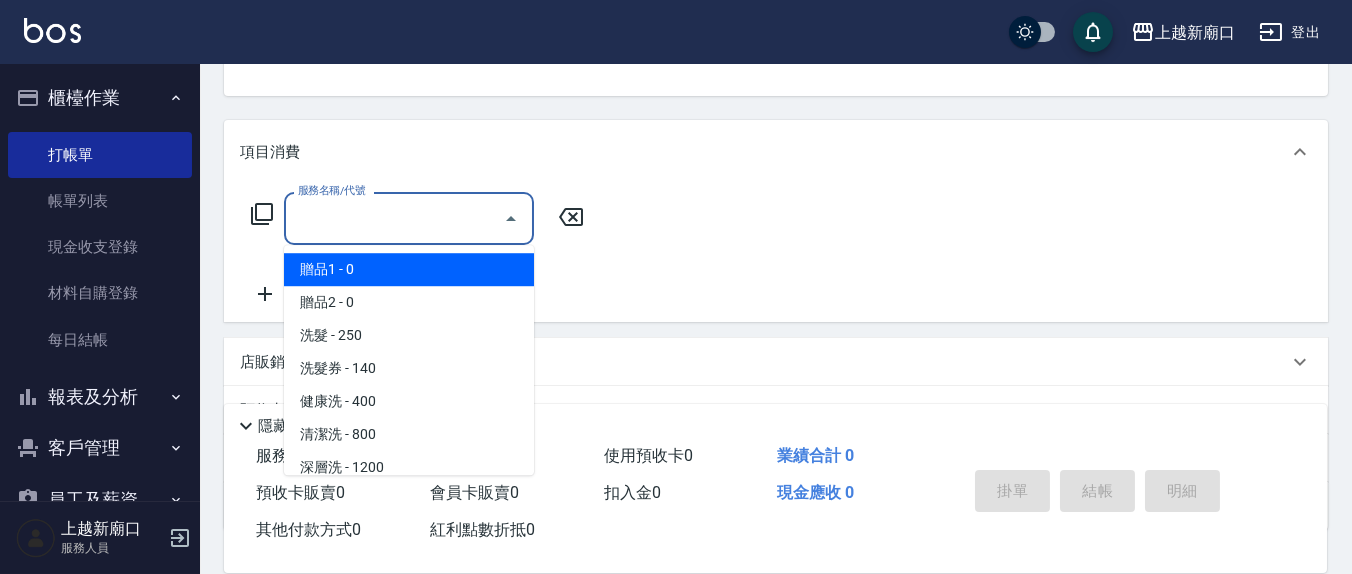 click on "服務名稱/代號" at bounding box center [394, 218] 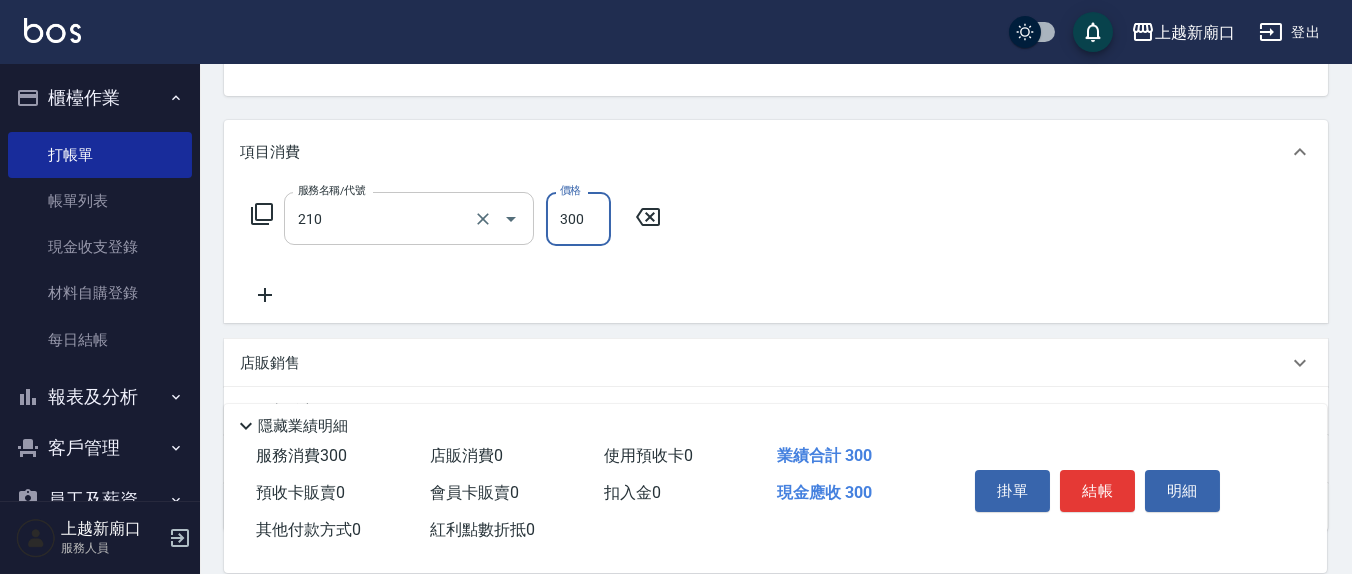type on "歐娜洗髮精(210)" 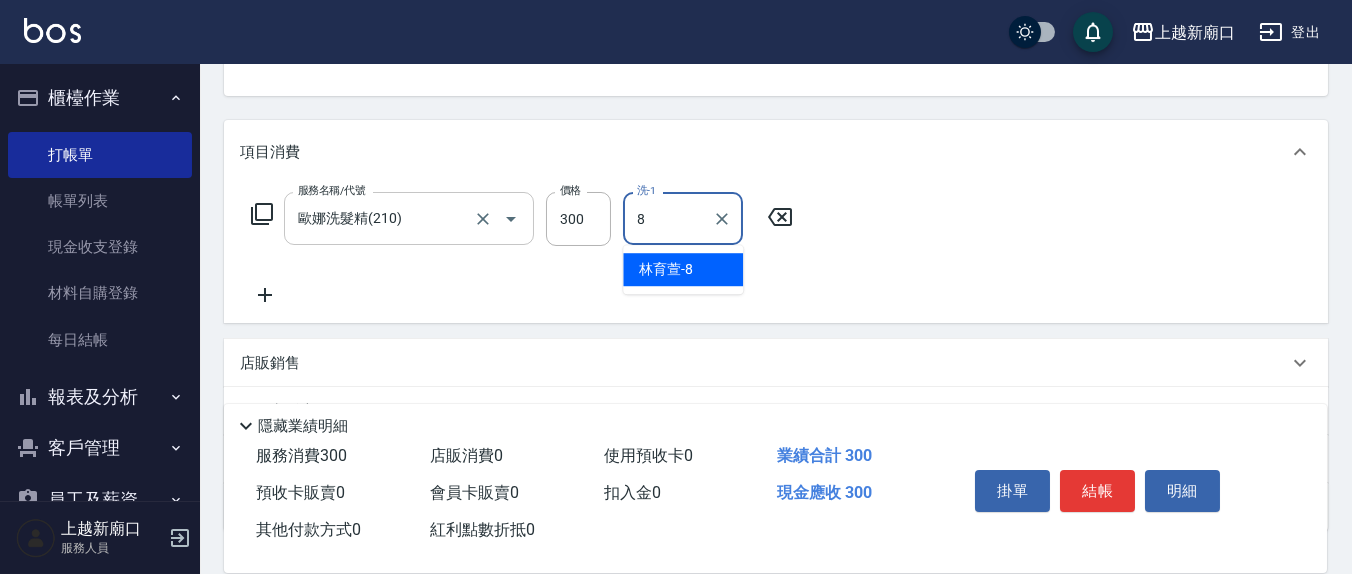 type on "林育萱-8" 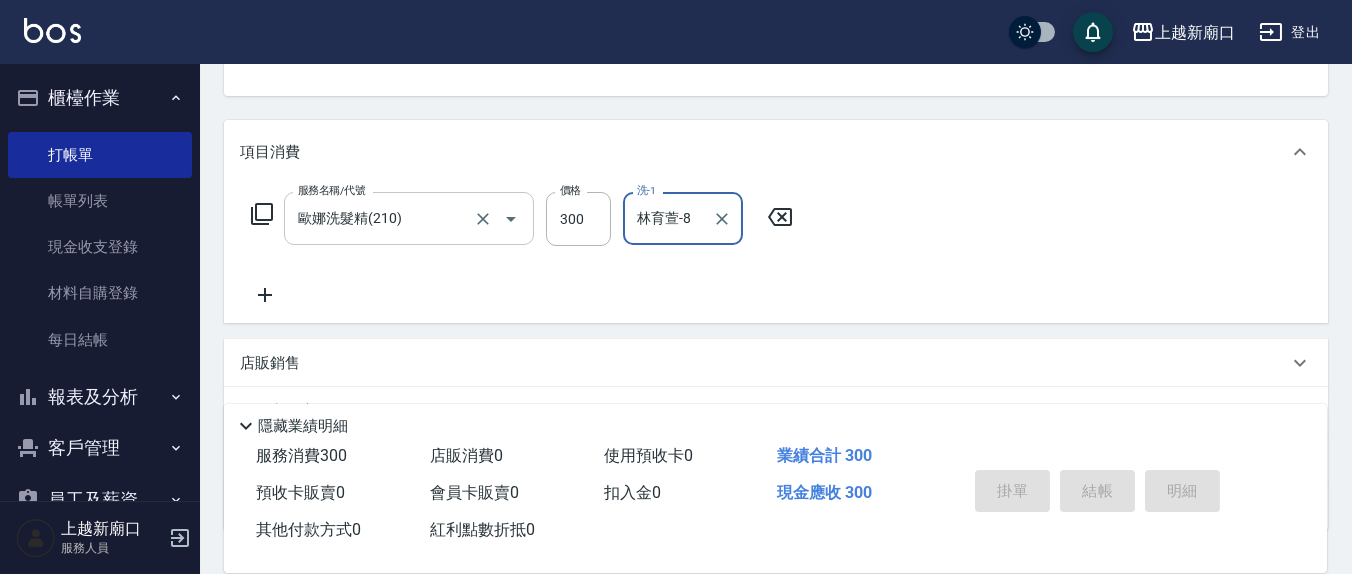 type 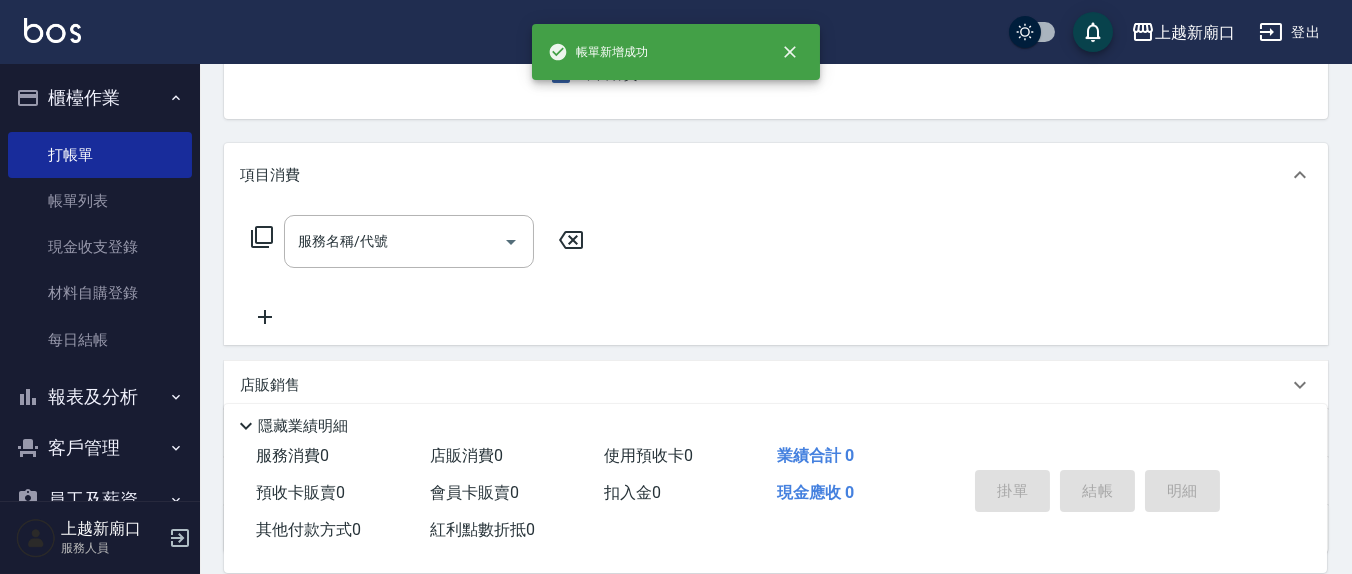 scroll, scrollTop: 0, scrollLeft: 0, axis: both 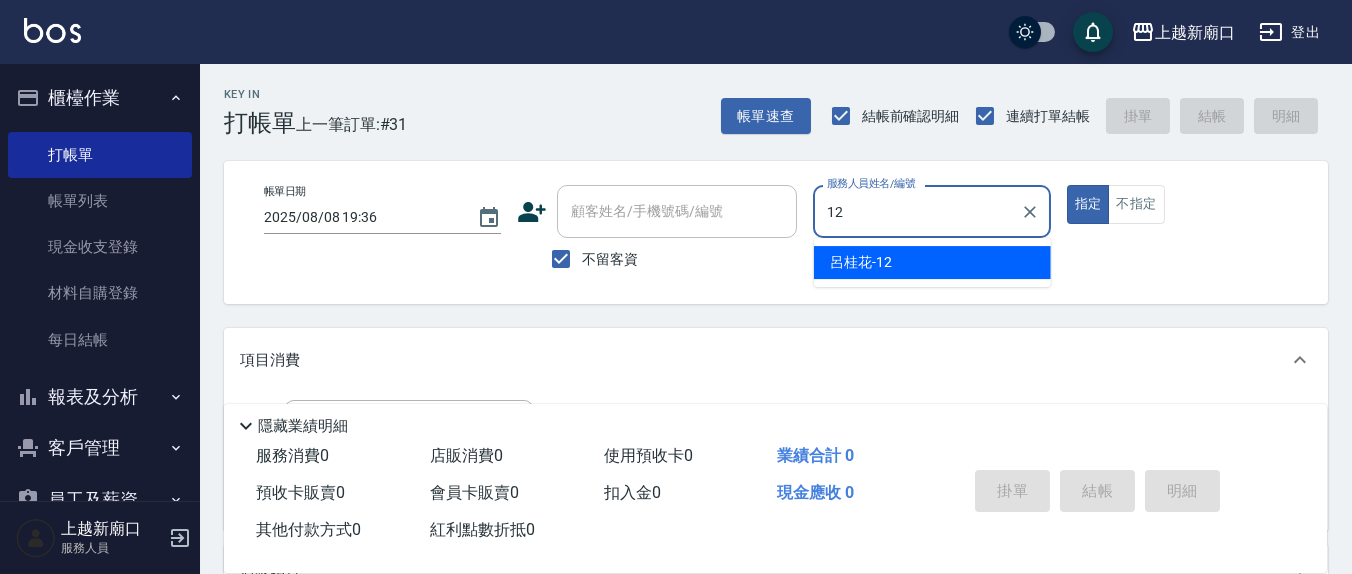 type on "呂桂花-12" 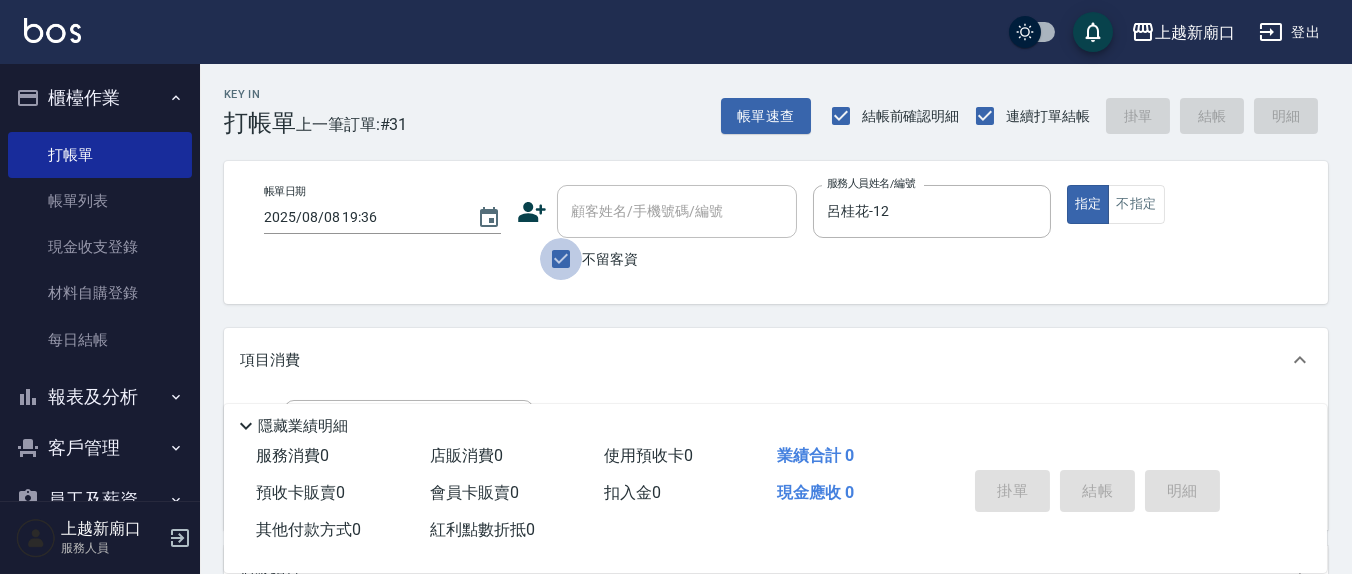 click on "不留客資" at bounding box center [561, 259] 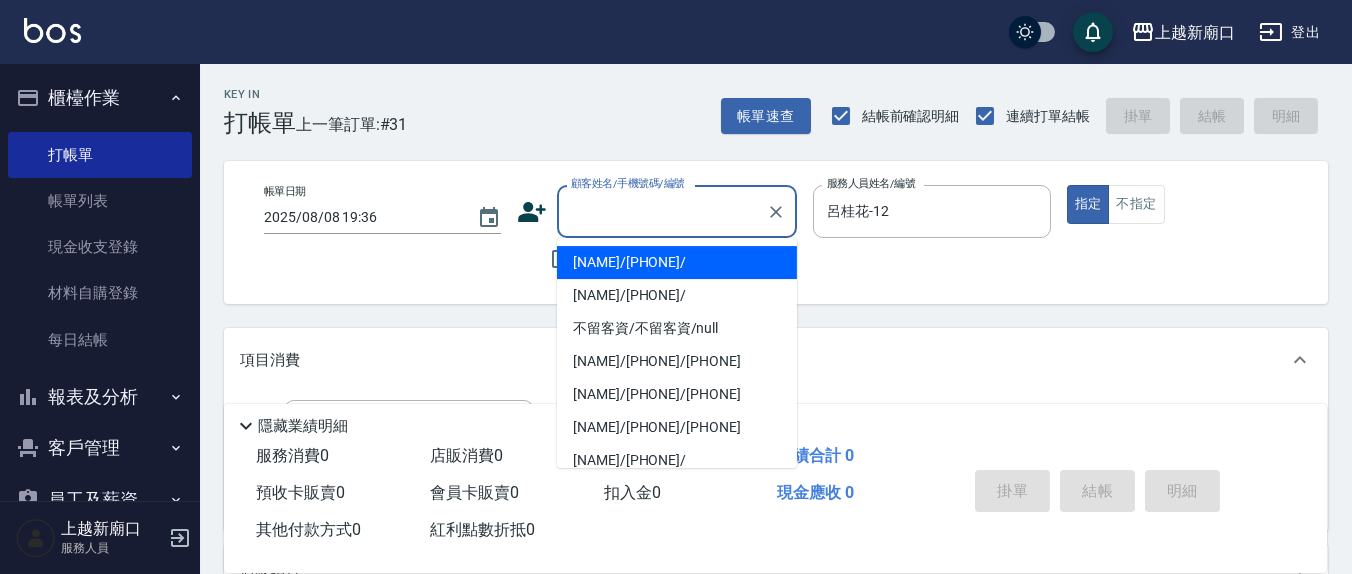 click on "顧客姓名/手機號碼/編號" at bounding box center (662, 211) 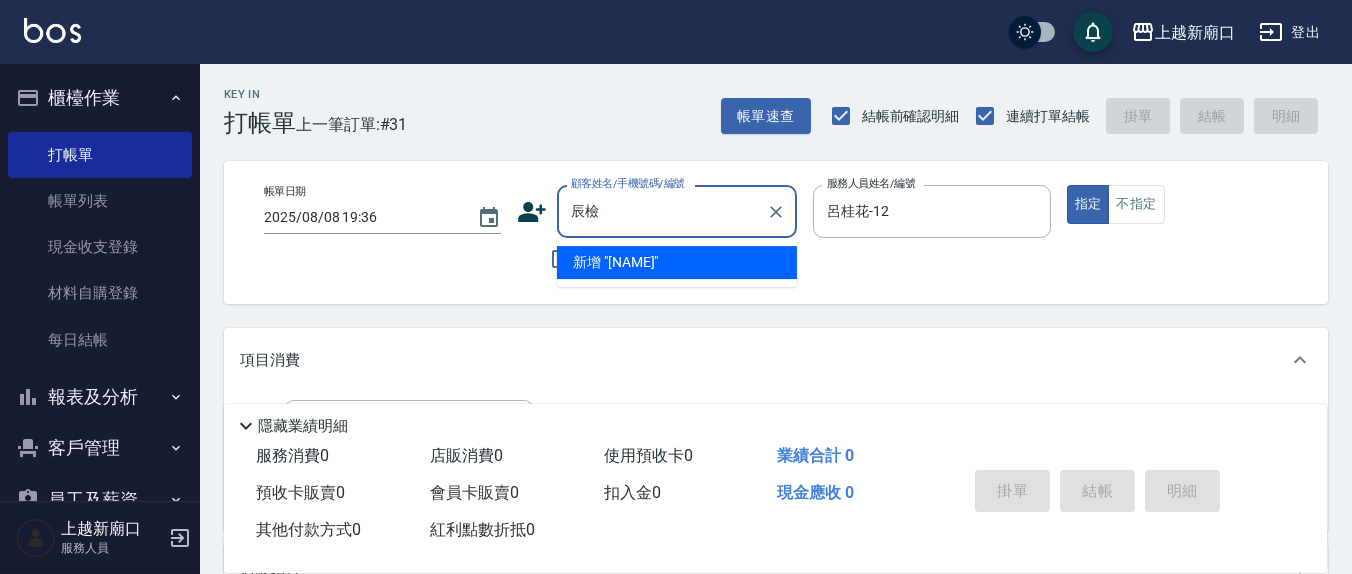 click on "辰檢" at bounding box center [662, 211] 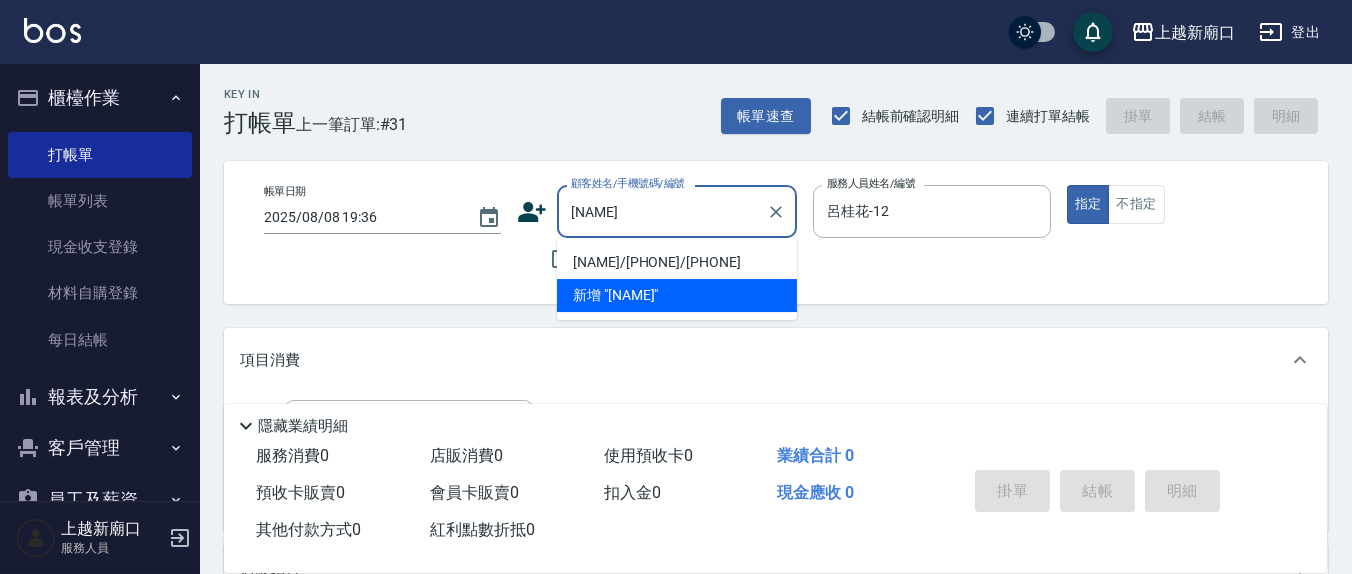 click on "[NAME]/[PHONE]/[PHONE]" at bounding box center [677, 262] 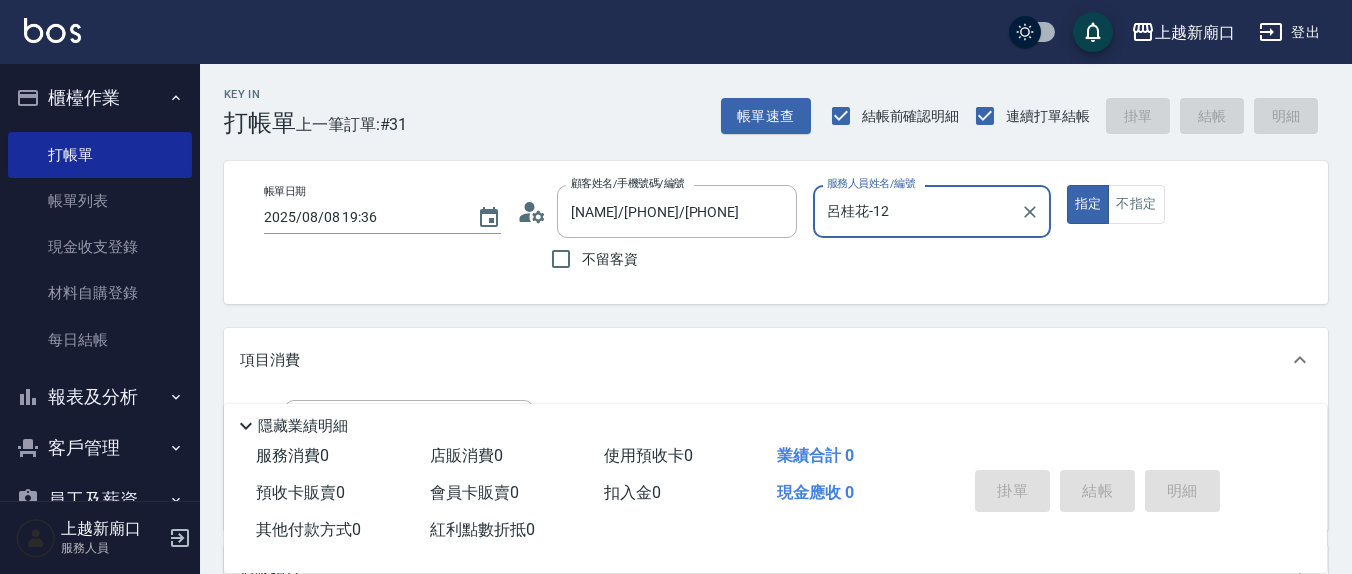 scroll, scrollTop: 208, scrollLeft: 0, axis: vertical 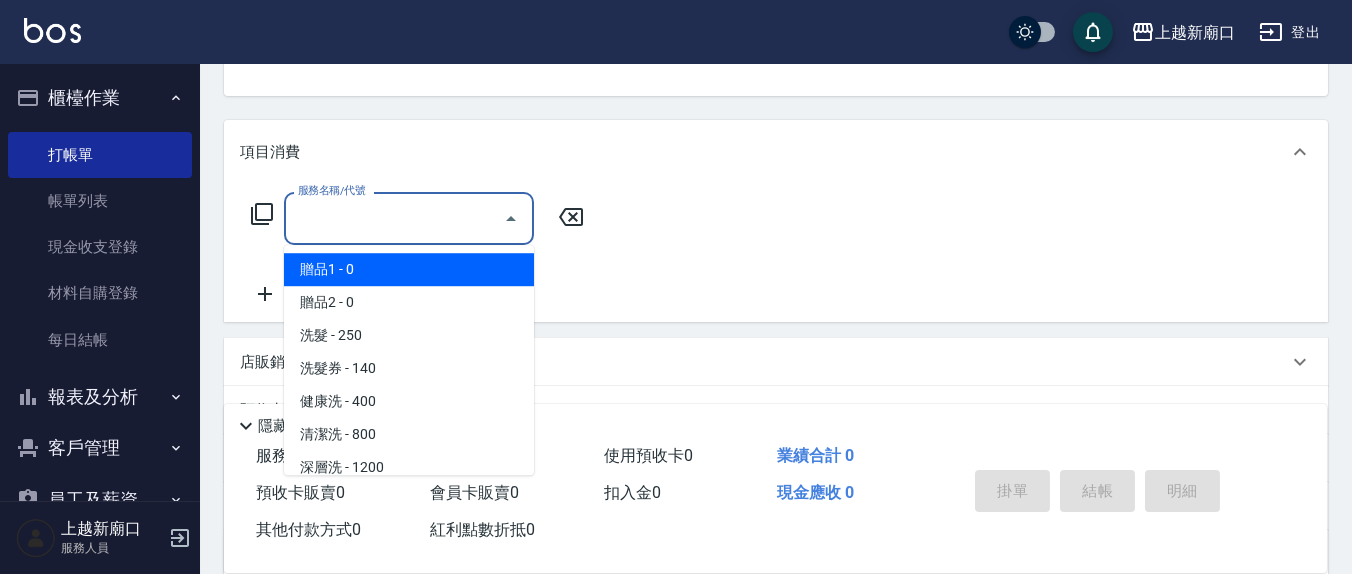 click on "服務名稱/代號" at bounding box center (394, 218) 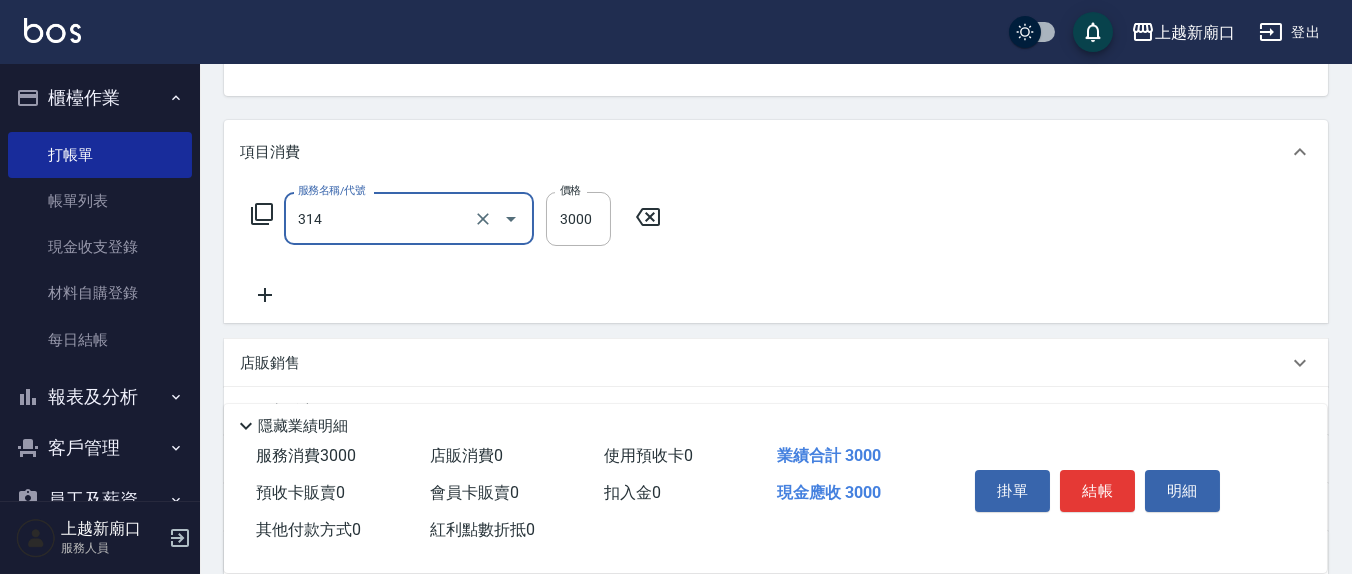 type on "CYA水質感2500UP(314)" 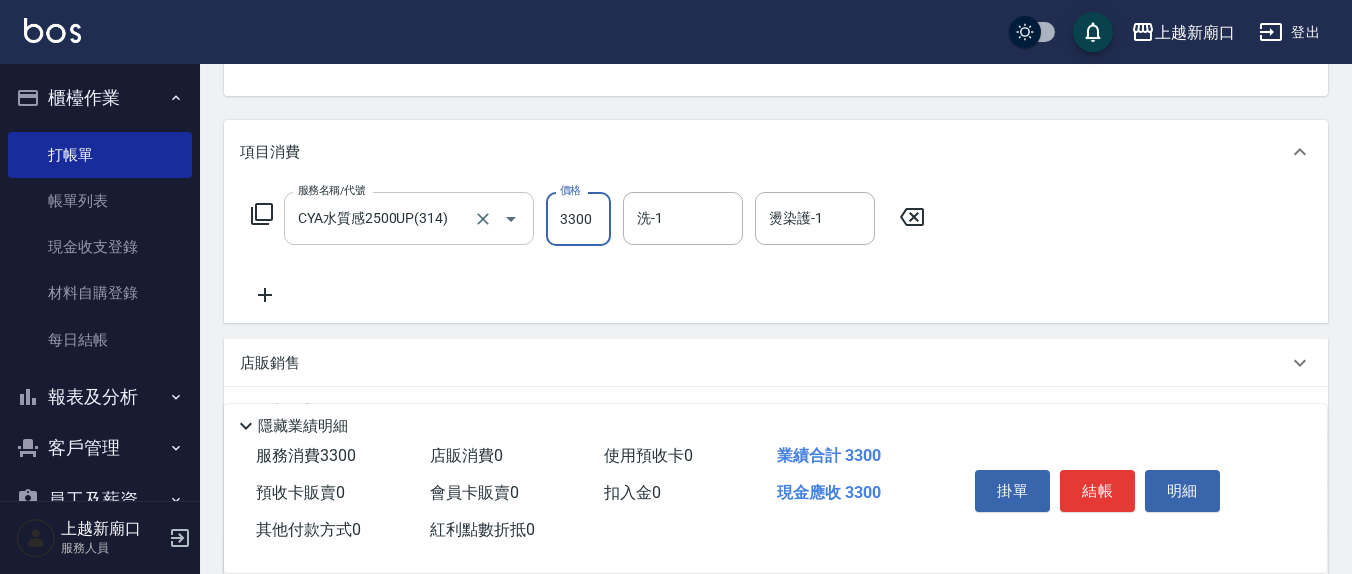 type on "3300" 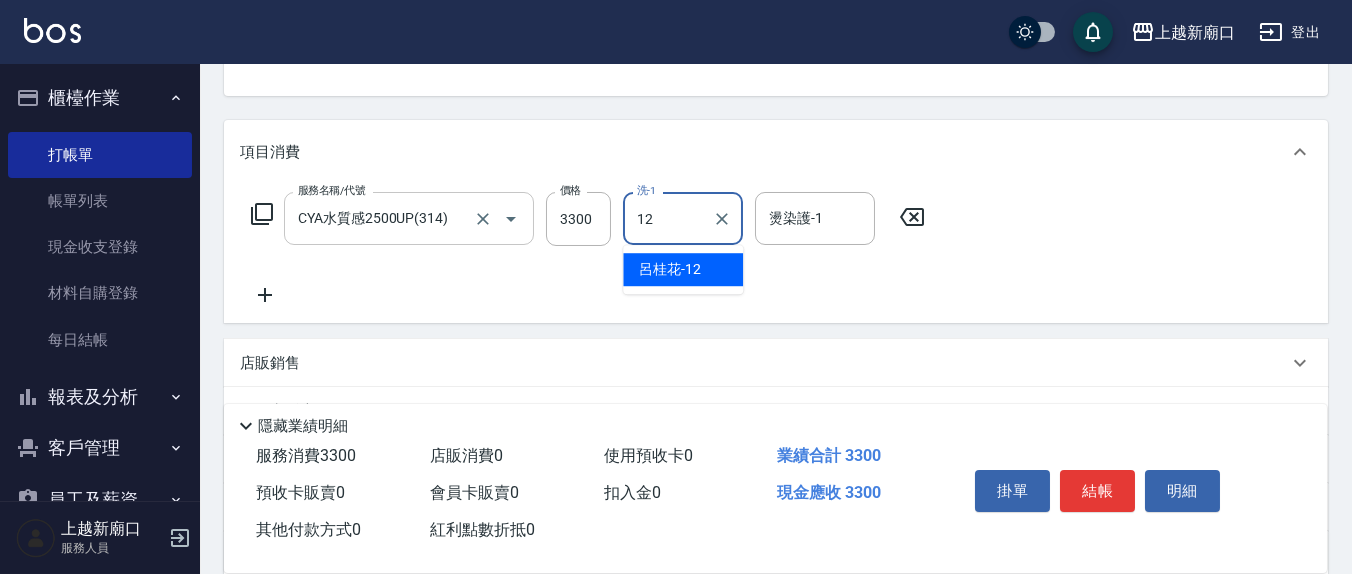 type on "呂桂花-12" 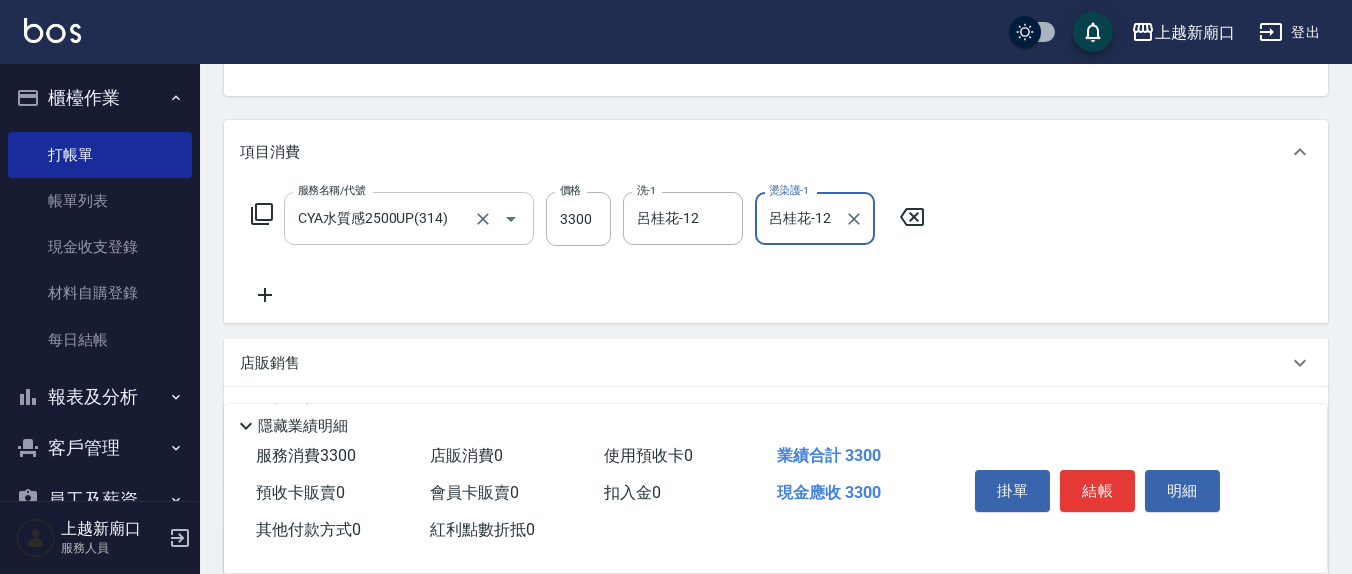 type on "呂桂花-12" 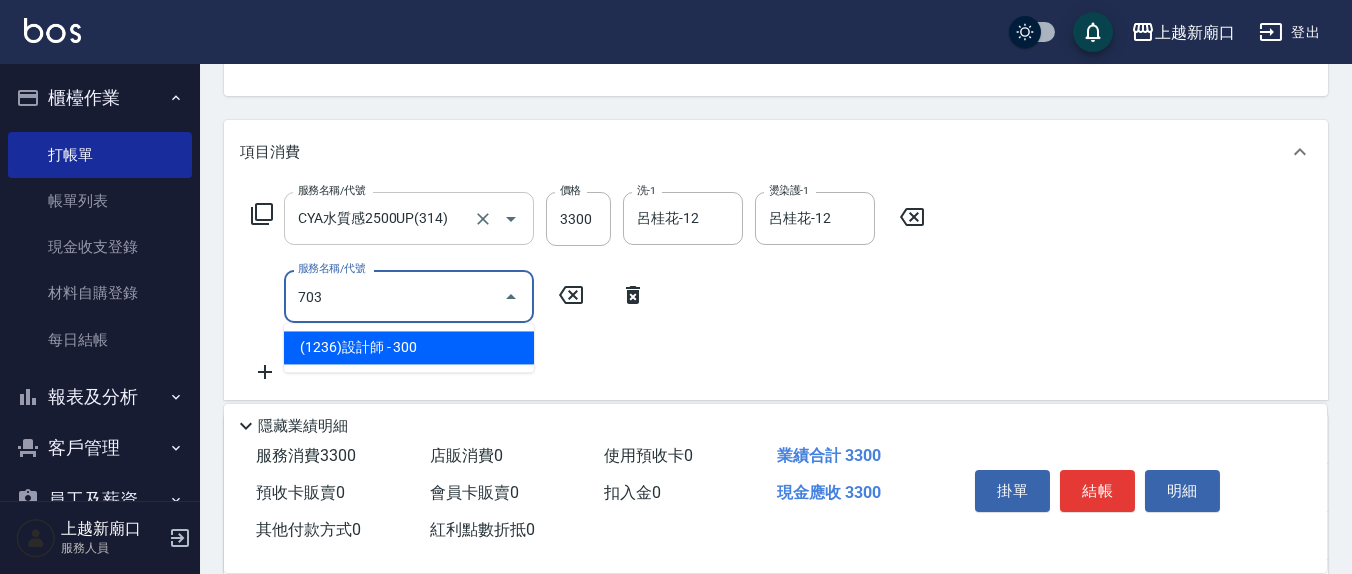 type on "(1236)設計師(703)" 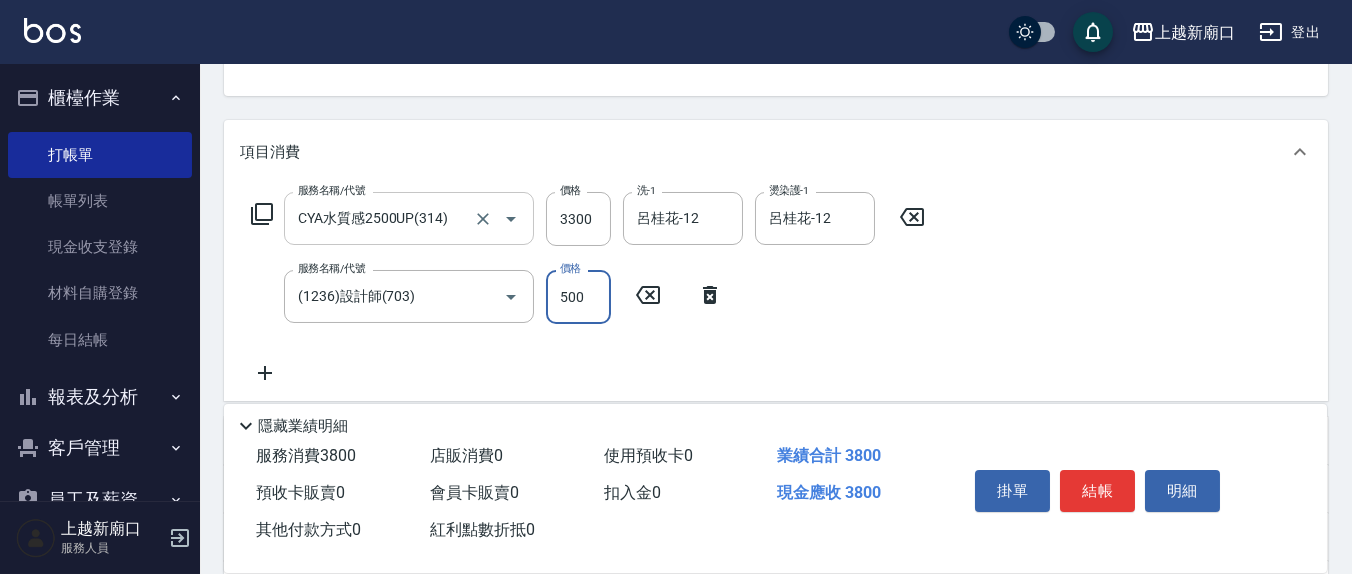type on "500" 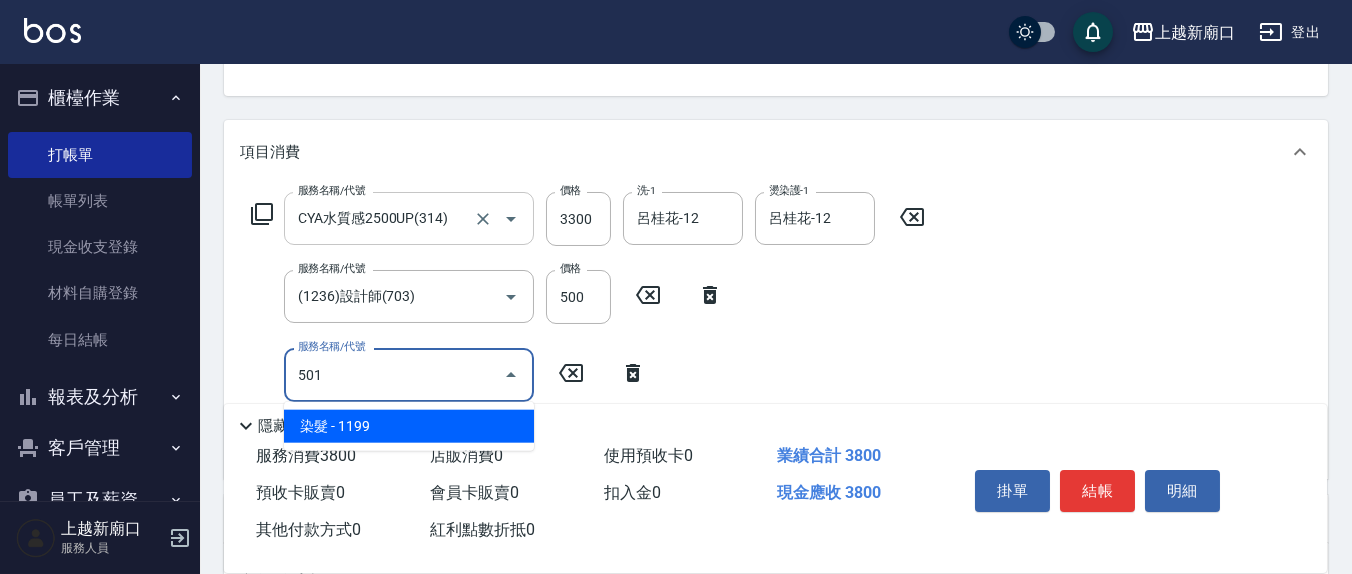 type on "染髮(501)" 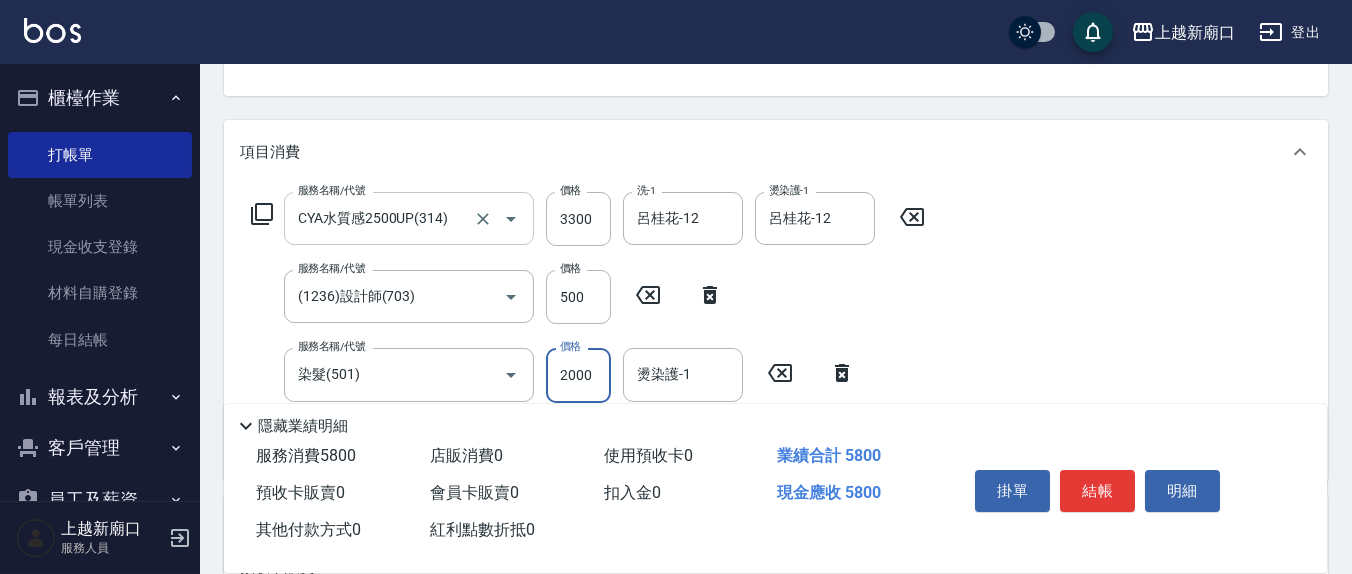 type on "2000" 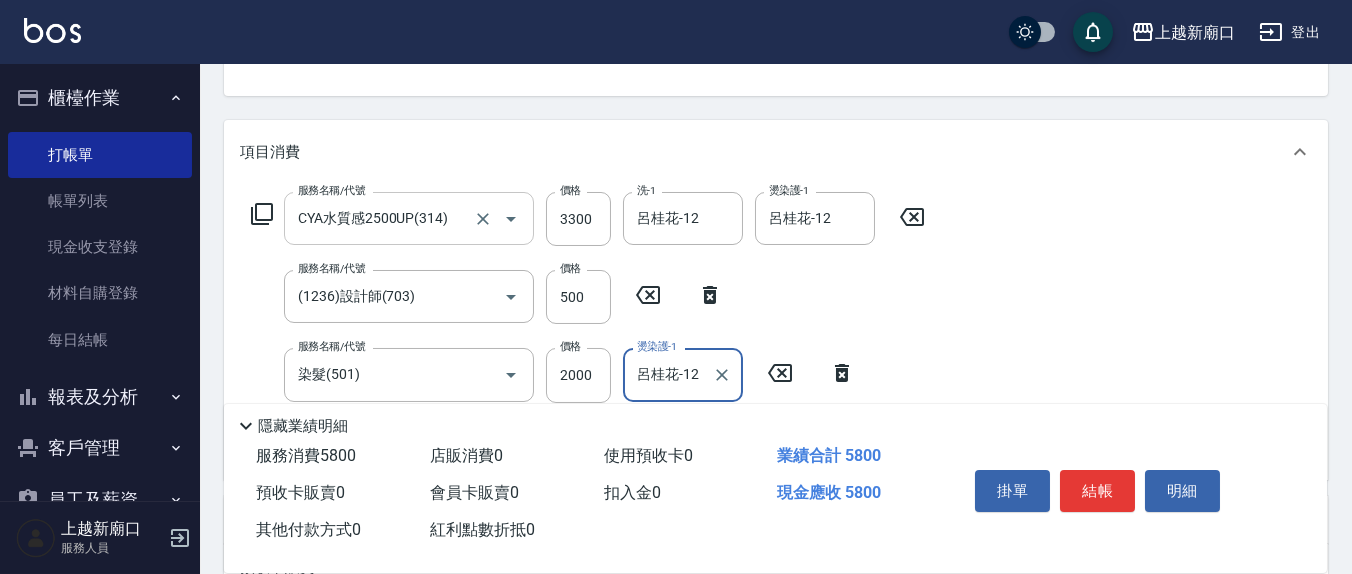 type on "呂桂花-12" 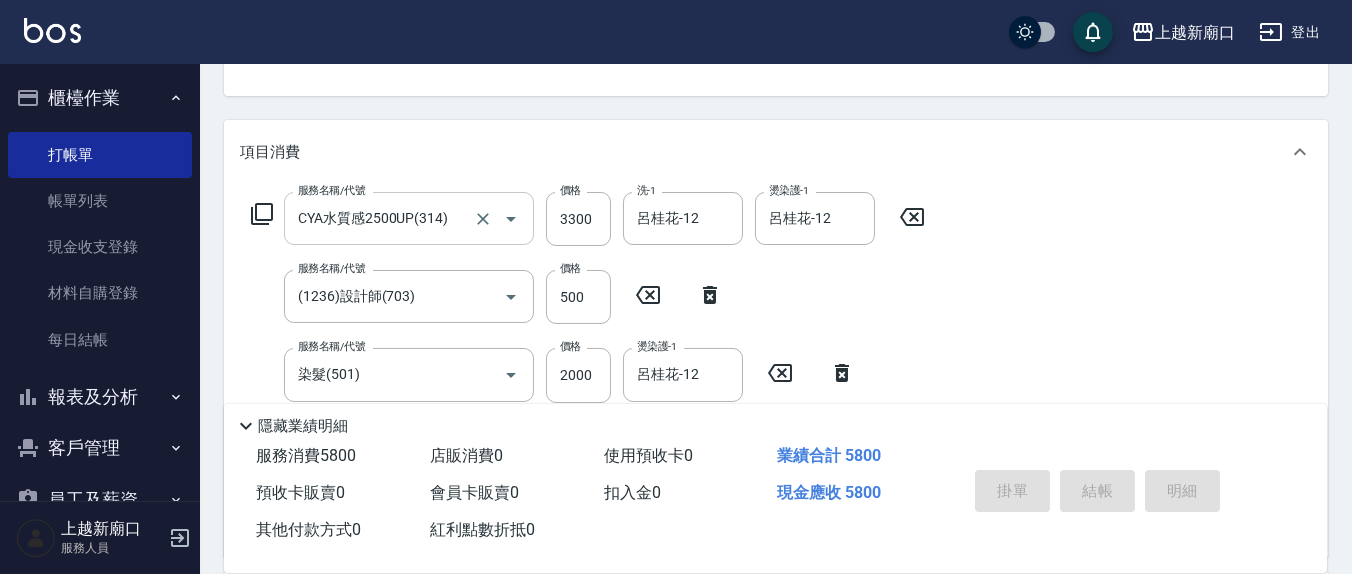 type on "2025/08/08 19:37" 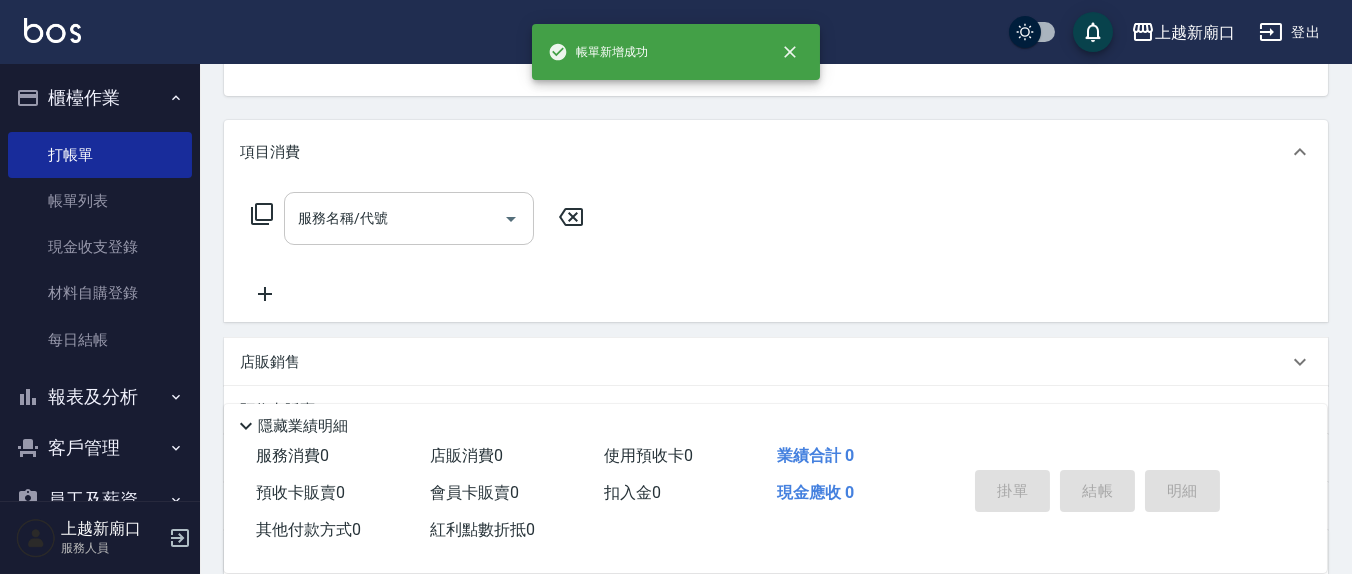 scroll, scrollTop: 193, scrollLeft: 0, axis: vertical 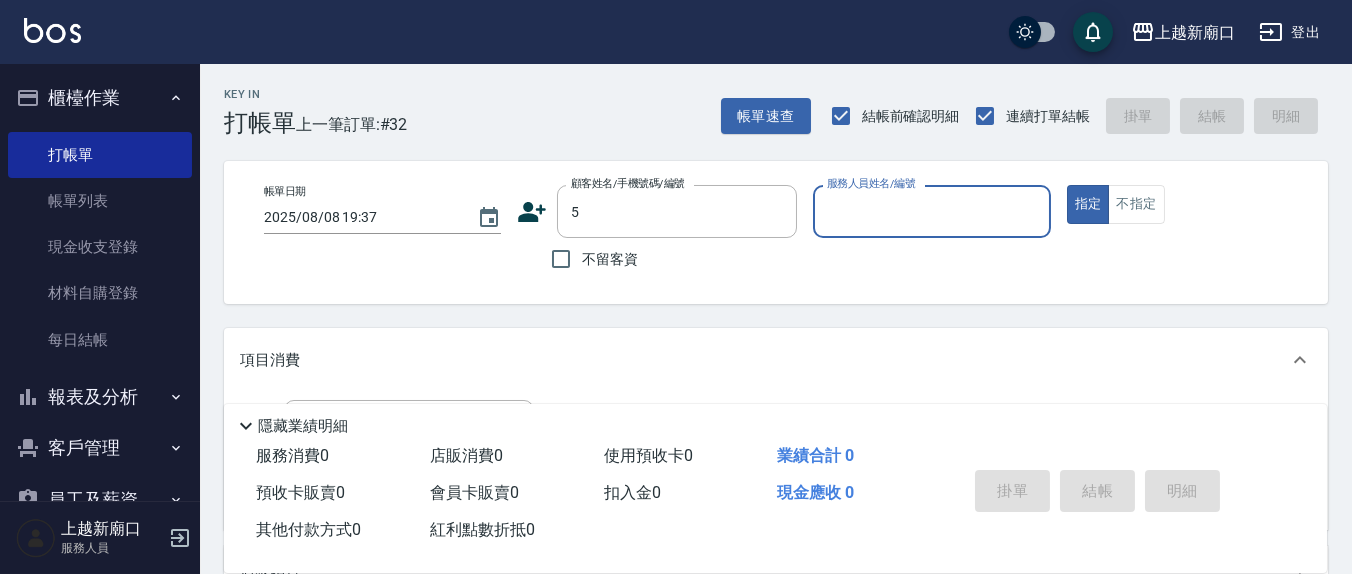 type on "5" 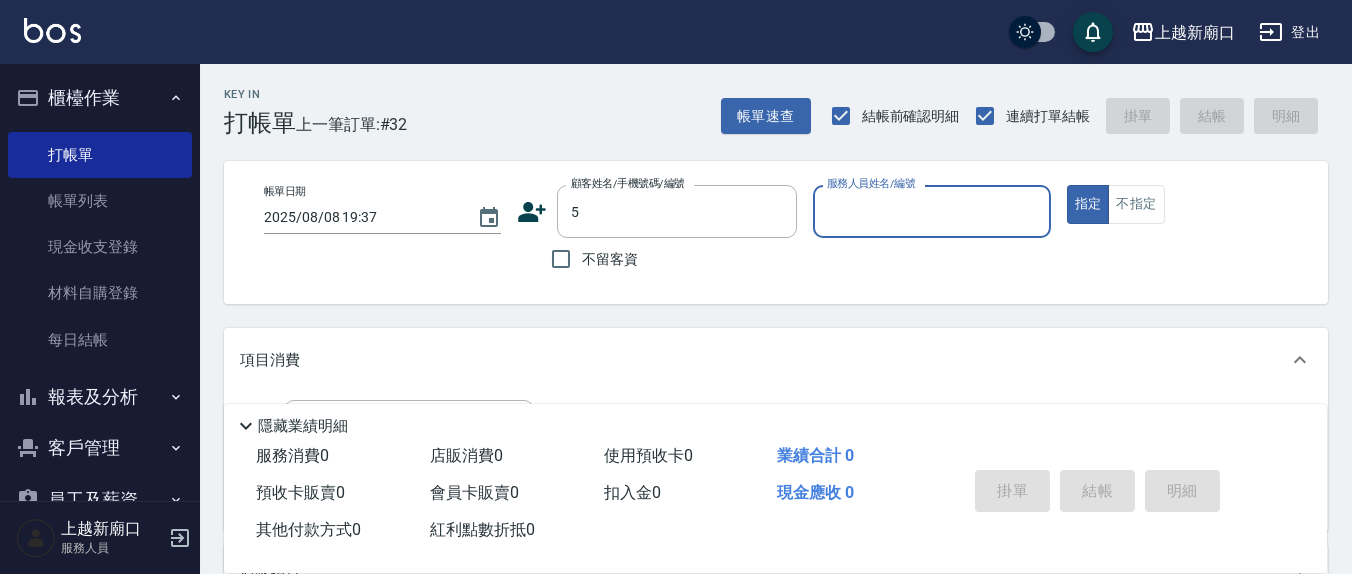 drag, startPoint x: 556, startPoint y: 258, endPoint x: 891, endPoint y: 232, distance: 336.00745 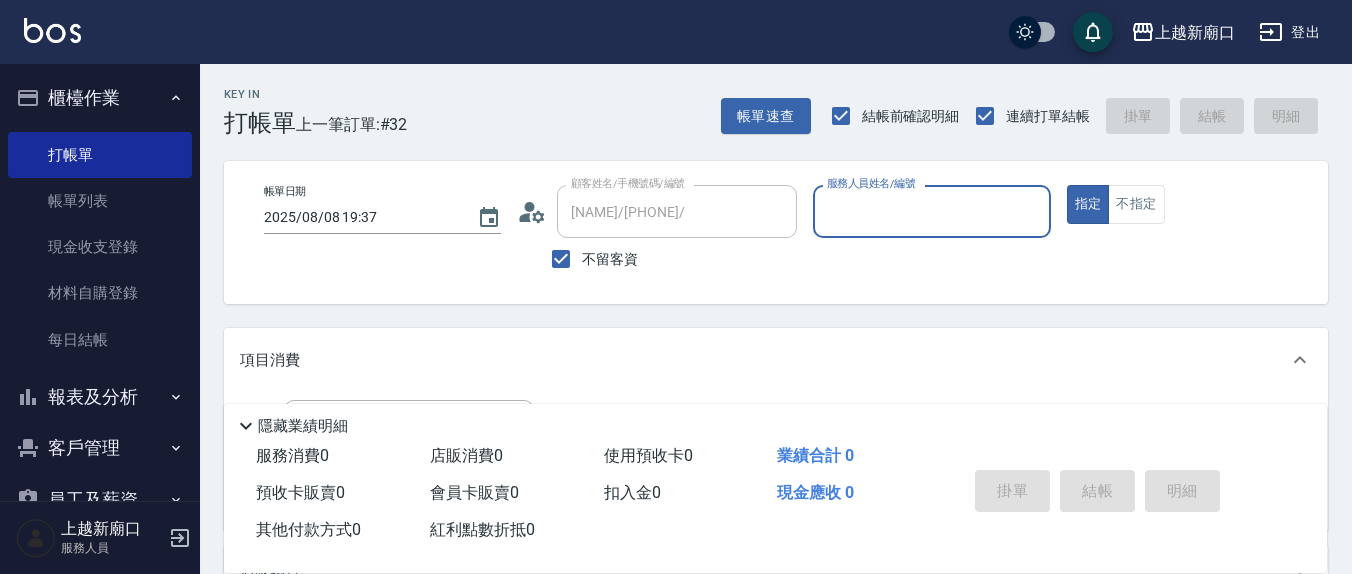 click on "服務人員姓名/編號" at bounding box center [931, 211] 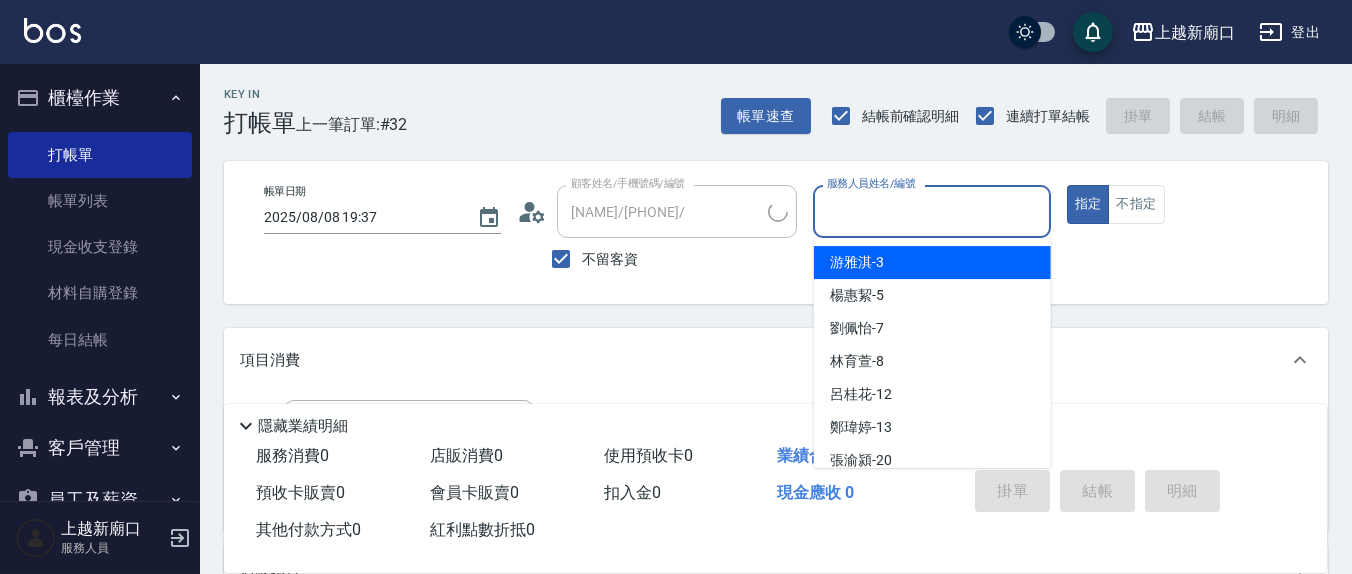 type on "5" 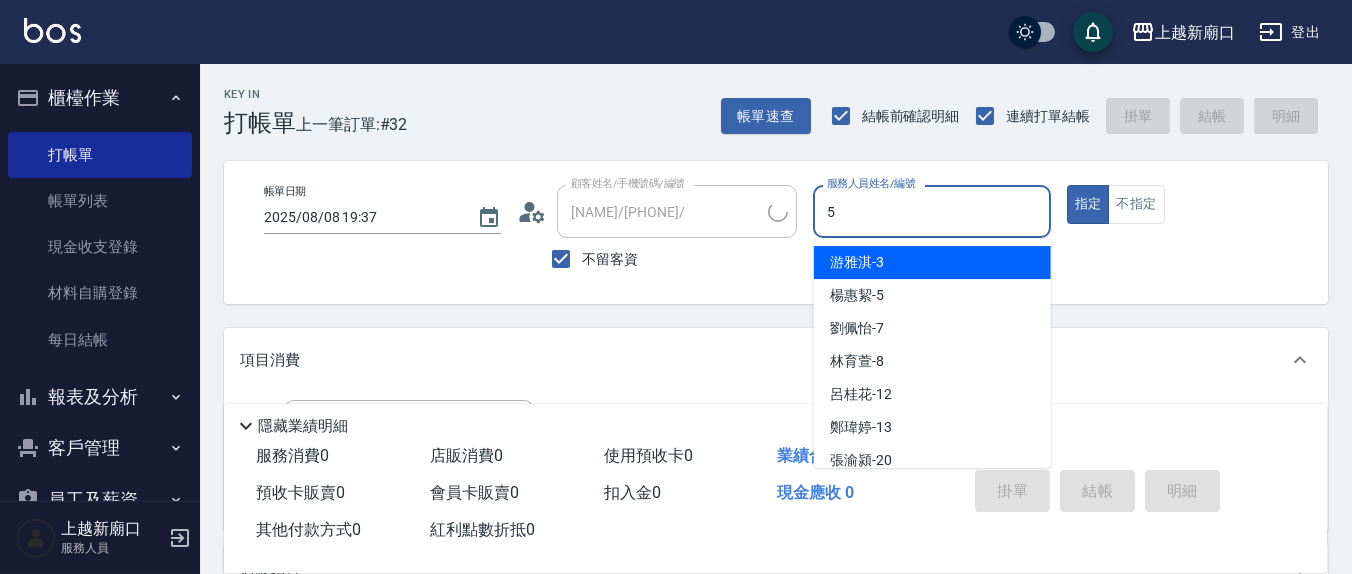 type on "[NAME]/[PHONE]/" 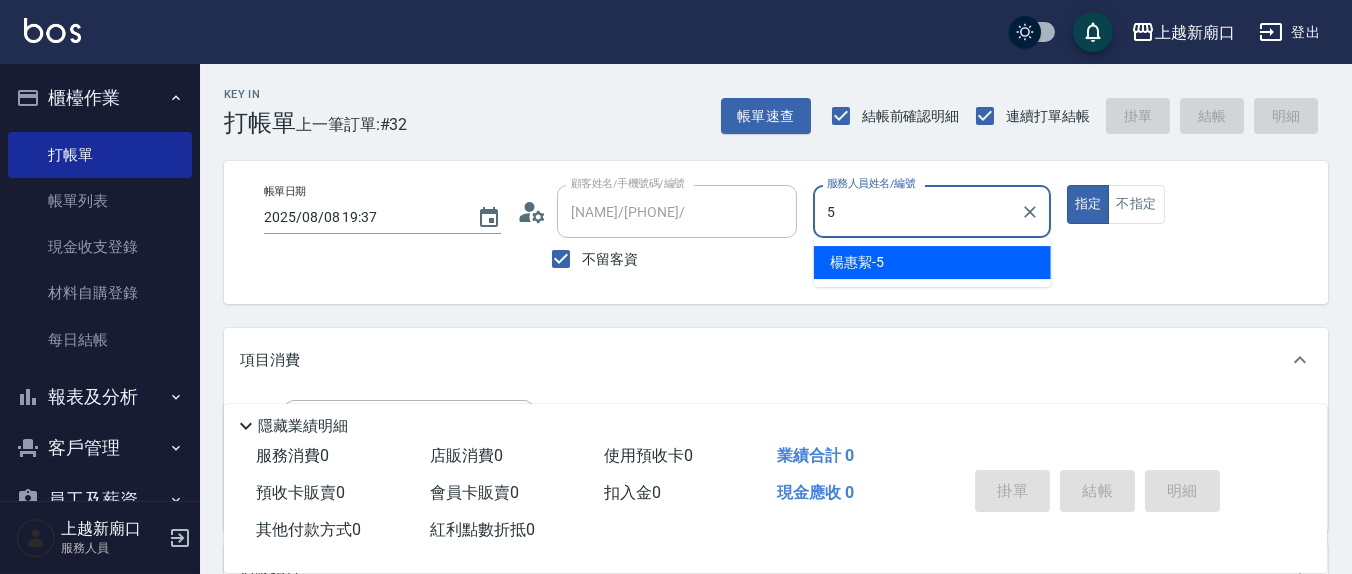 type on "楊惠絜-5" 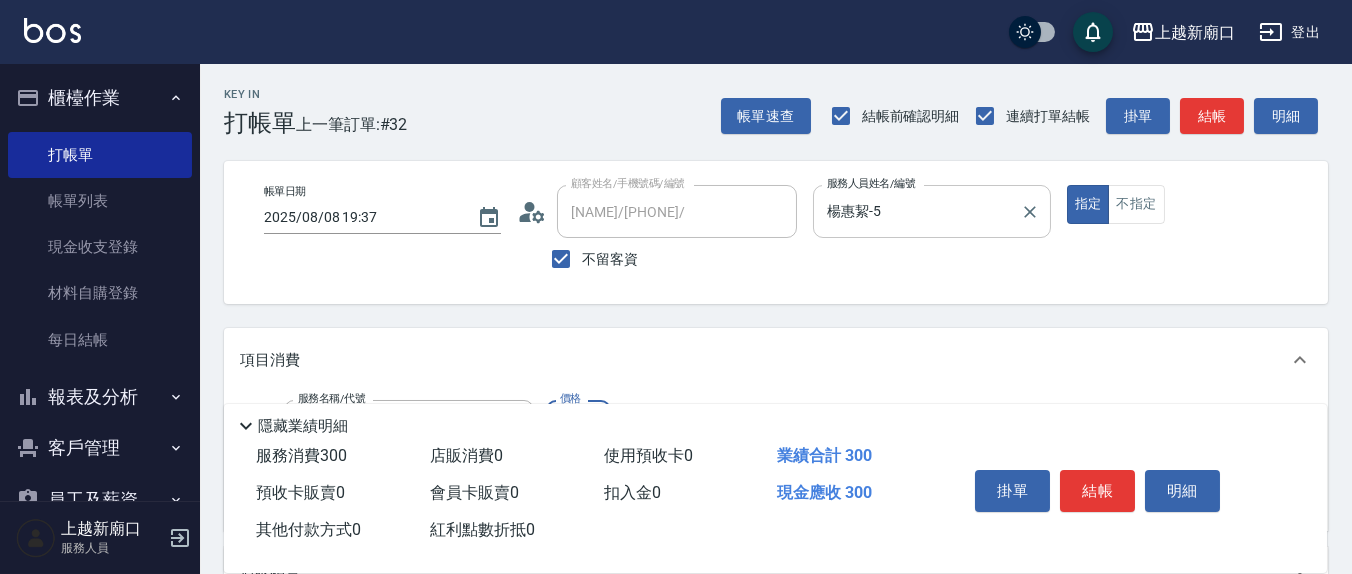 type on "歐娜洗髮精(210)" 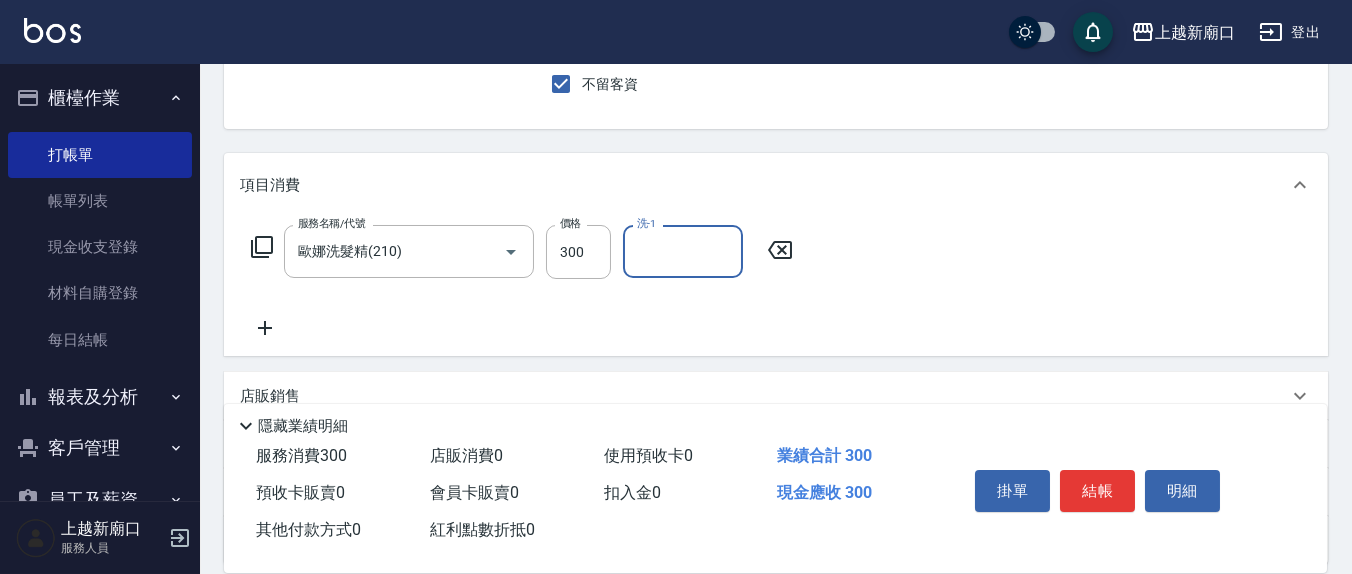 scroll, scrollTop: 208, scrollLeft: 0, axis: vertical 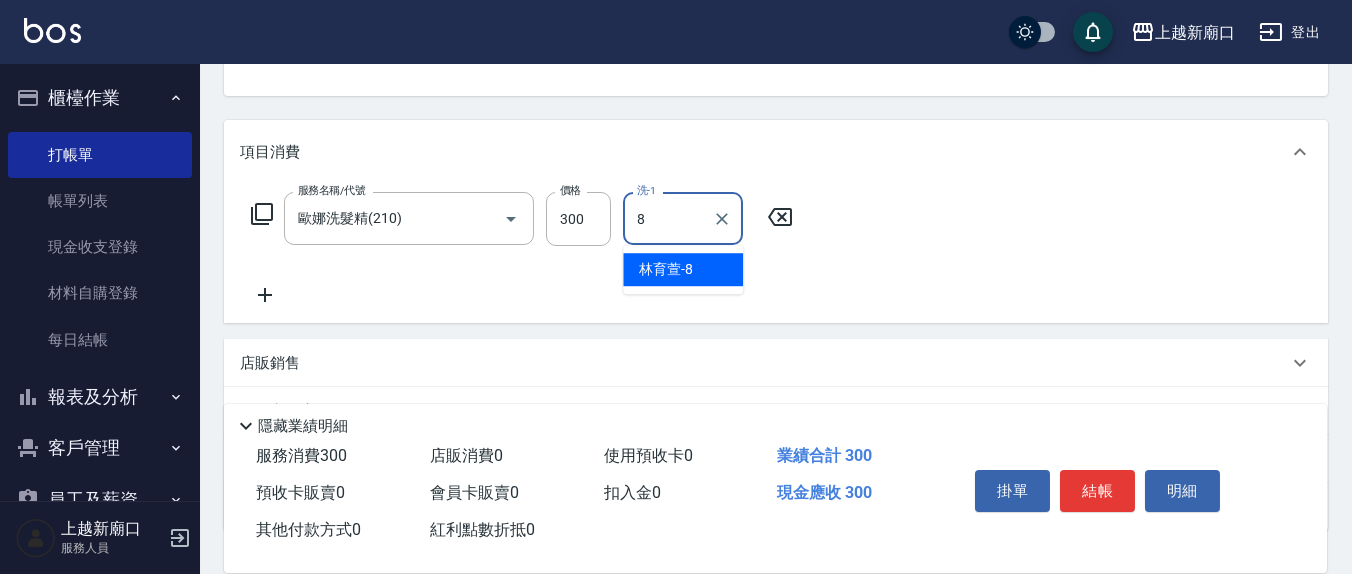 type on "林育萱-8" 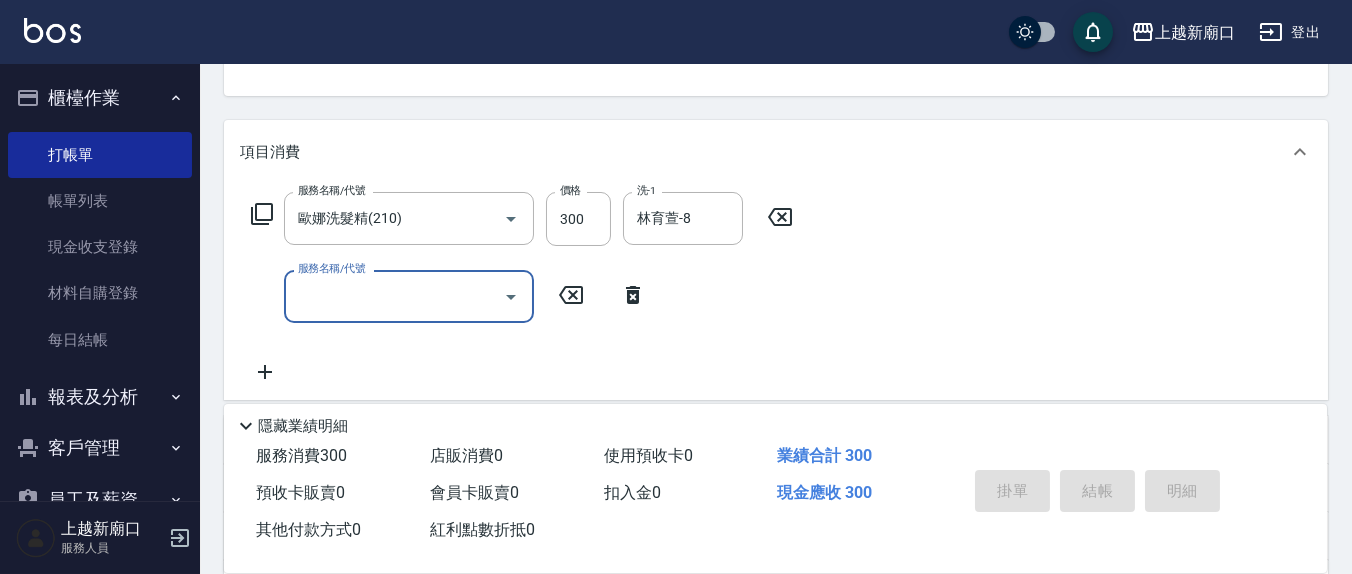 type 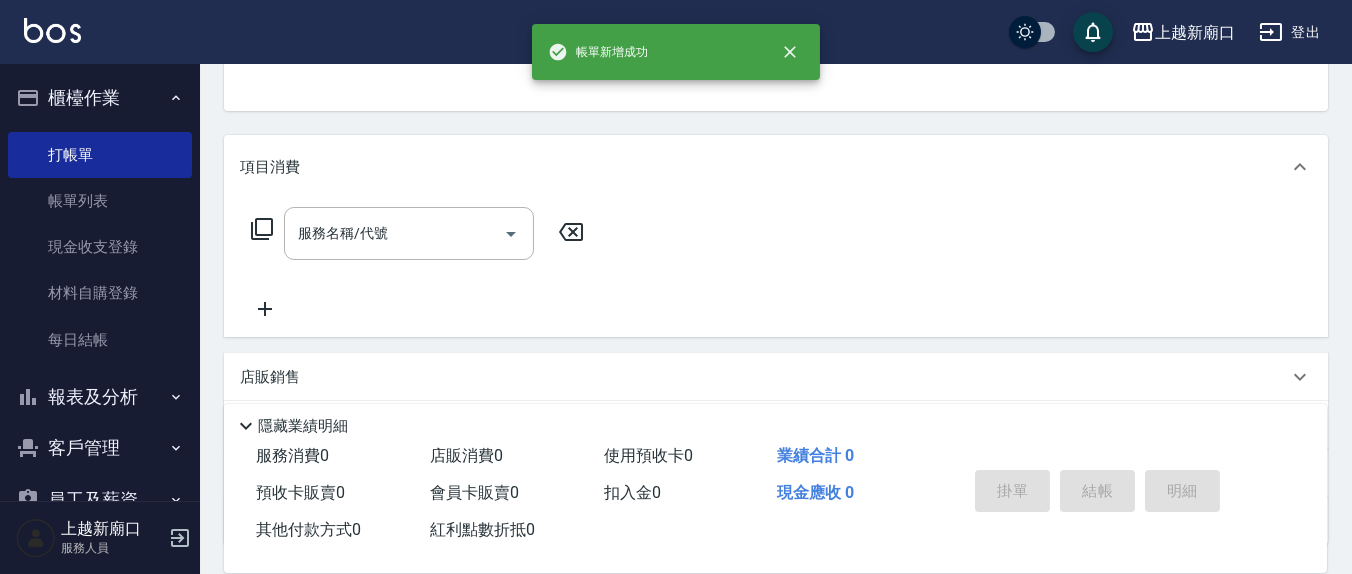 scroll, scrollTop: 0, scrollLeft: 0, axis: both 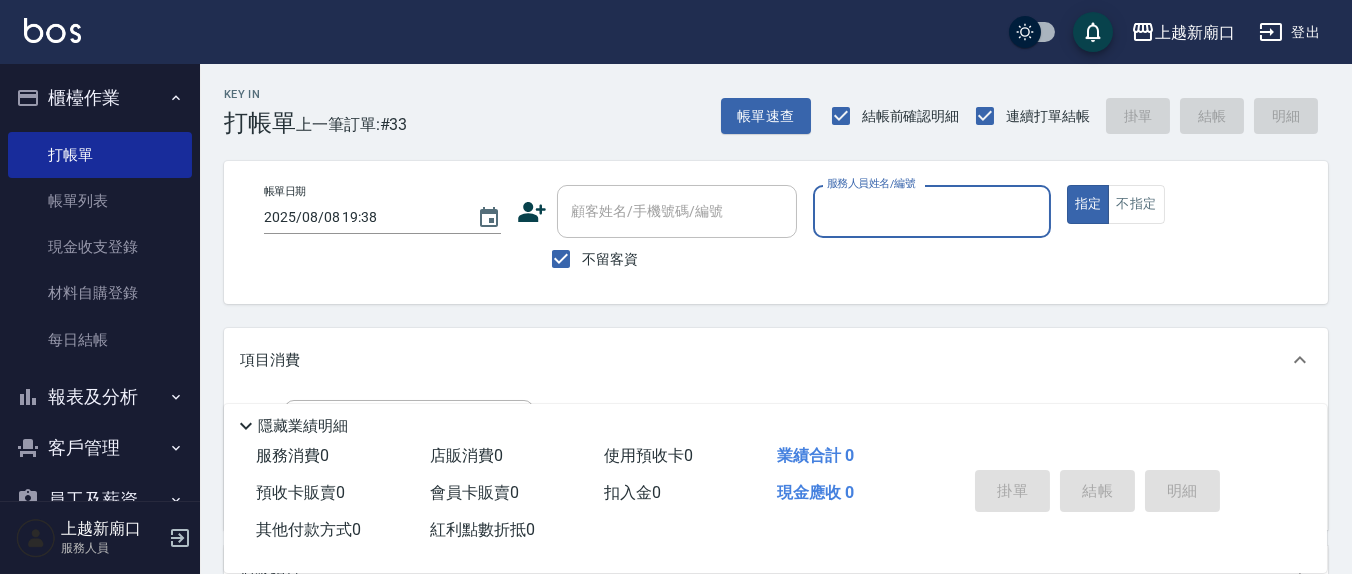 click on "服務人員姓名/編號" at bounding box center (931, 211) 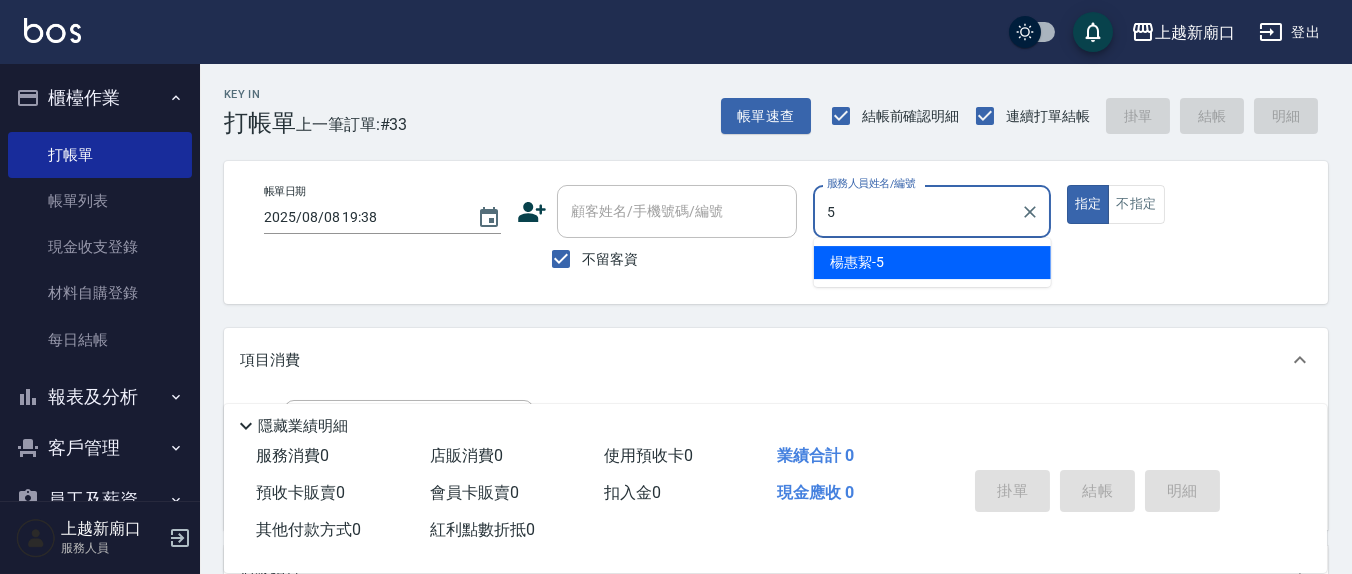 type on "楊惠絜-5" 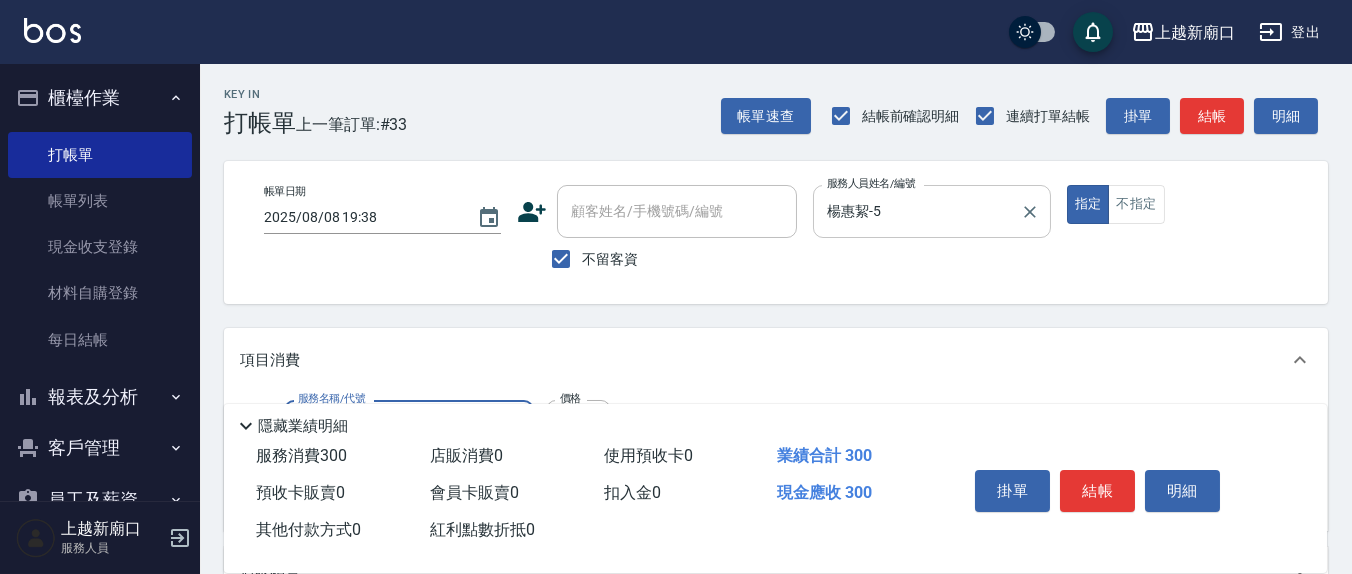 type on "歐娜洗髮精(210)" 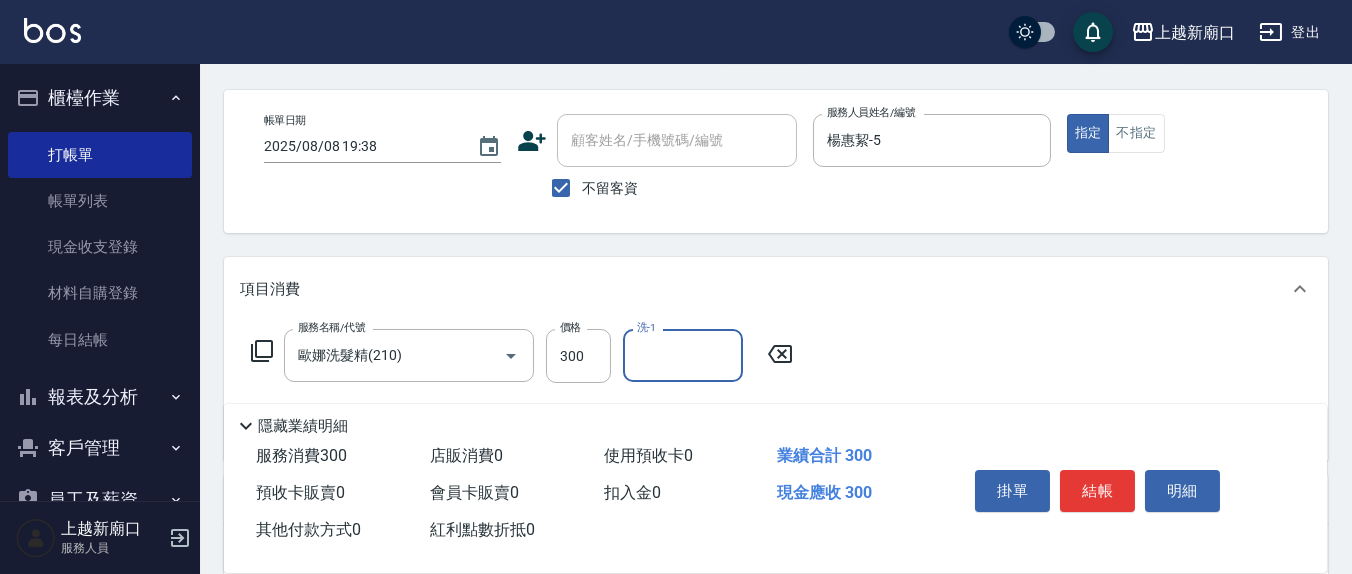 scroll, scrollTop: 208, scrollLeft: 0, axis: vertical 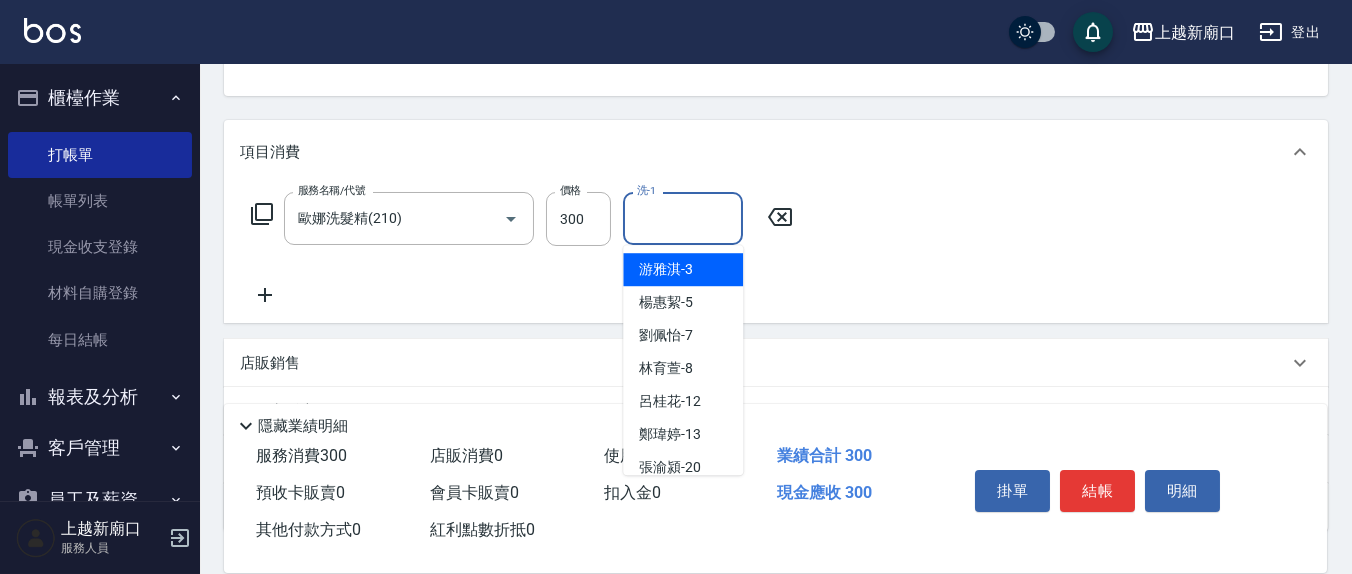 click on "洗-1" at bounding box center [683, 218] 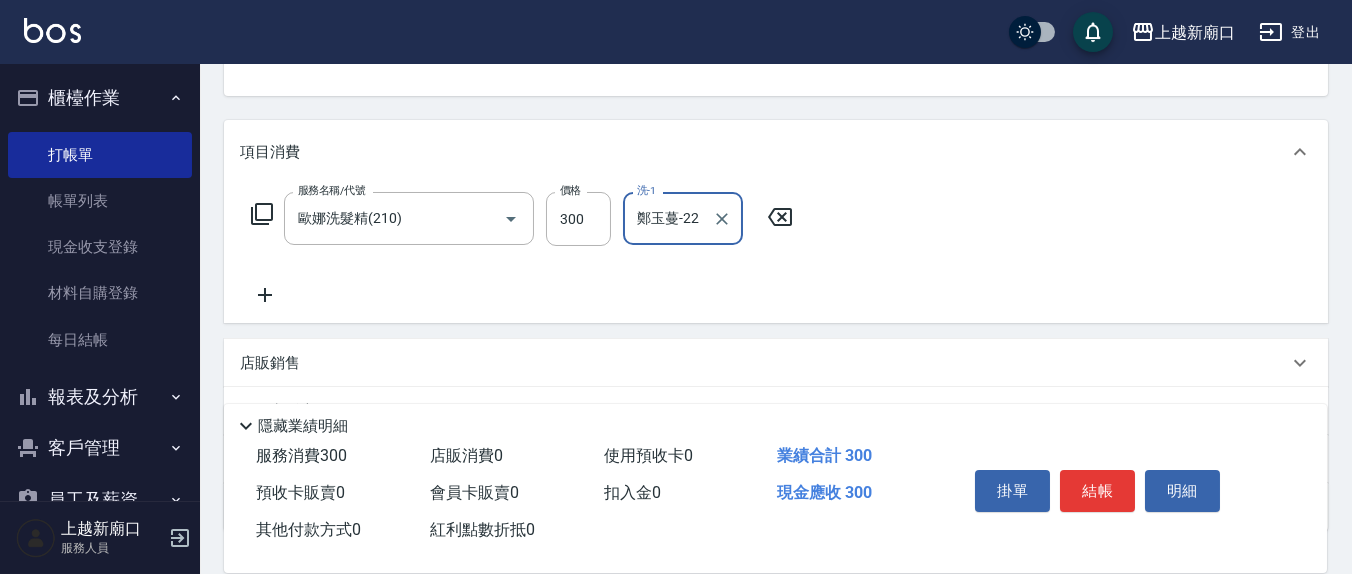 type on "鄭玉蔓-22" 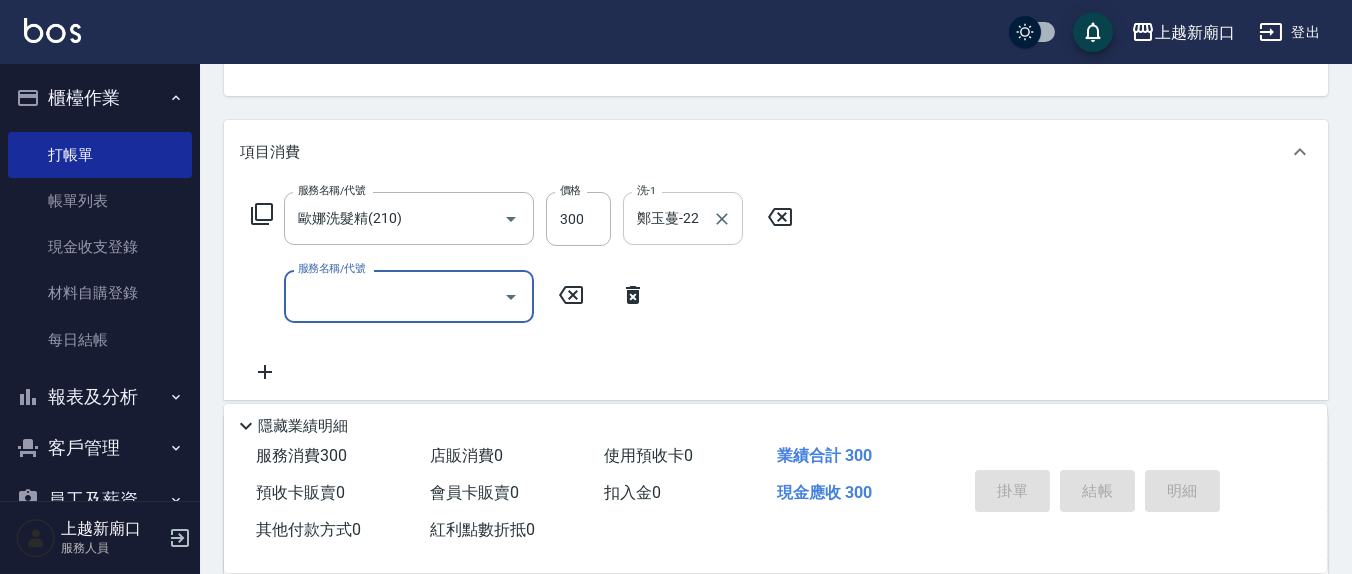 type 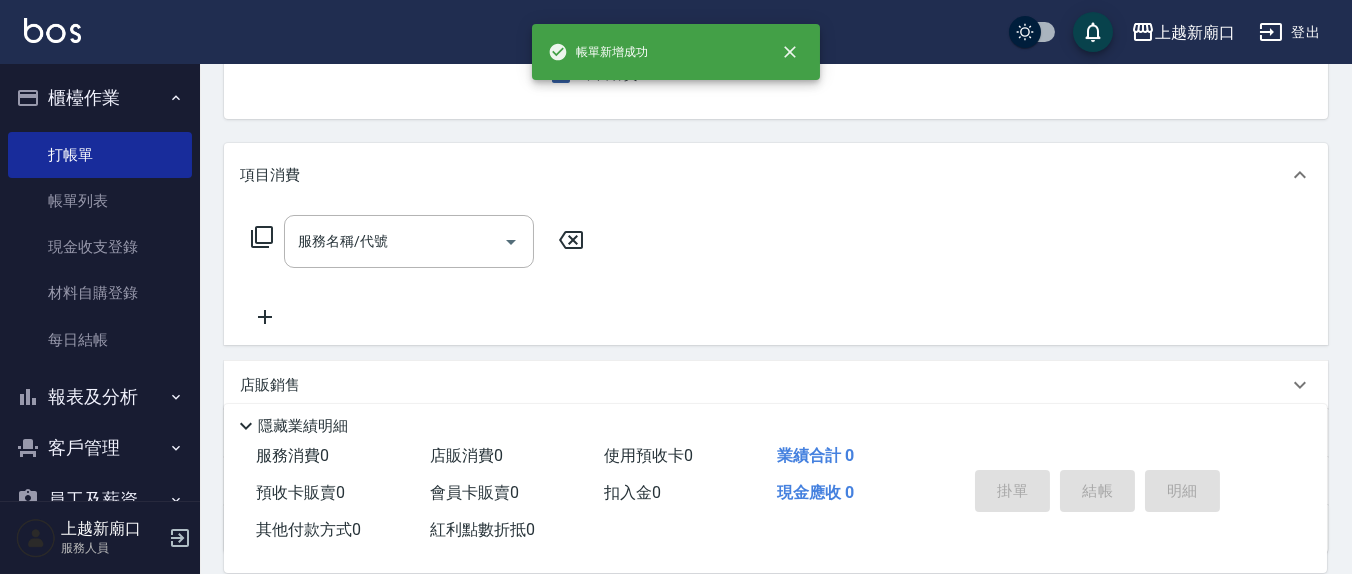scroll, scrollTop: 0, scrollLeft: 0, axis: both 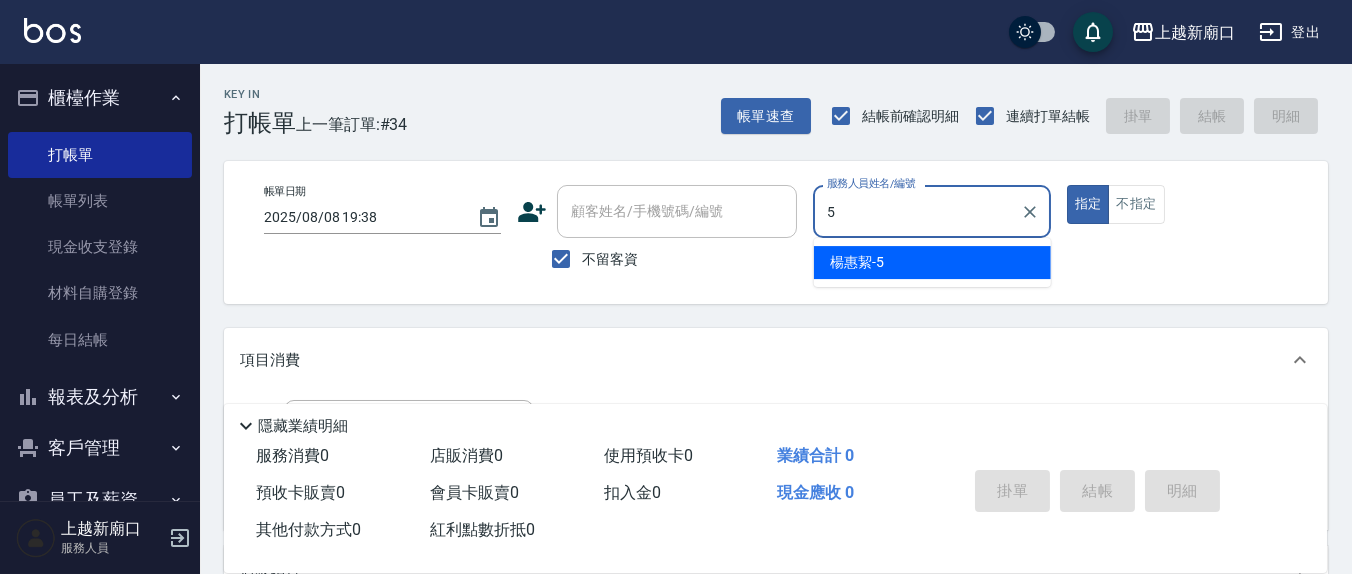 type on "楊惠絜-5" 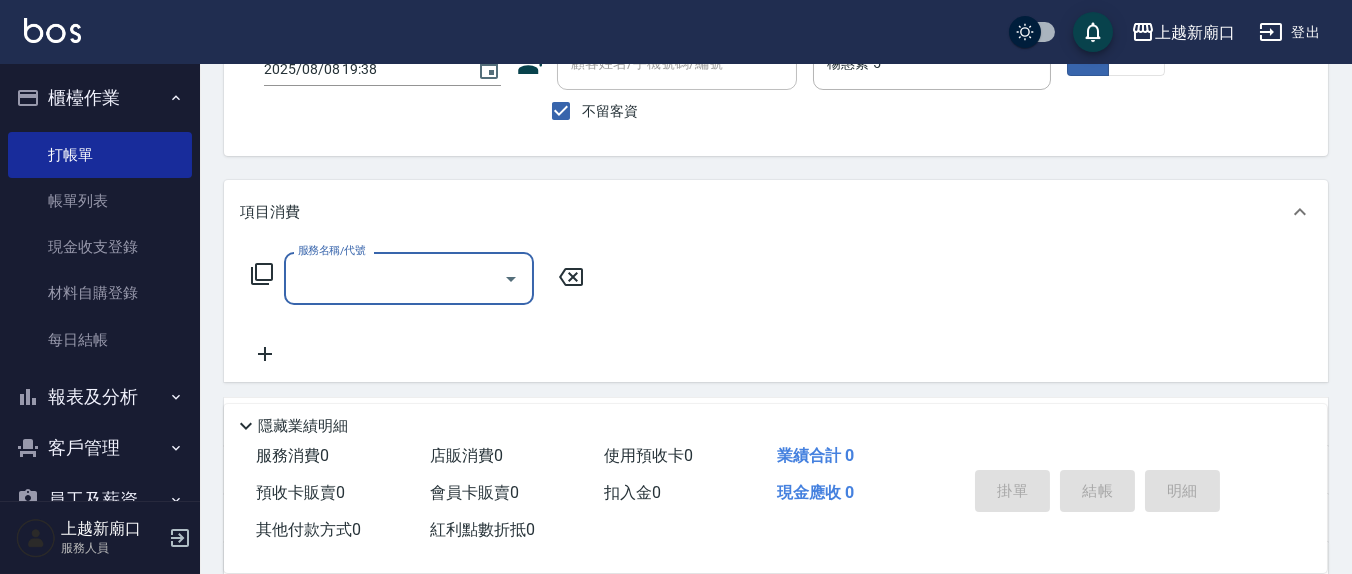 scroll, scrollTop: 208, scrollLeft: 0, axis: vertical 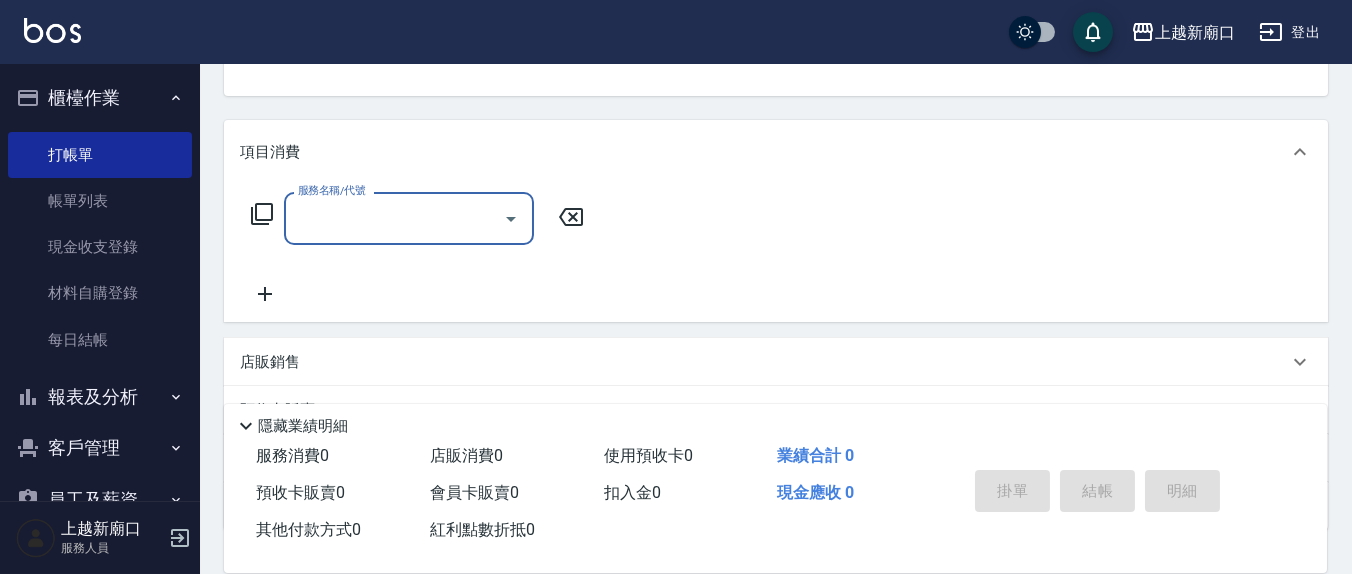 click on "服務名稱/代號" at bounding box center [394, 218] 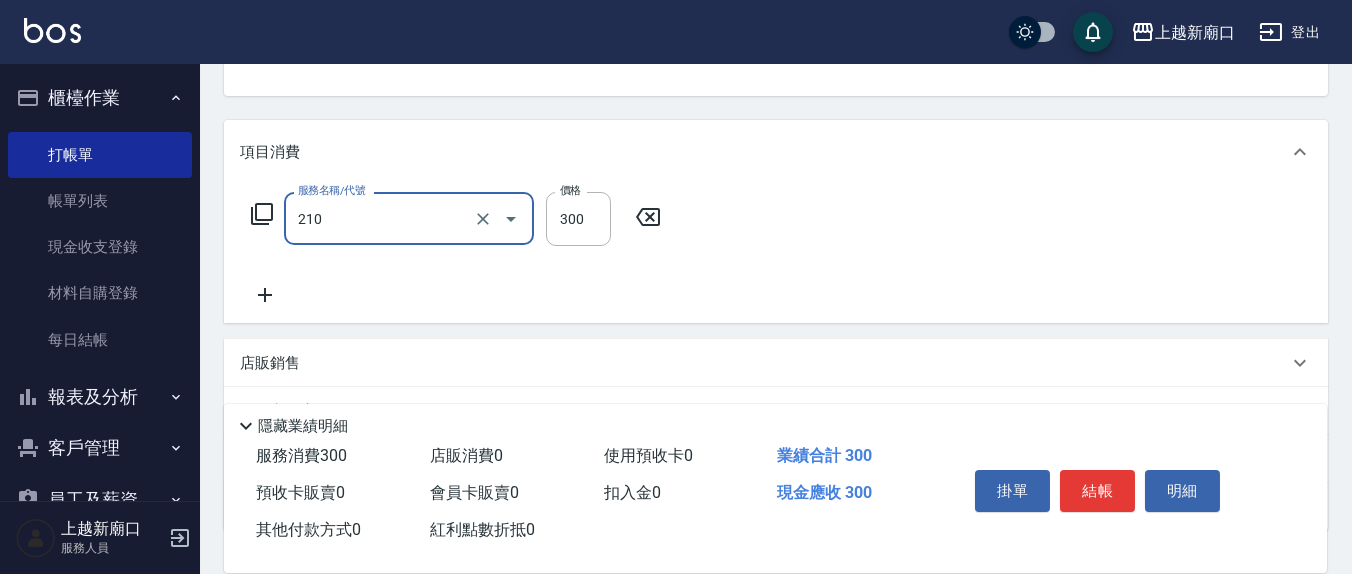 type on "歐娜洗髮精(210)" 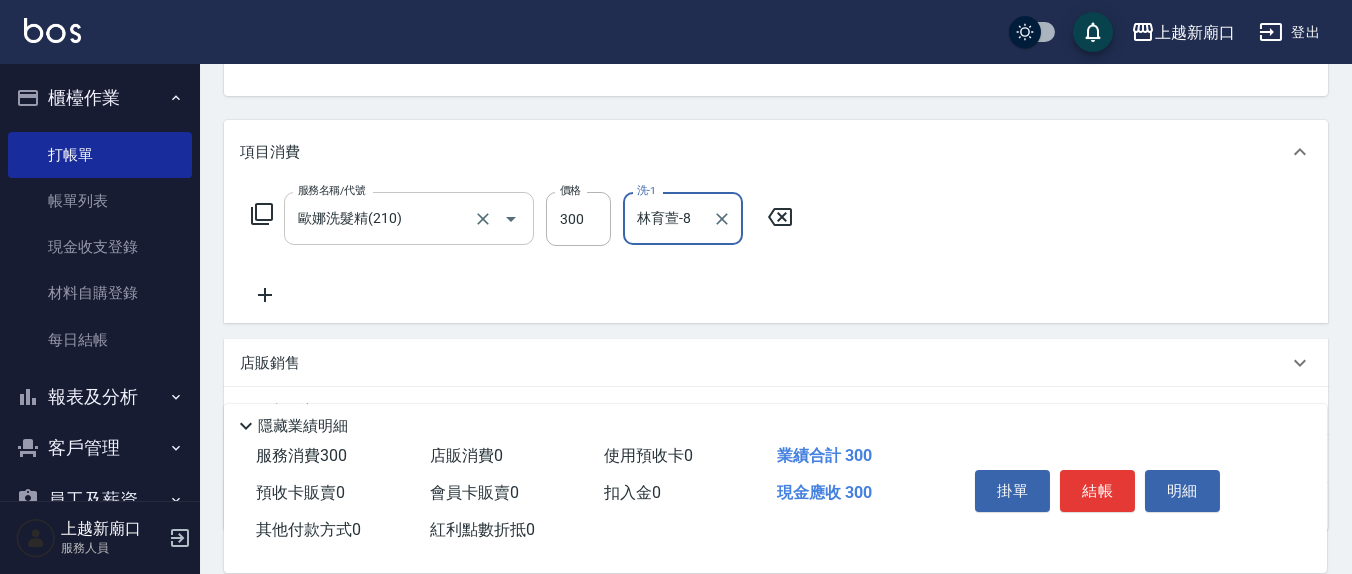 type on "林育萱-8" 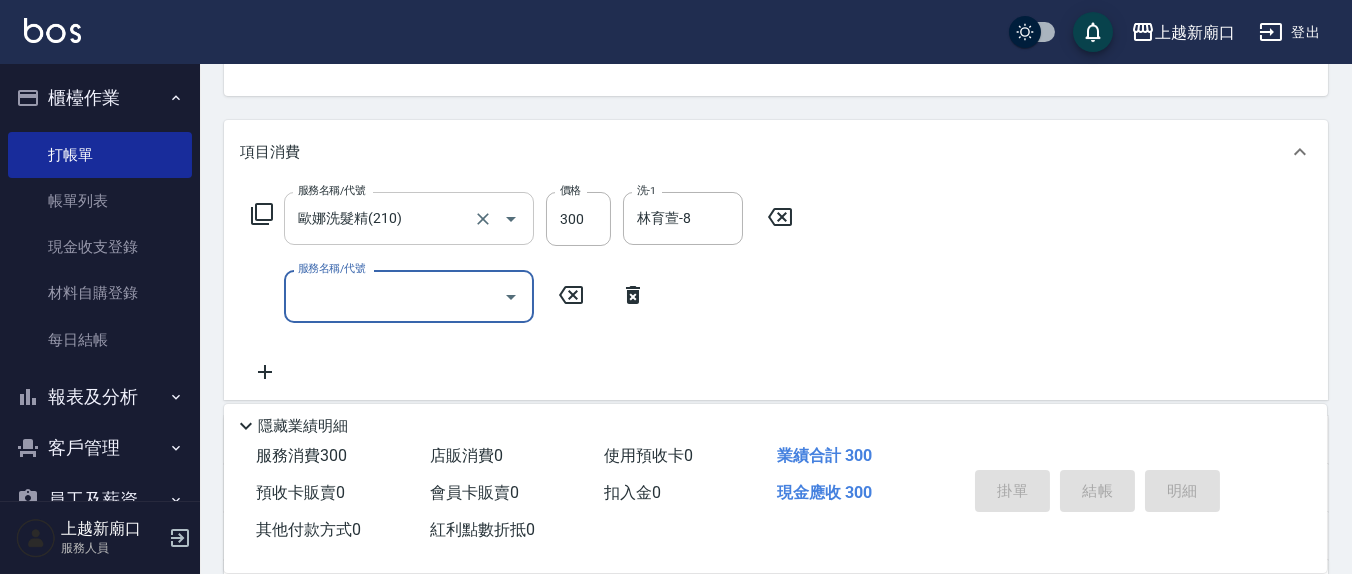 type 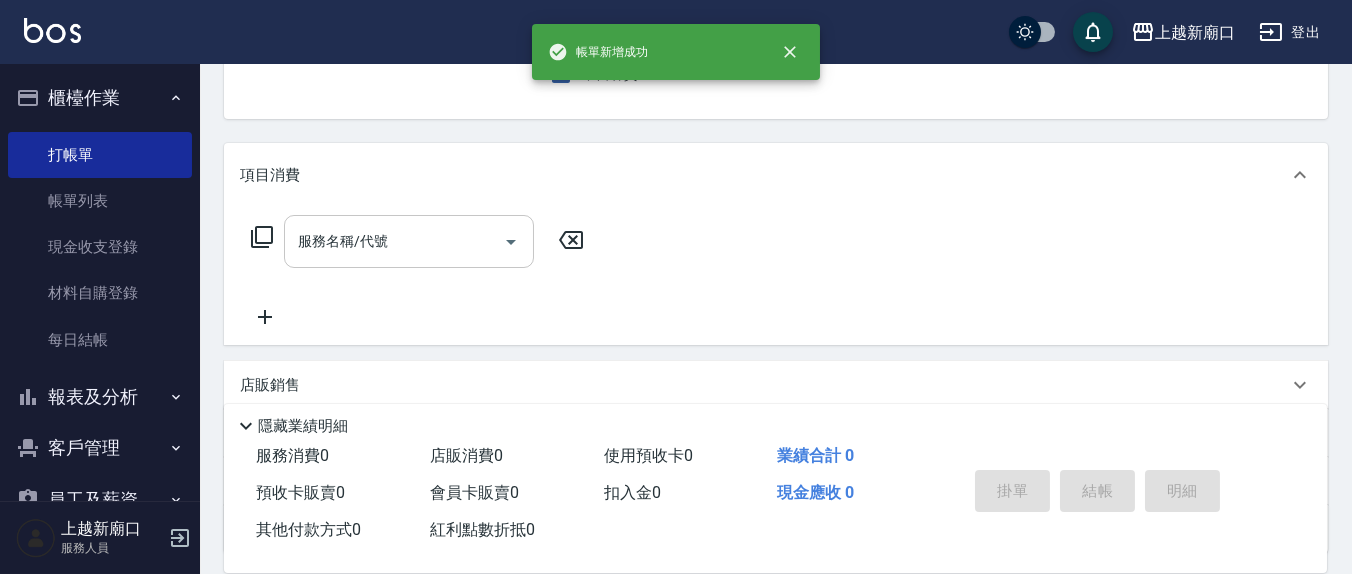 scroll, scrollTop: 0, scrollLeft: 0, axis: both 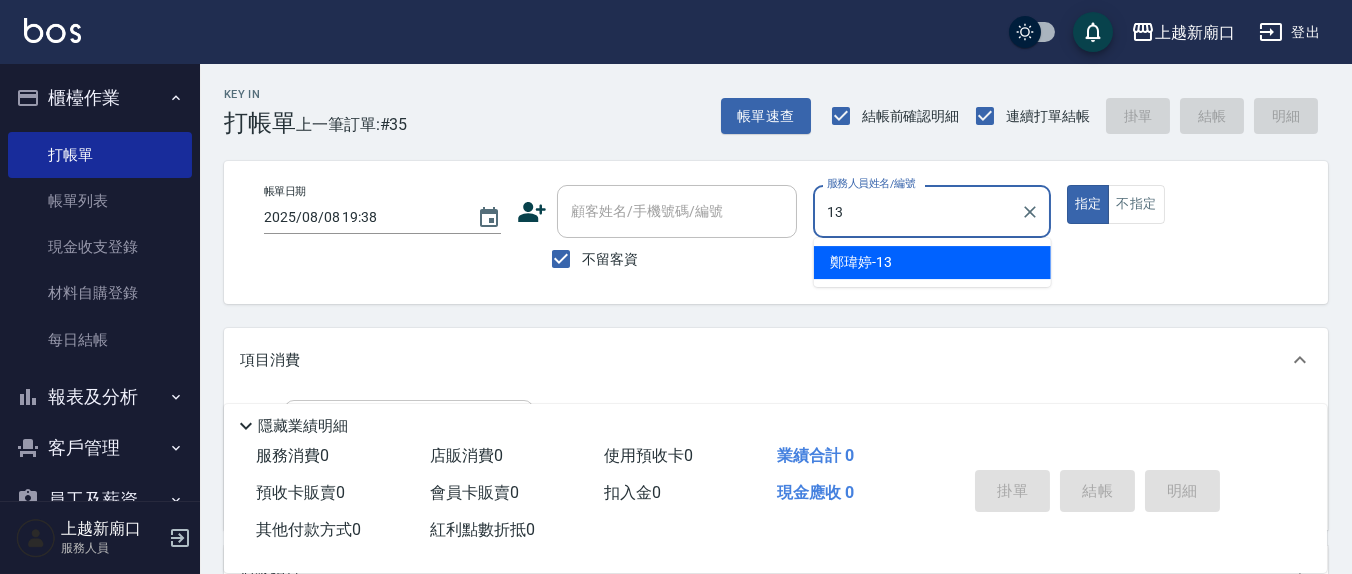 type on "鄭瑋婷-13" 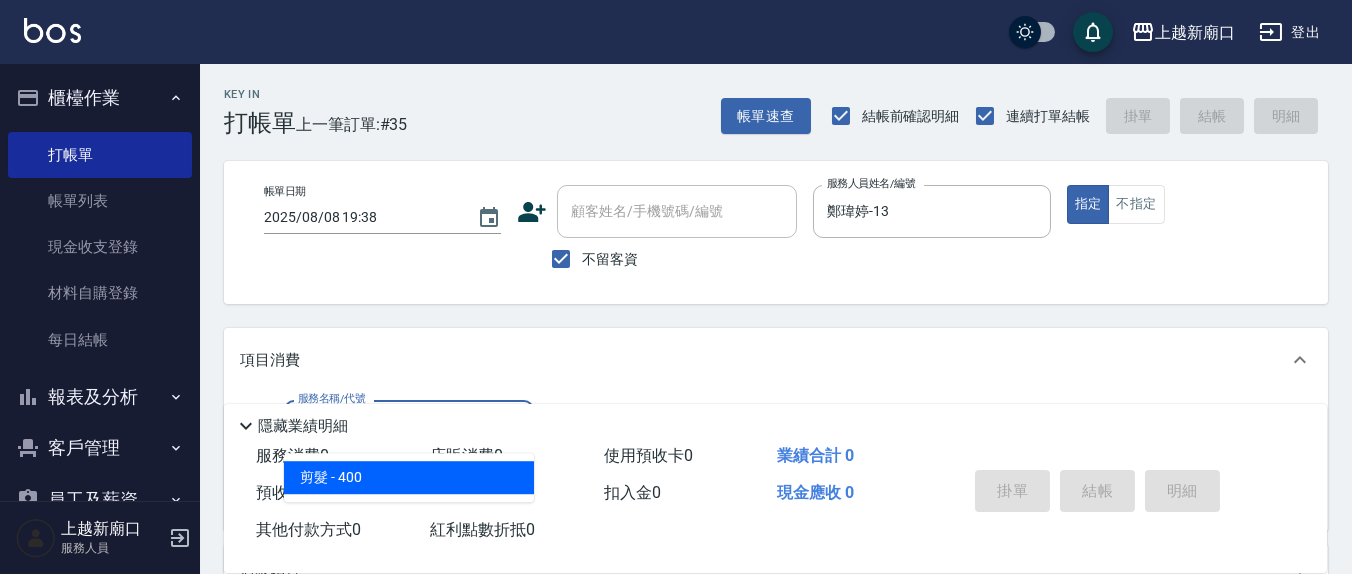 type on "剪髮(401)" 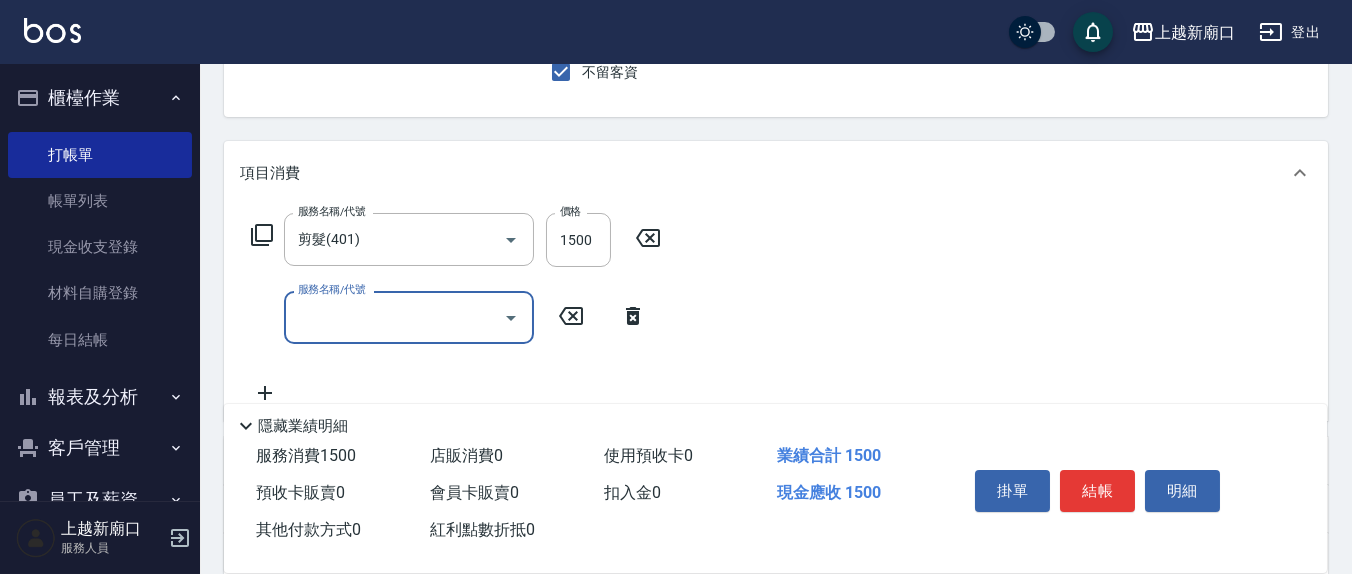 scroll, scrollTop: 208, scrollLeft: 0, axis: vertical 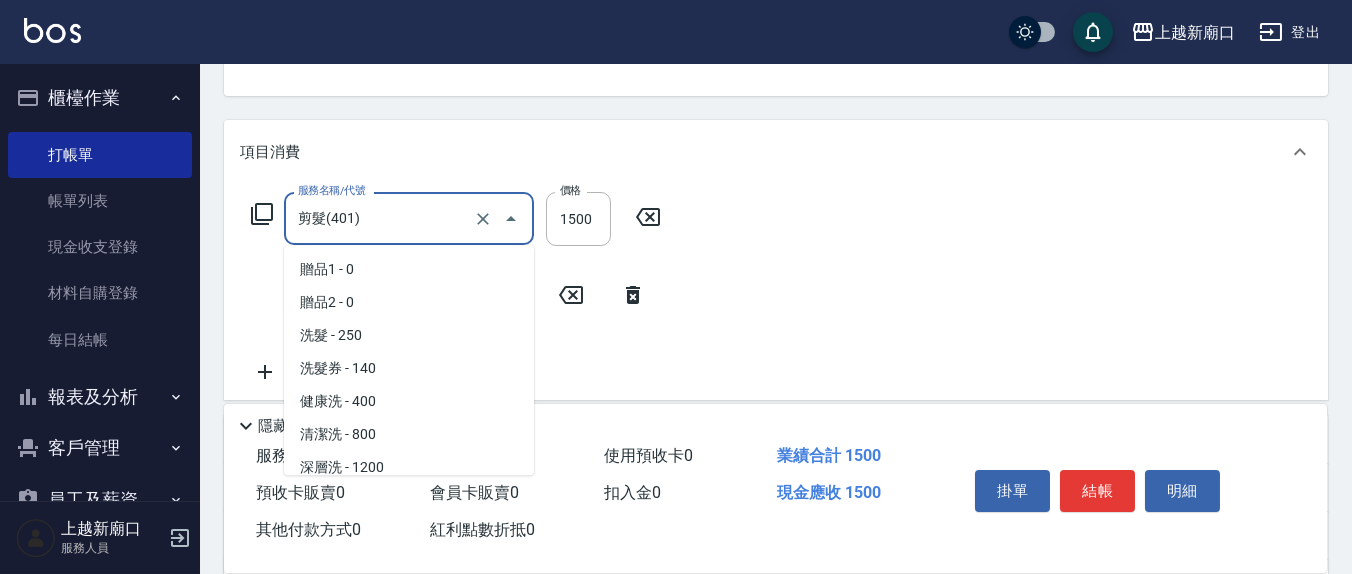 click on "剪髮(401)" at bounding box center [381, 218] 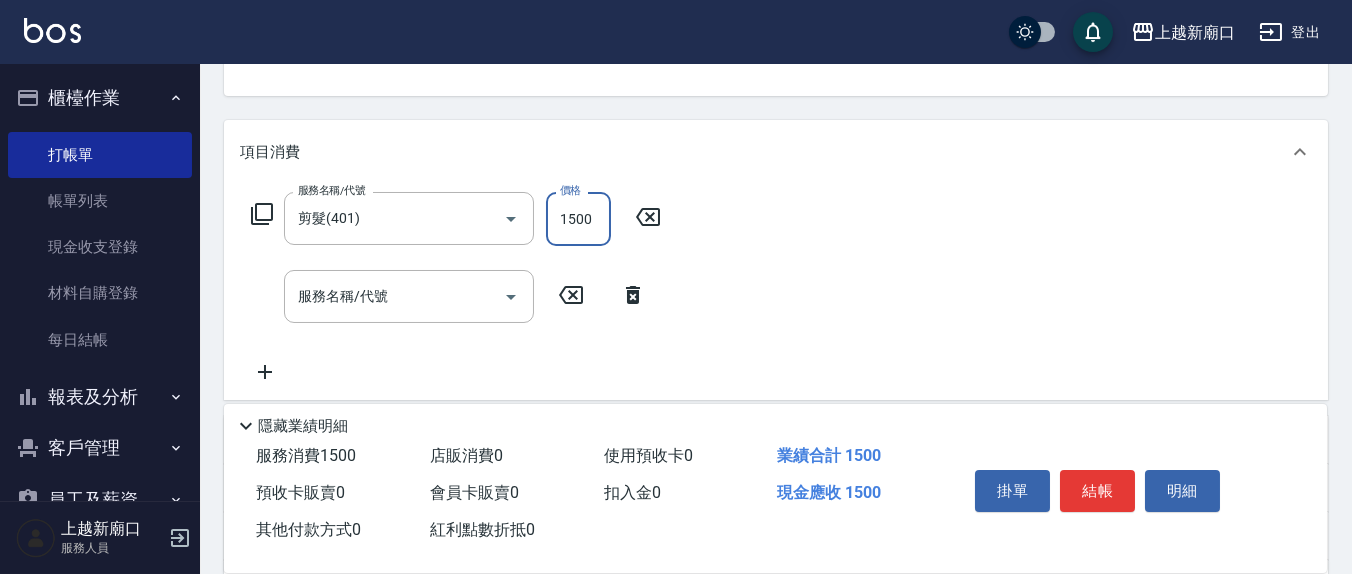 click on "1500" at bounding box center [578, 219] 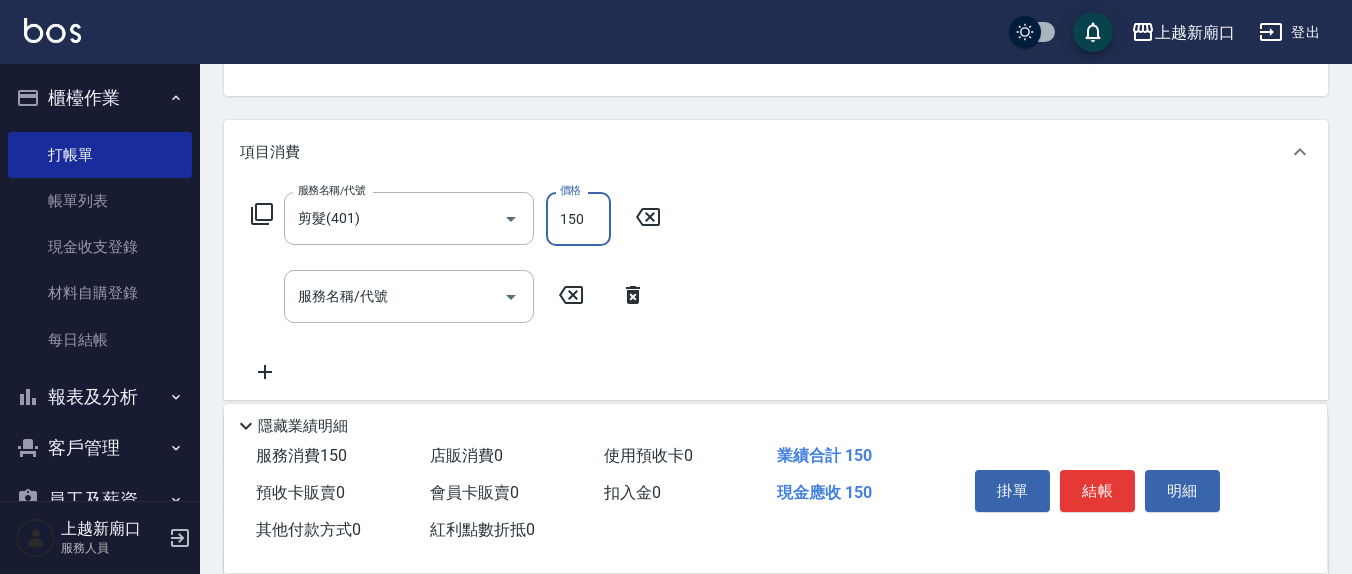 type on "150" 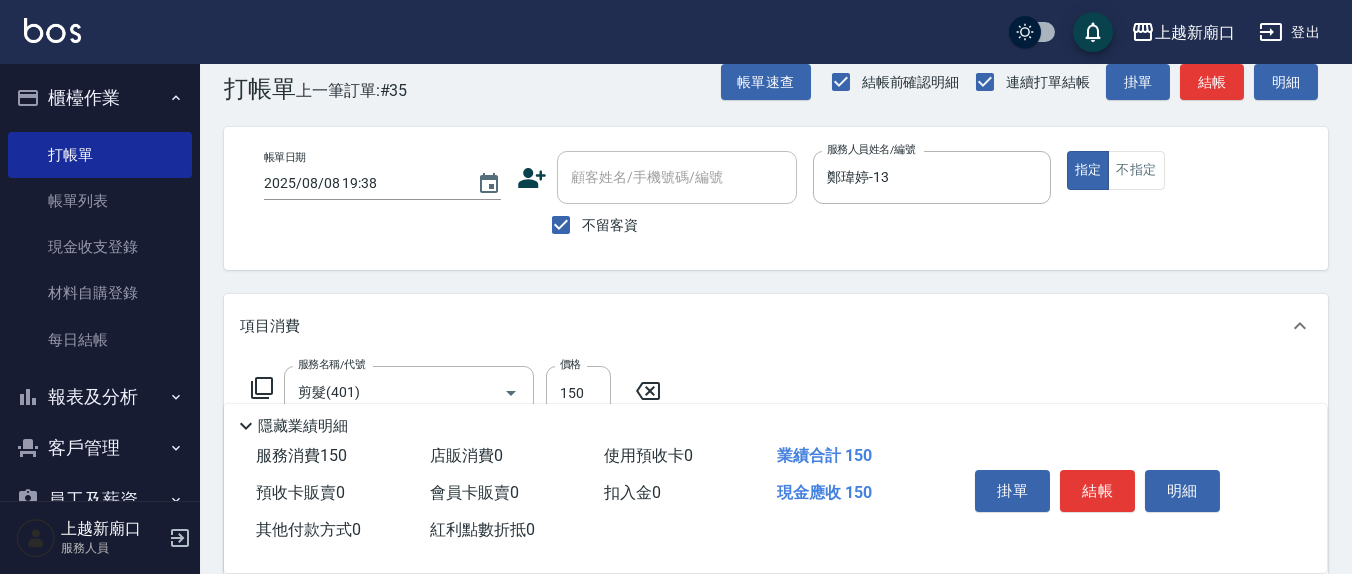 scroll, scrollTop: 14, scrollLeft: 0, axis: vertical 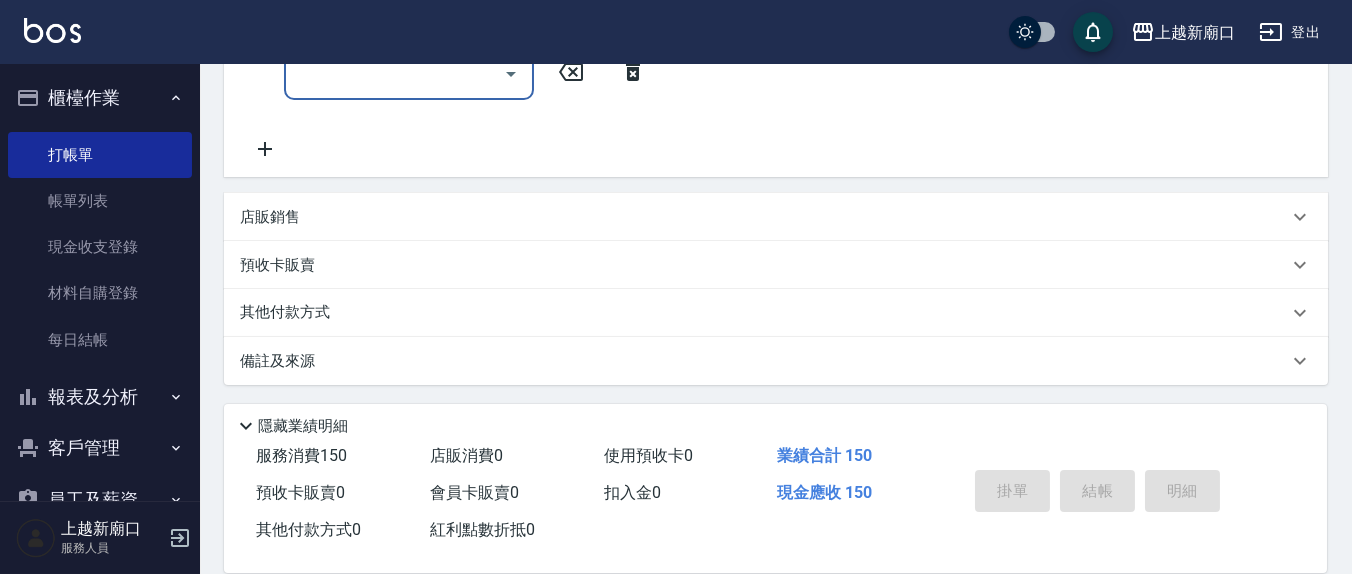 type on "[DATE] [TIME]" 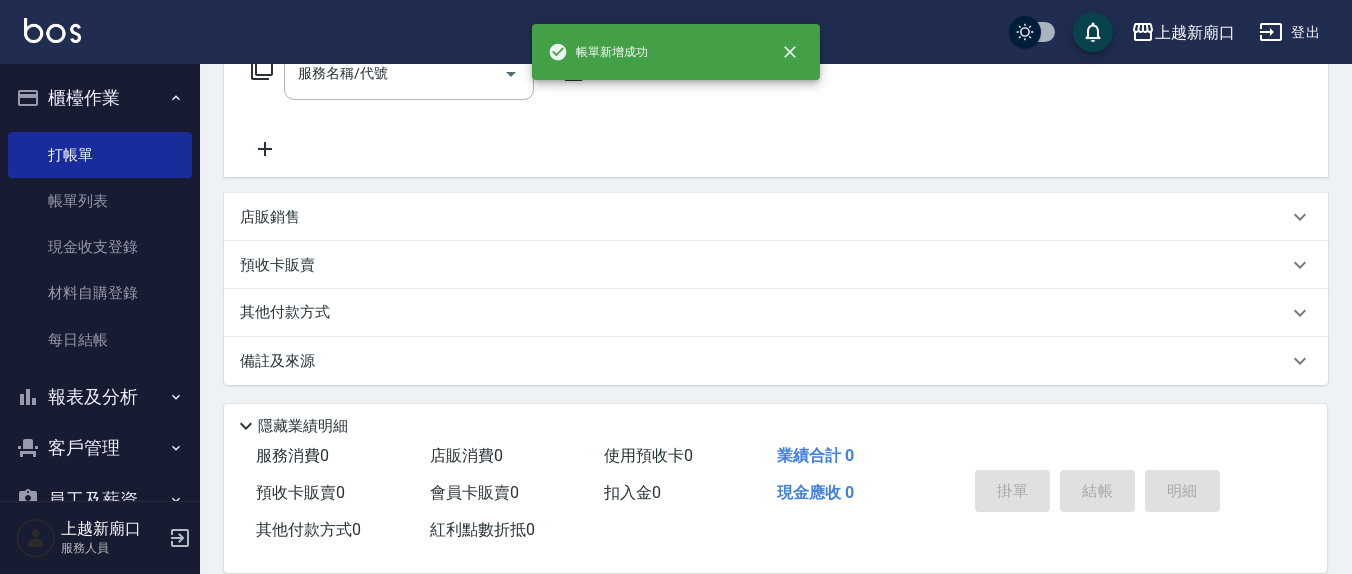 scroll, scrollTop: 0, scrollLeft: 0, axis: both 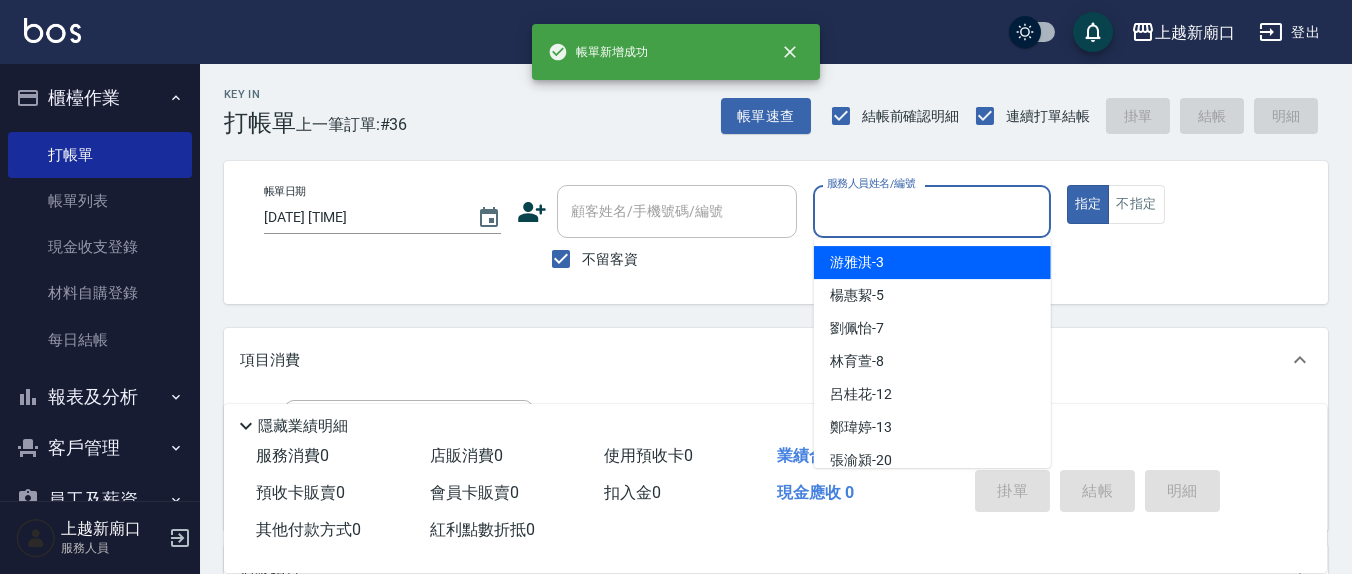 click on "服務人員姓名/編號" at bounding box center (931, 211) 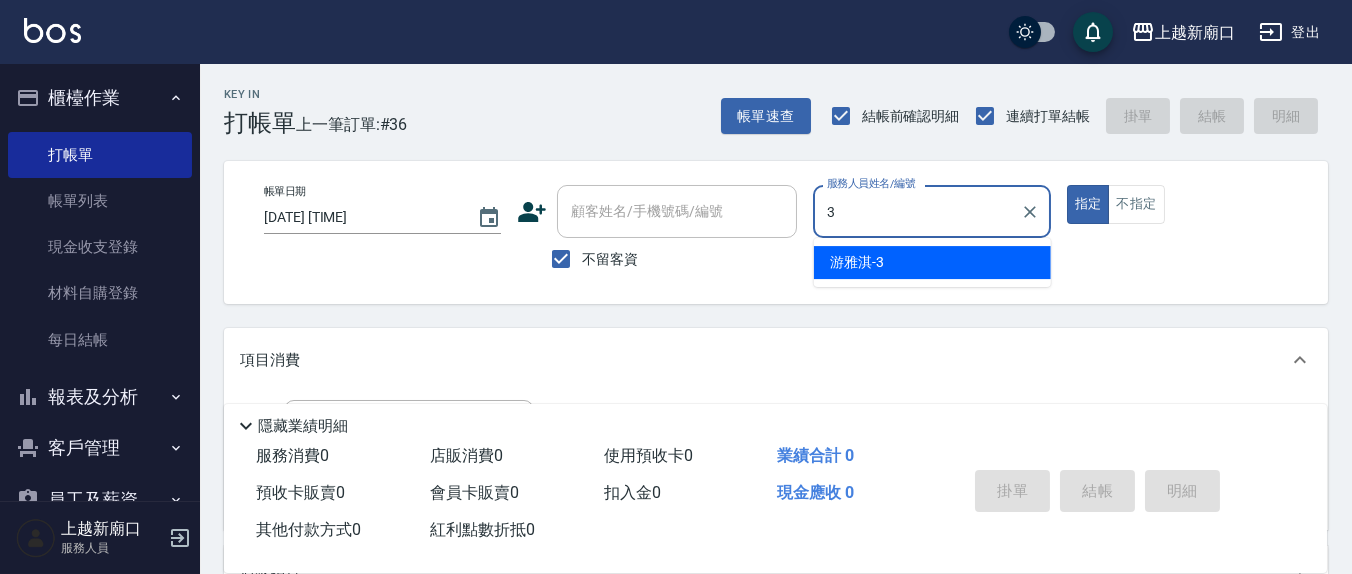 type on "游雅淇-3" 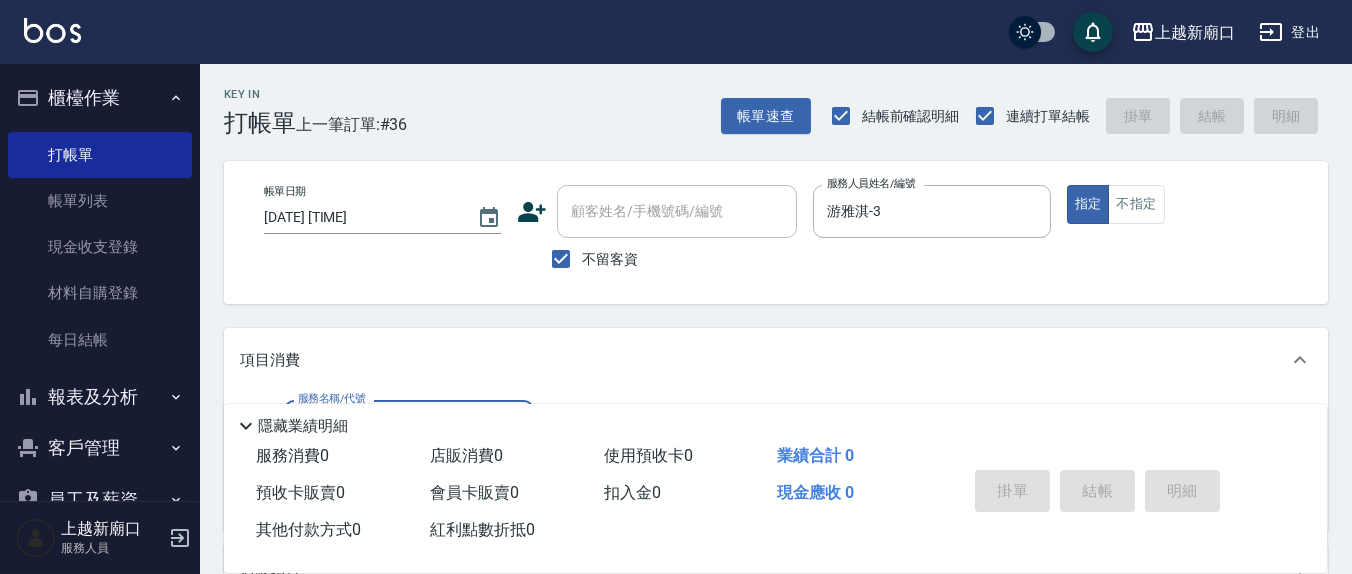 scroll, scrollTop: 208, scrollLeft: 0, axis: vertical 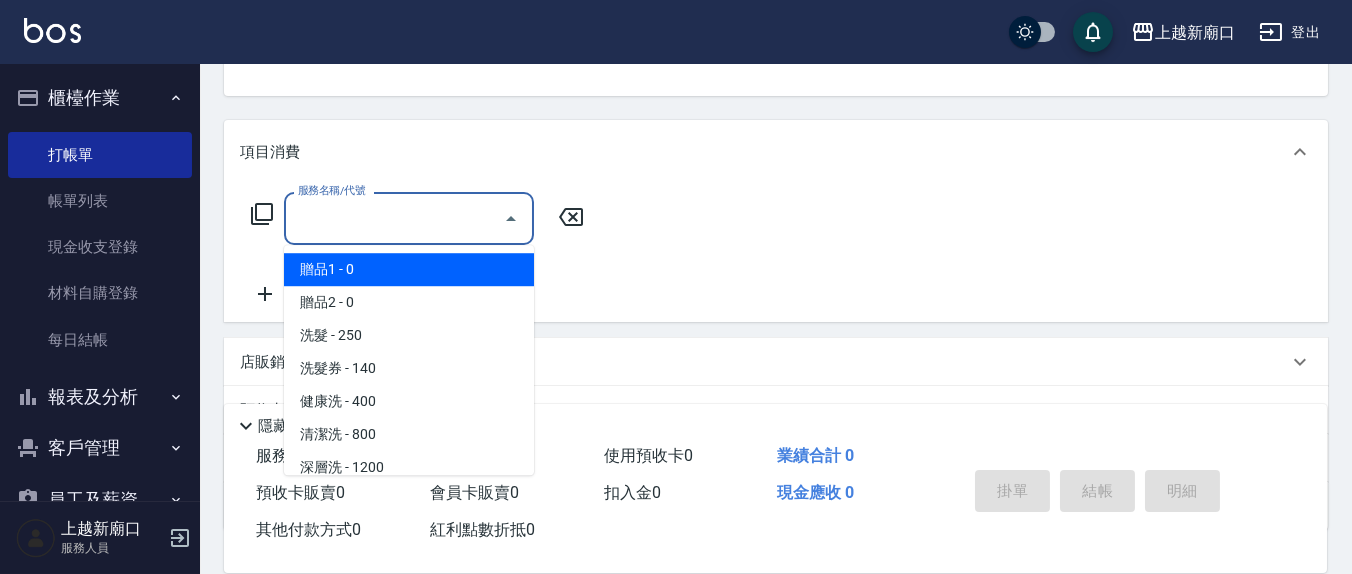 click on "服務名稱/代號" at bounding box center (394, 218) 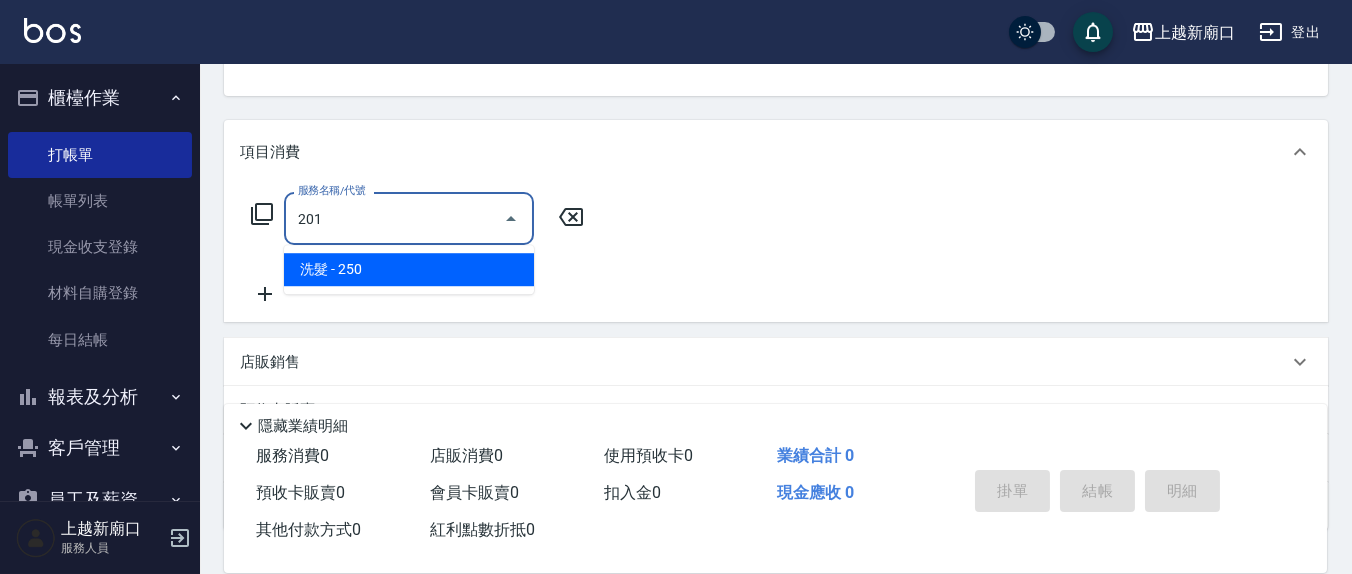 type on "洗髮(201)" 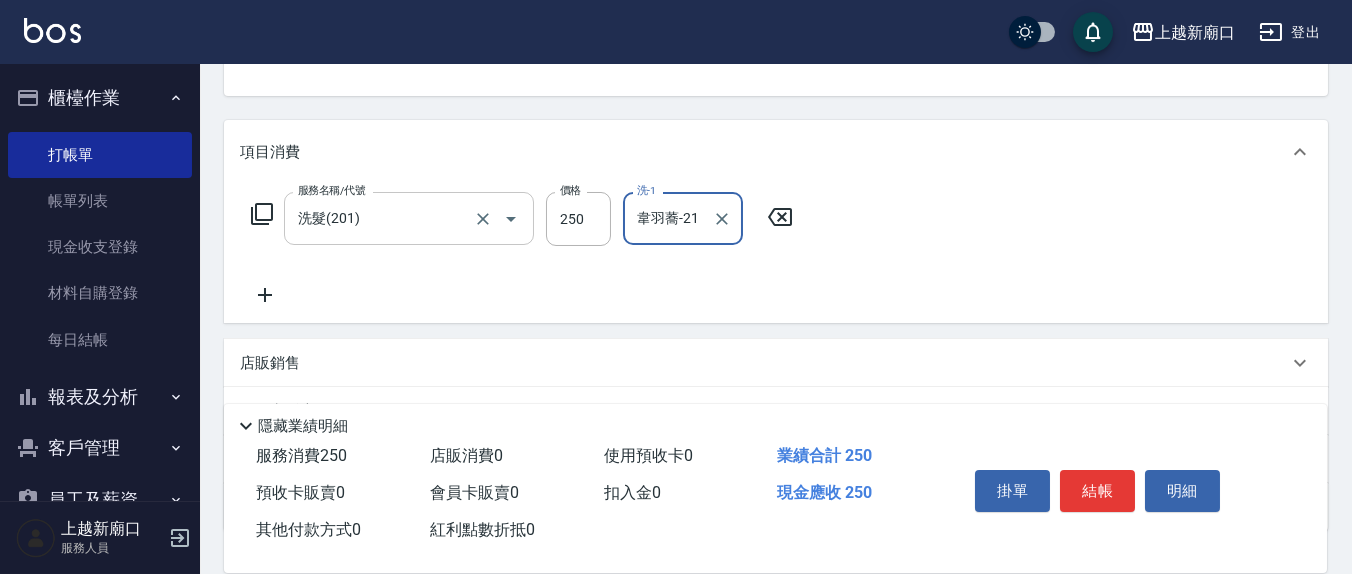 type on "韋羽蕎-21" 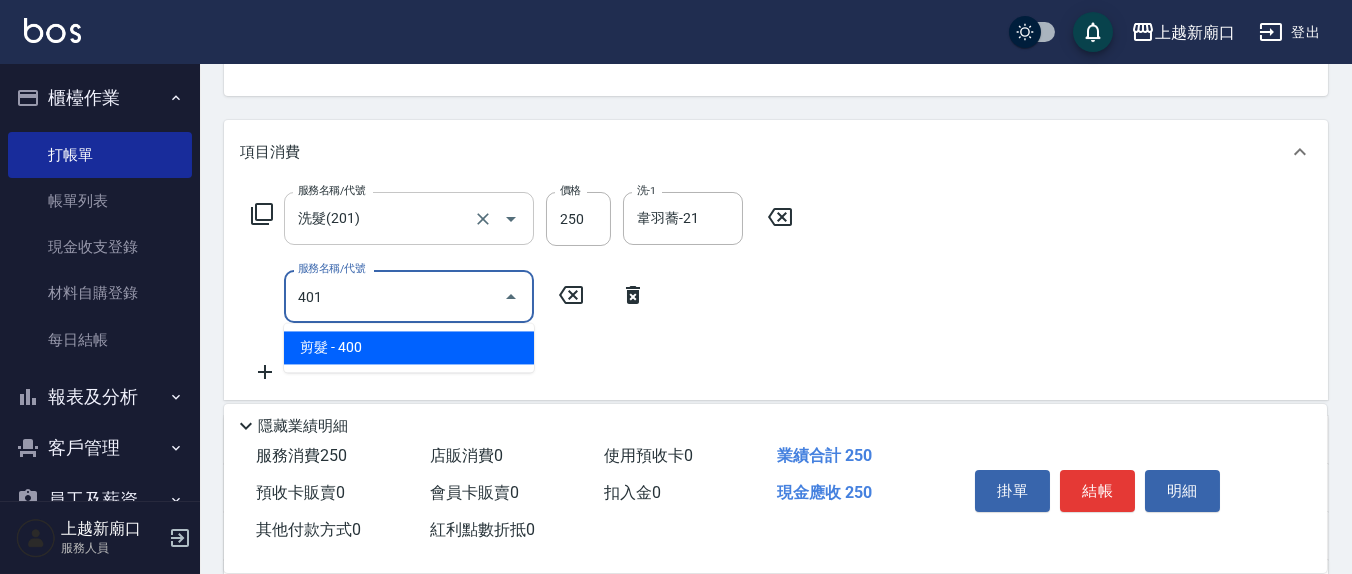 type on "剪髮(401)" 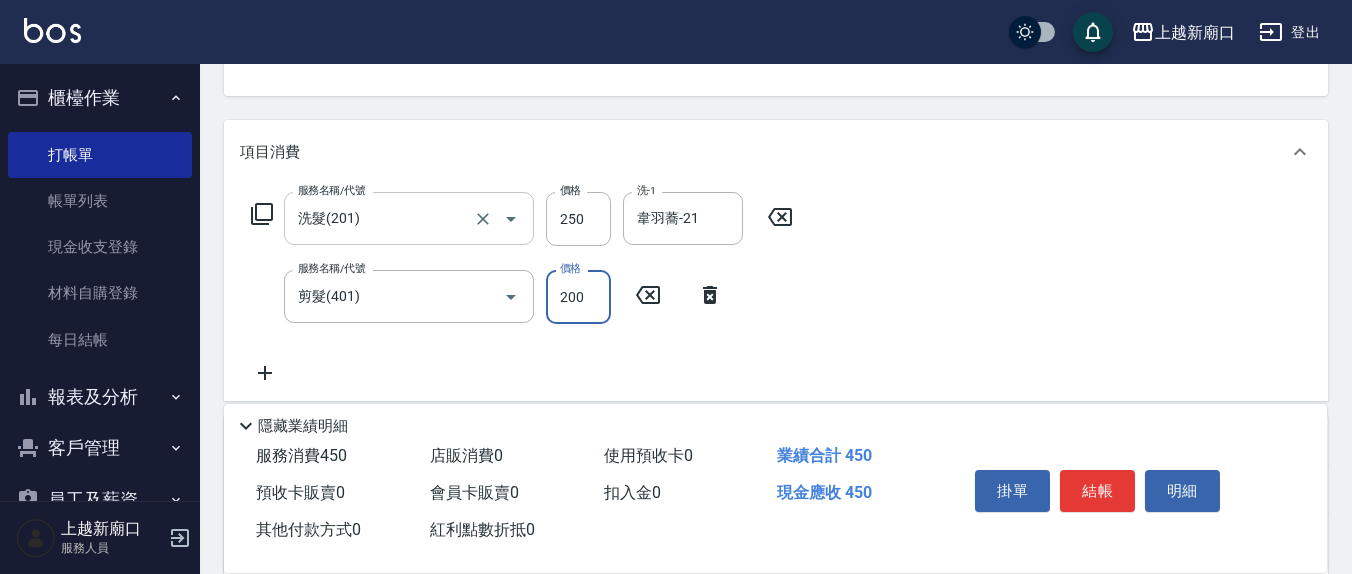 type on "200" 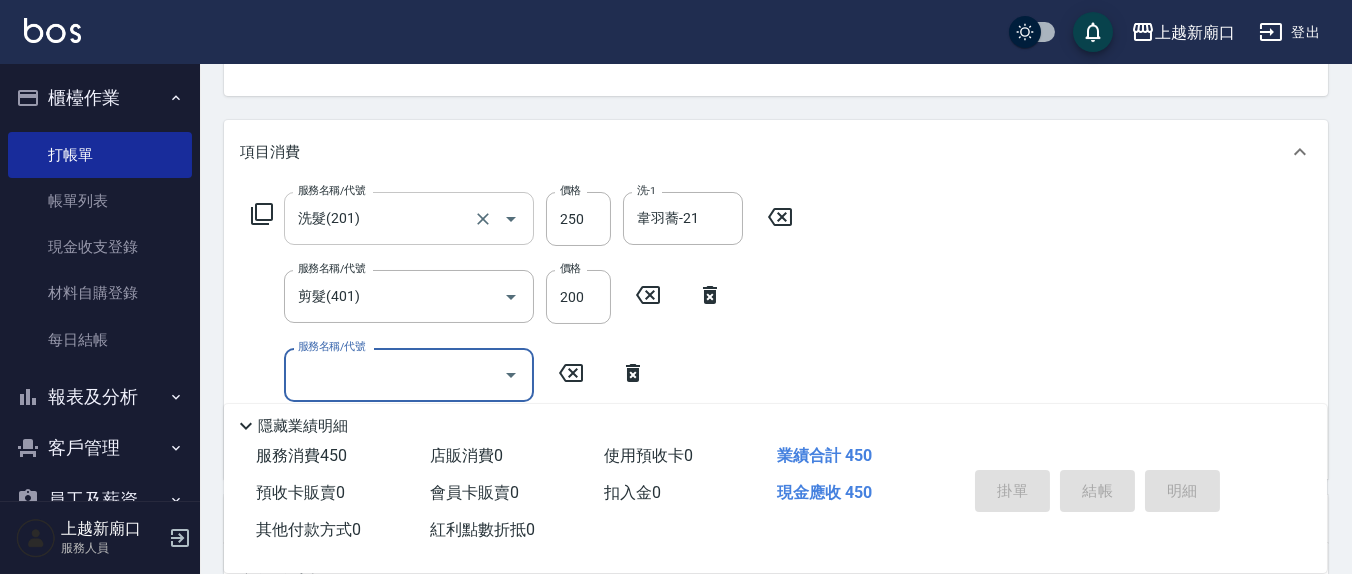 type 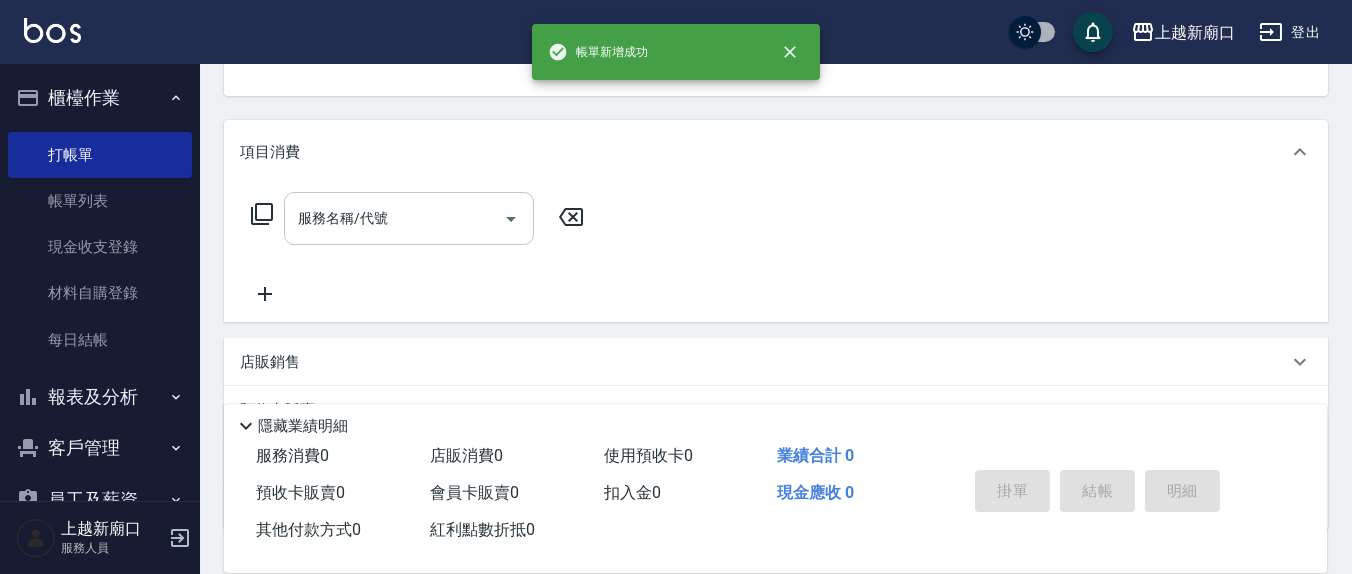 scroll, scrollTop: 185, scrollLeft: 0, axis: vertical 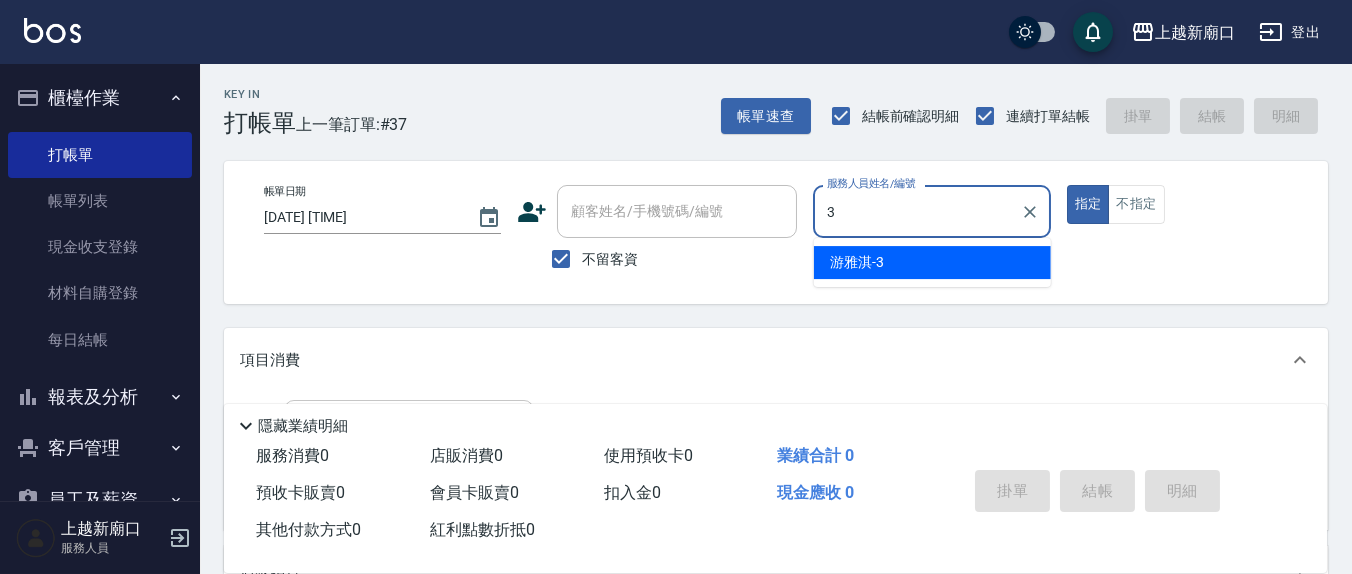 type on "游雅淇-3" 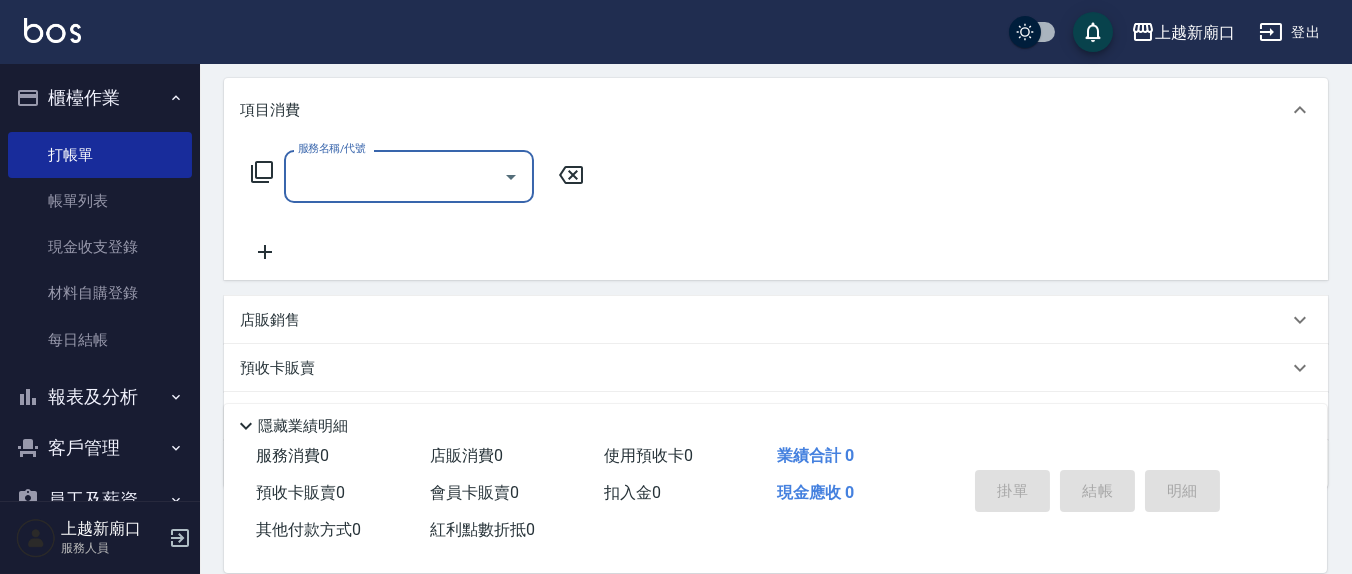 scroll, scrollTop: 352, scrollLeft: 0, axis: vertical 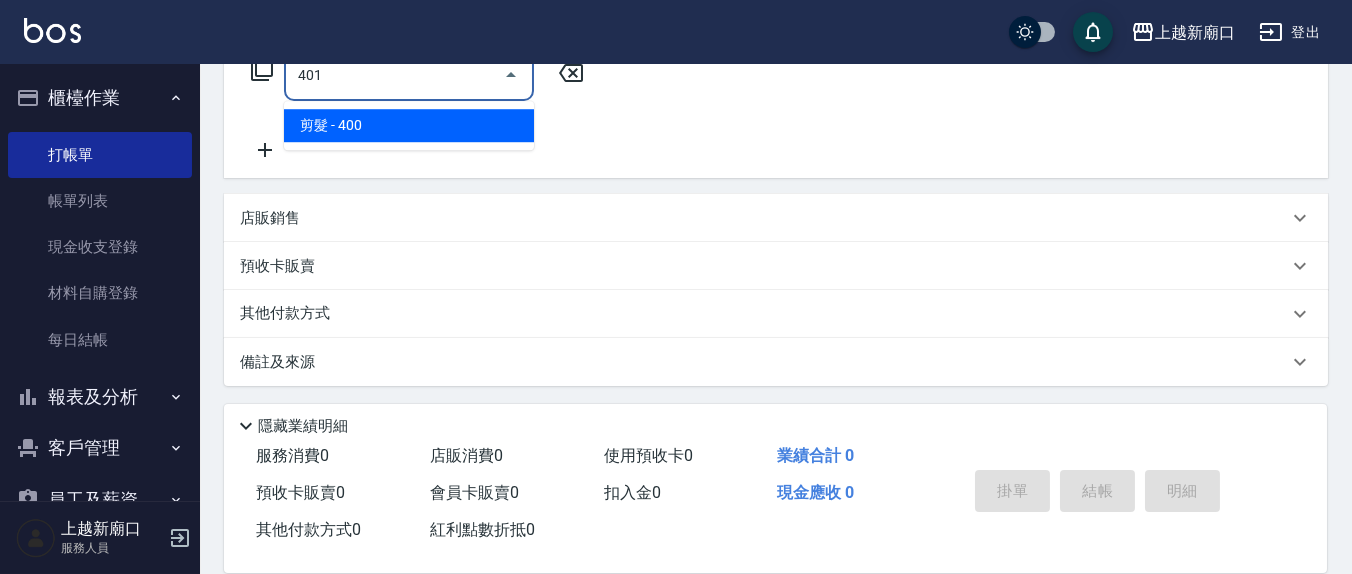 type on "剪髮(401)" 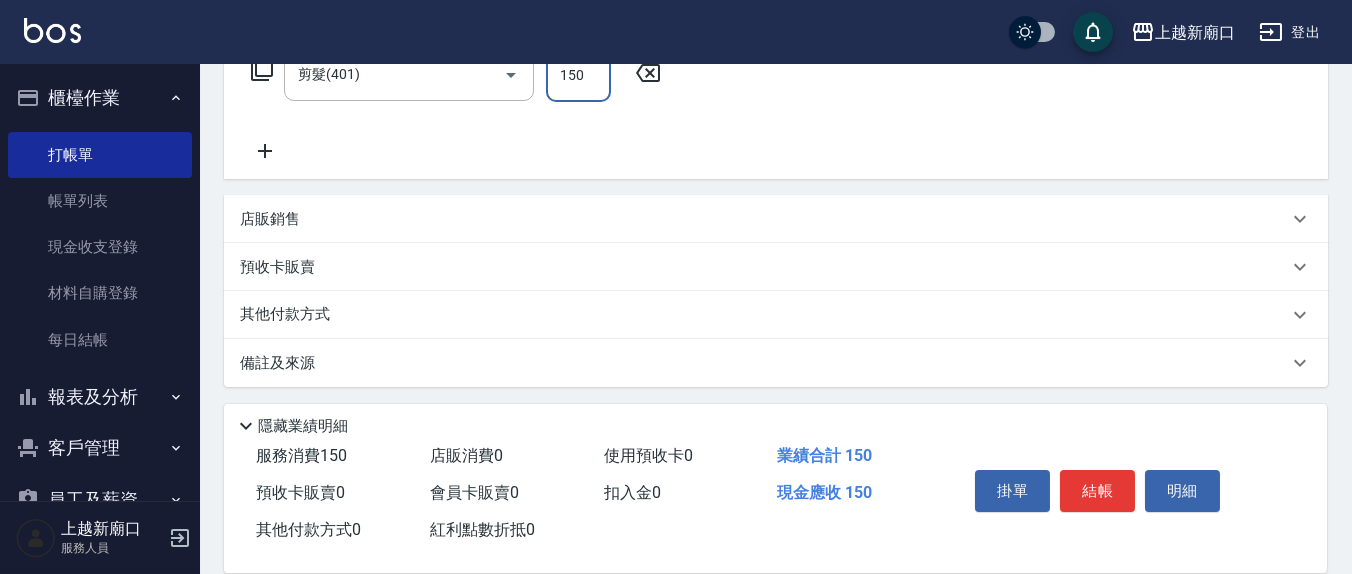 type on "150" 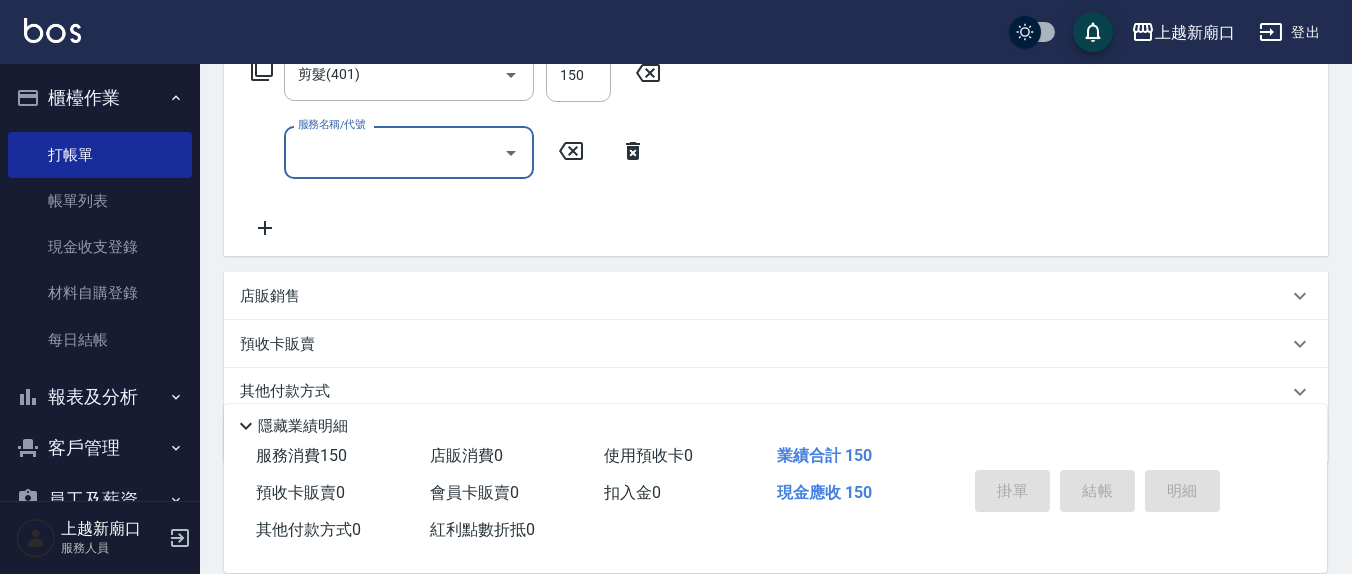 type 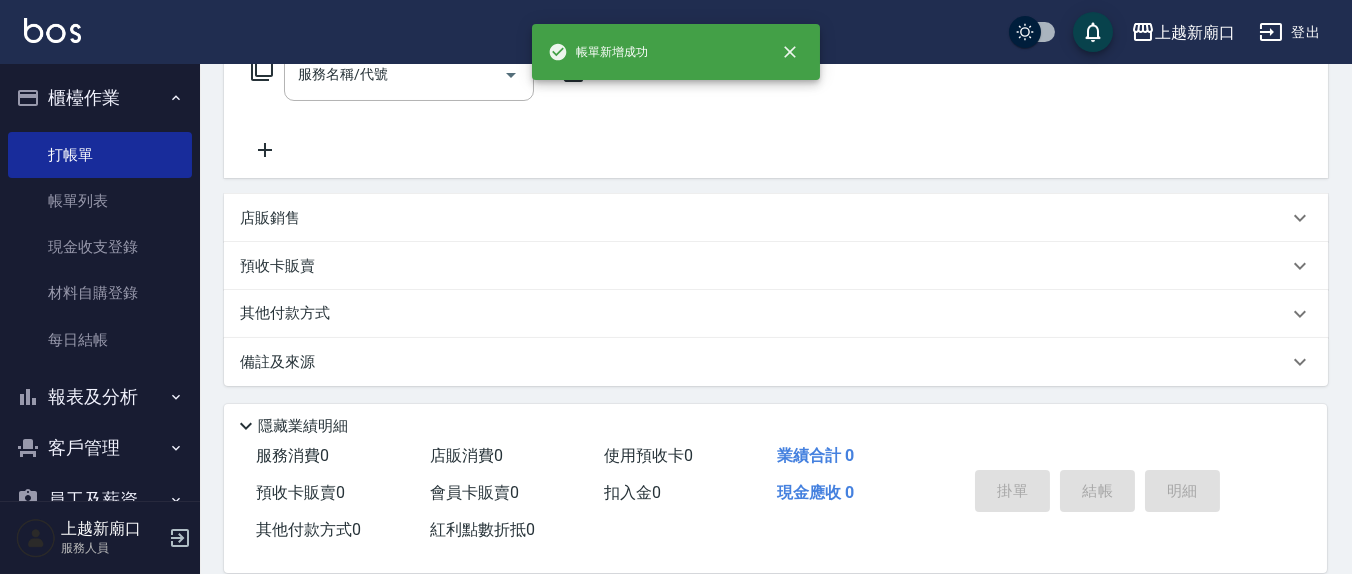 scroll, scrollTop: 0, scrollLeft: 0, axis: both 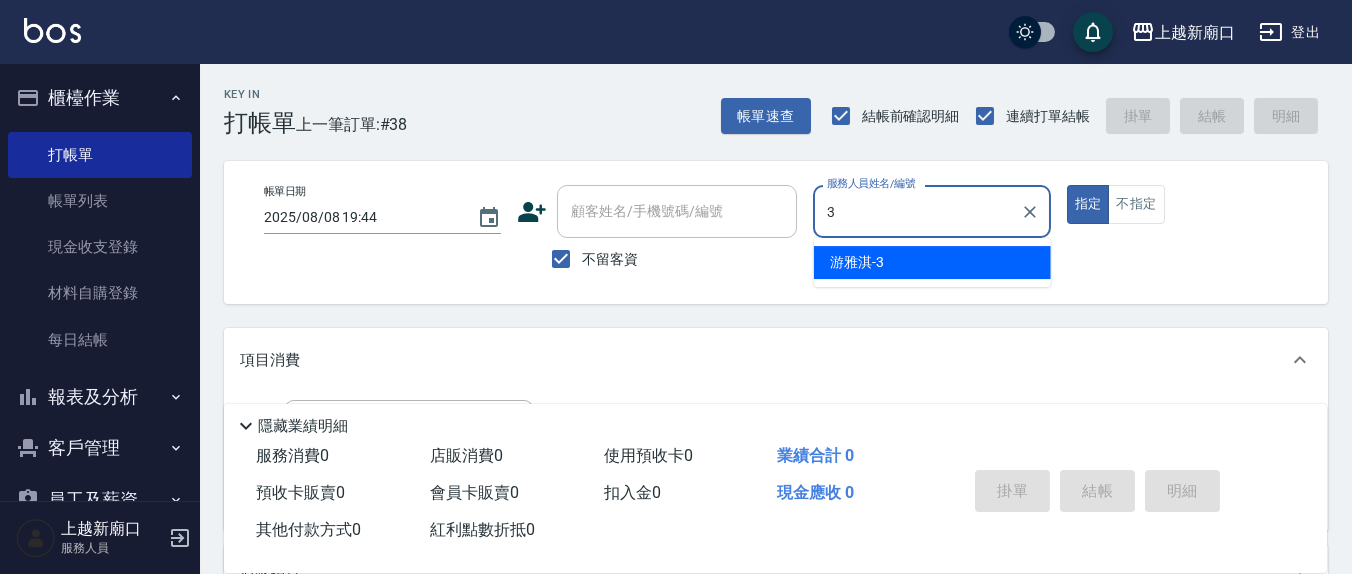 type on "游雅淇-3" 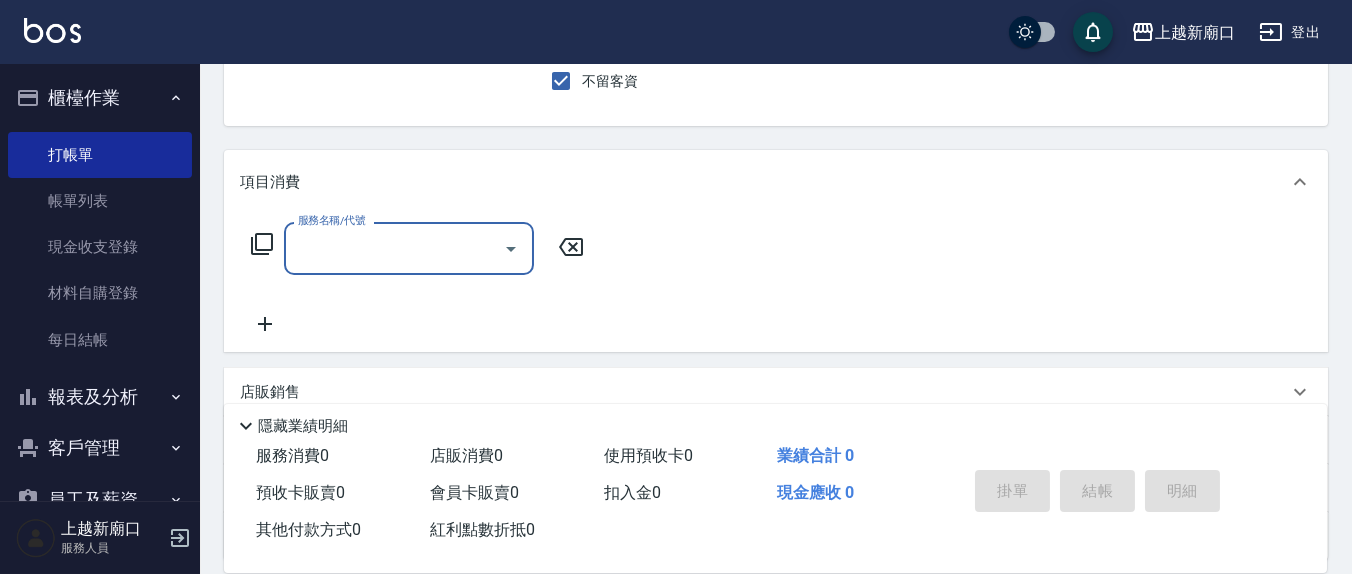 scroll, scrollTop: 208, scrollLeft: 0, axis: vertical 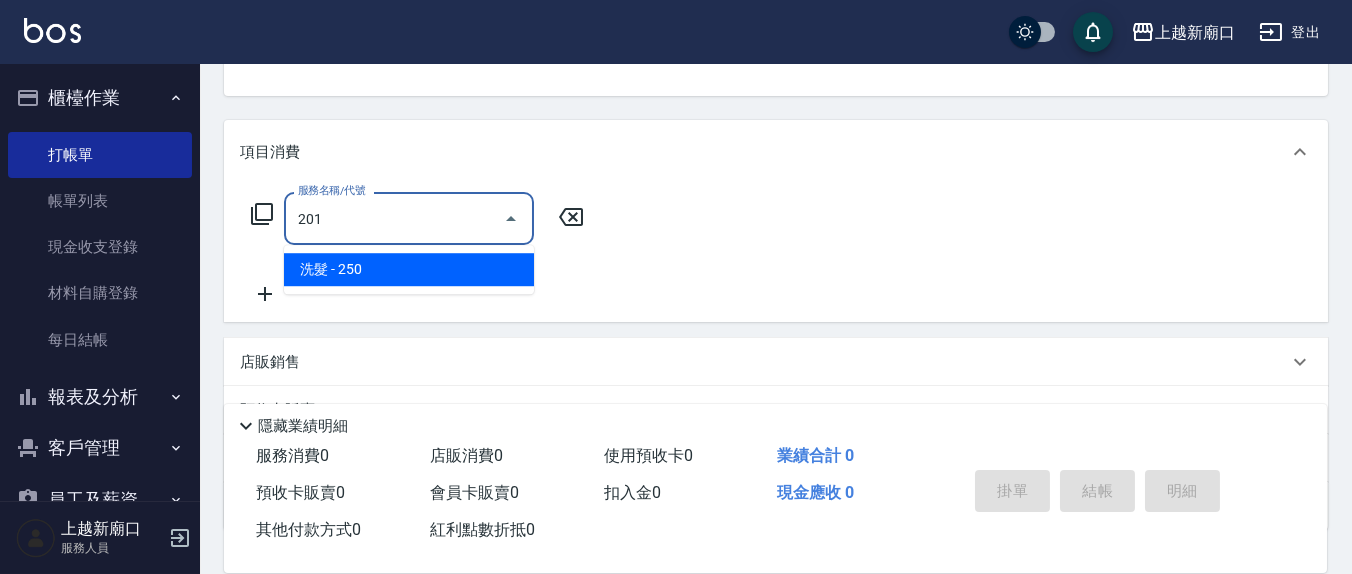 type on "洗髮(201)" 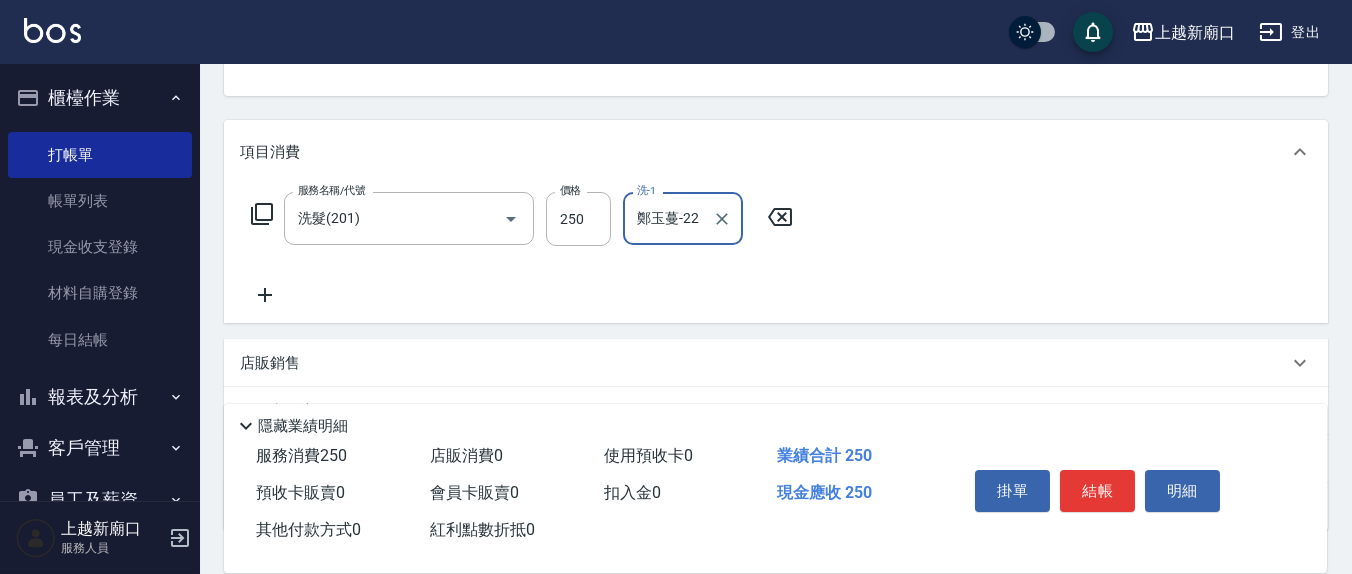 type on "鄭玉蔓-22" 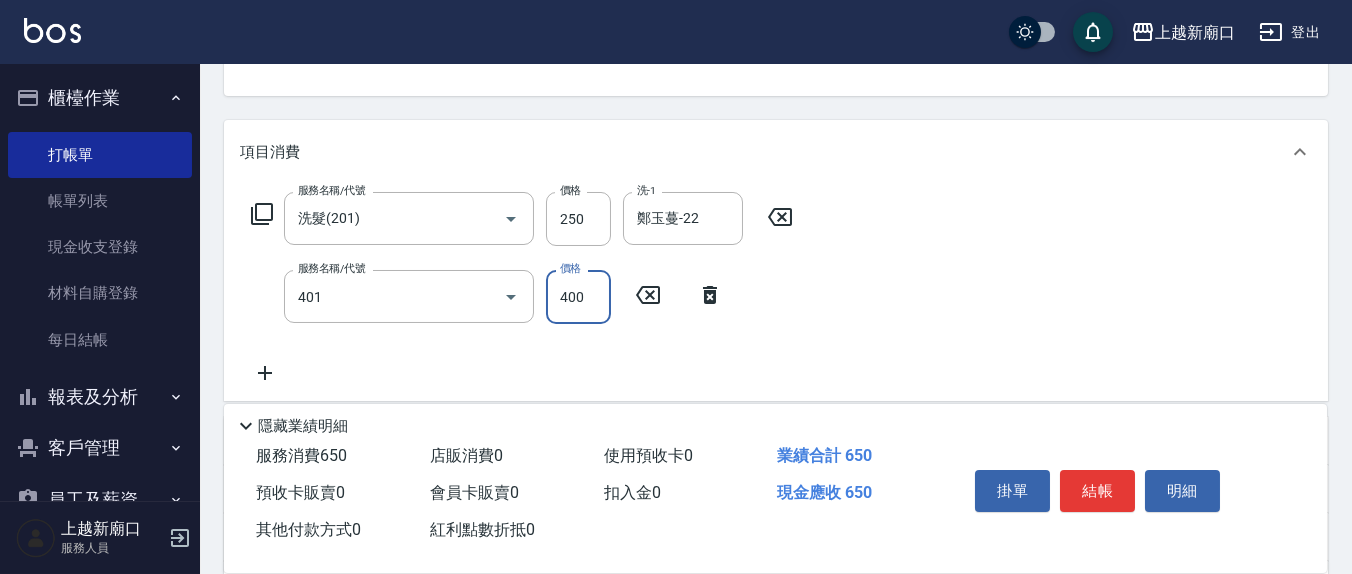 type on "剪髮(401)" 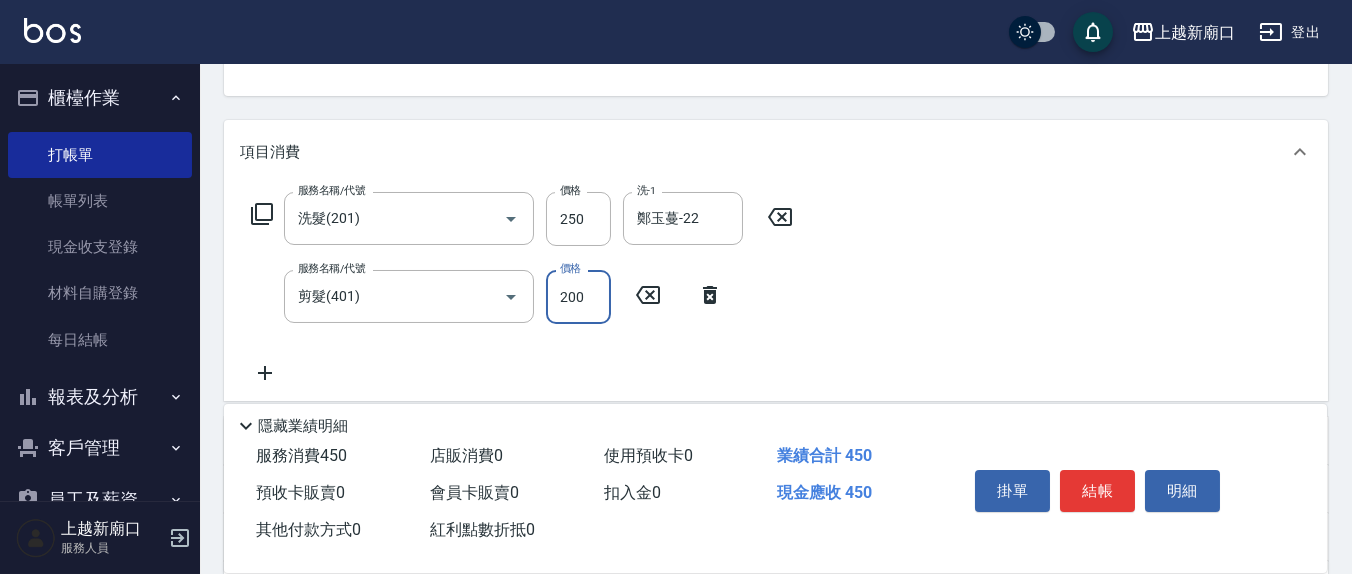 type on "200" 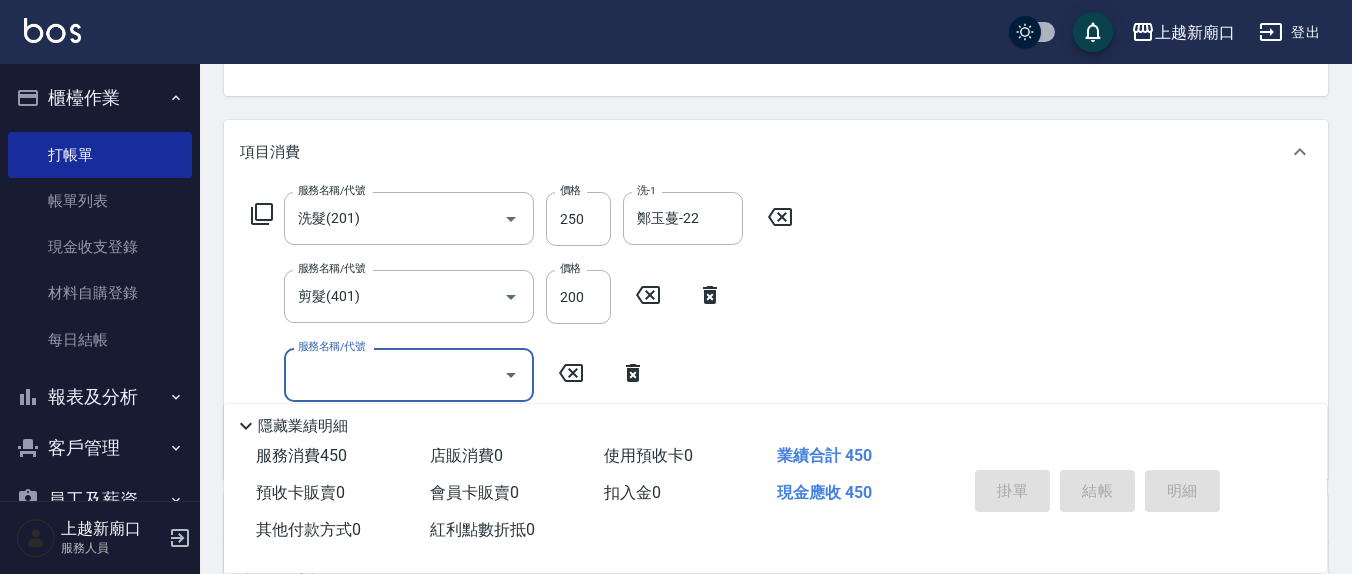 type 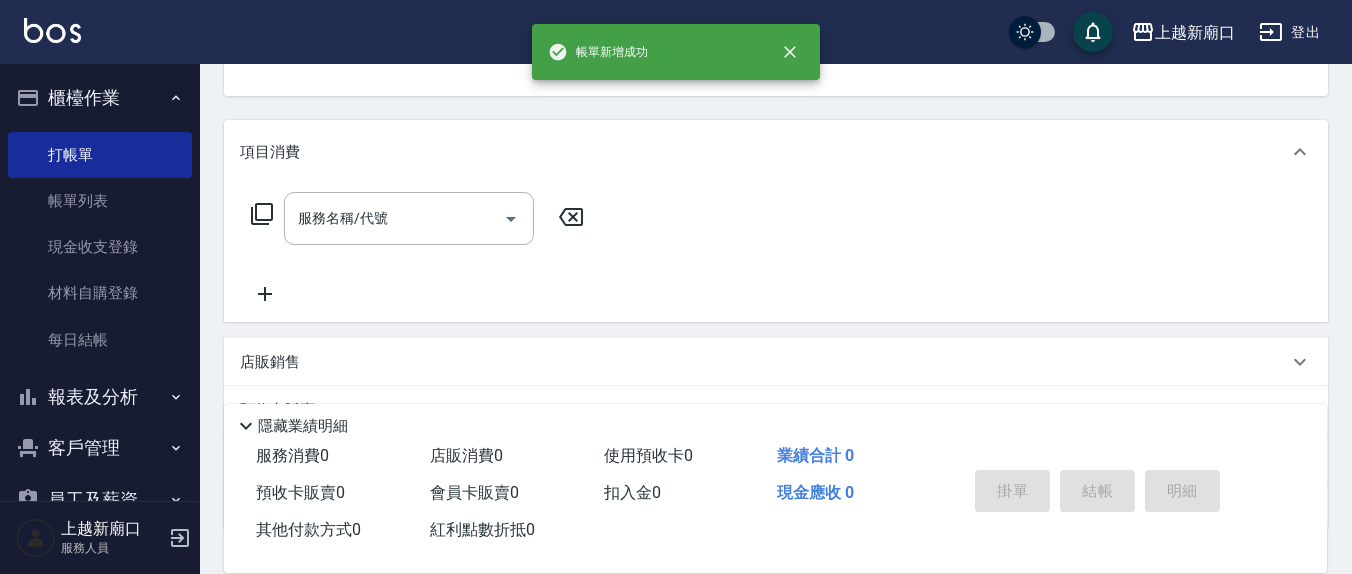 scroll, scrollTop: 185, scrollLeft: 0, axis: vertical 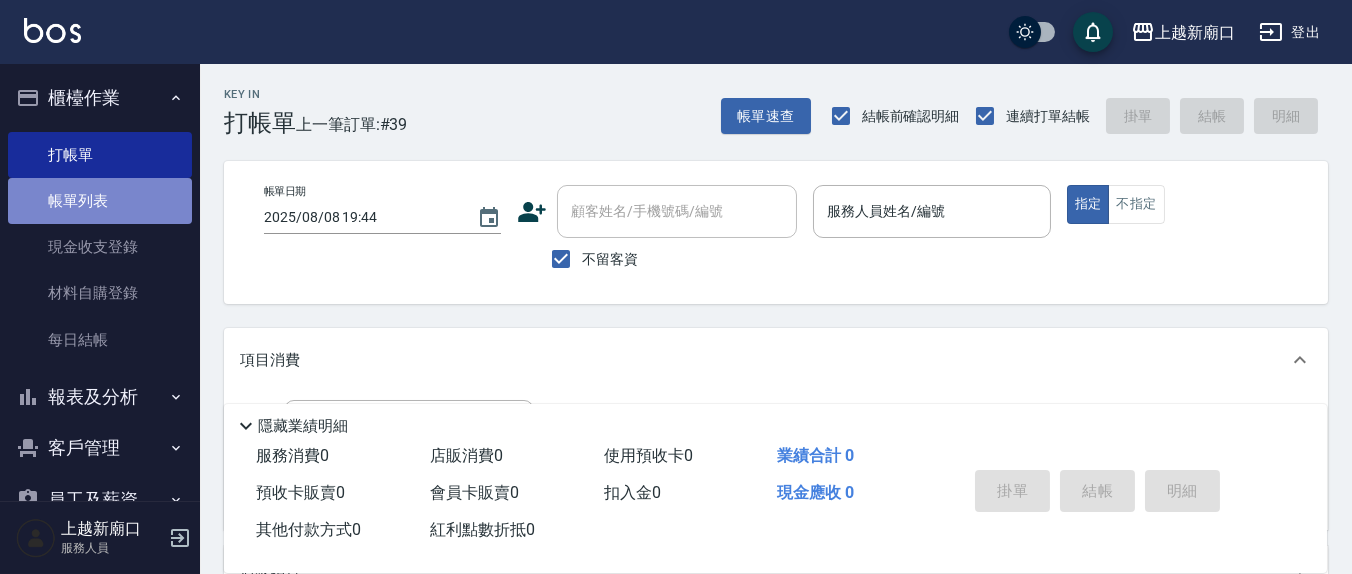 click on "帳單列表" at bounding box center [100, 201] 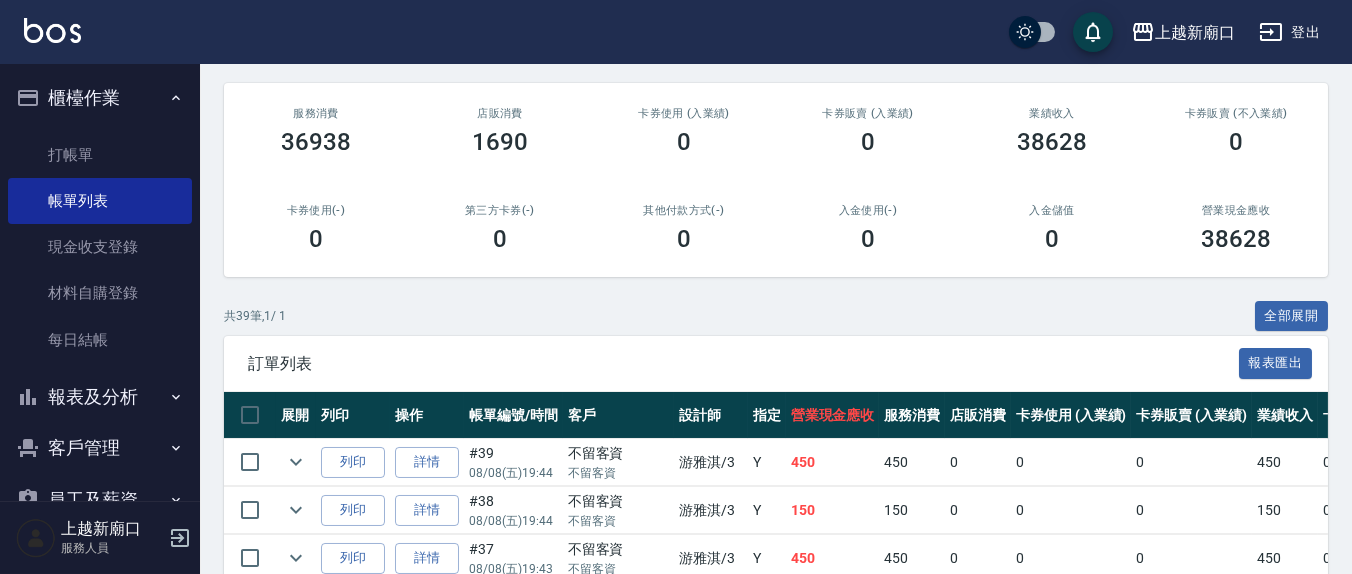 scroll, scrollTop: 625, scrollLeft: 0, axis: vertical 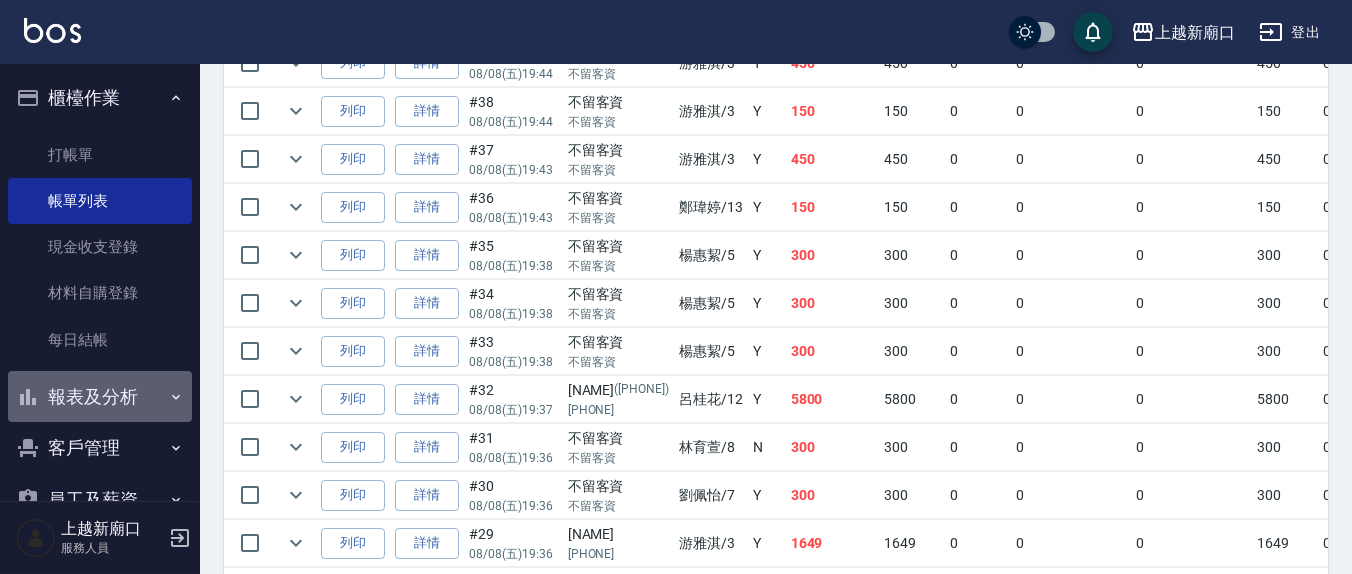 click on "報表及分析" at bounding box center [100, 397] 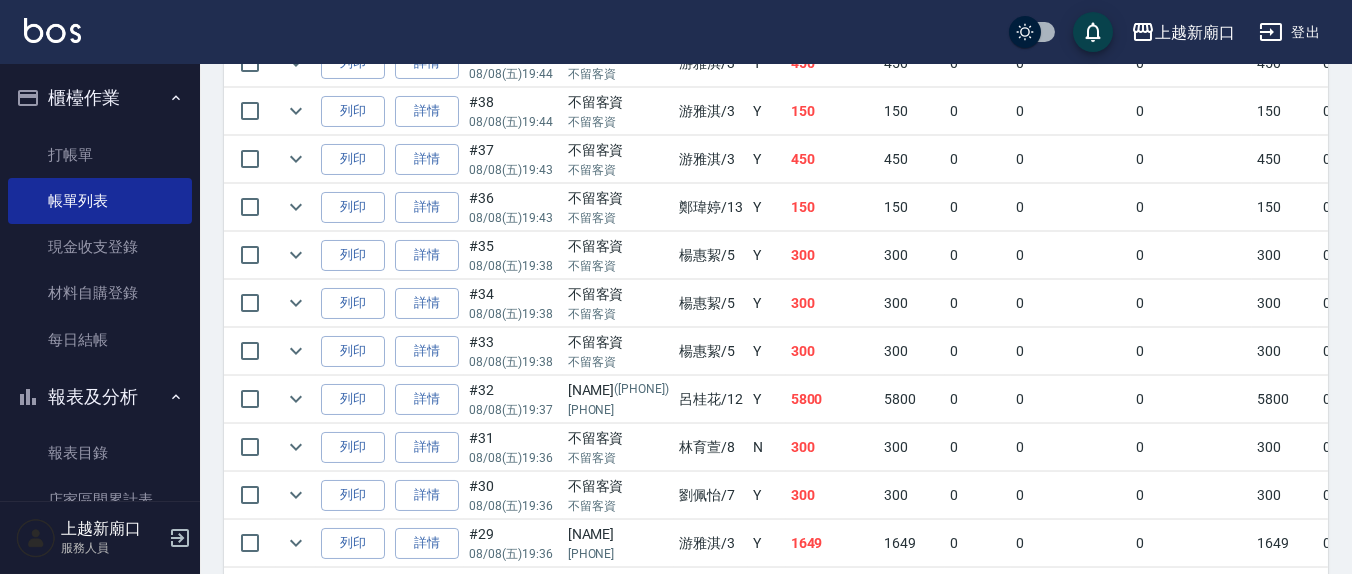 scroll, scrollTop: 416, scrollLeft: 0, axis: vertical 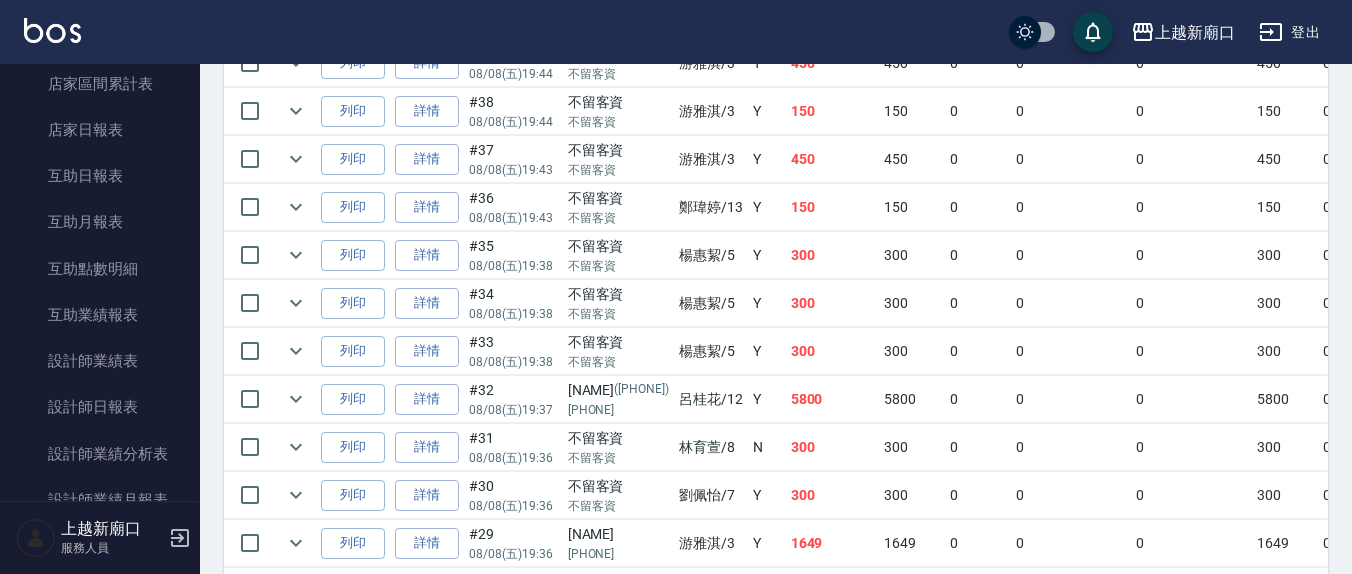 click on "設計師日報表" at bounding box center (100, 407) 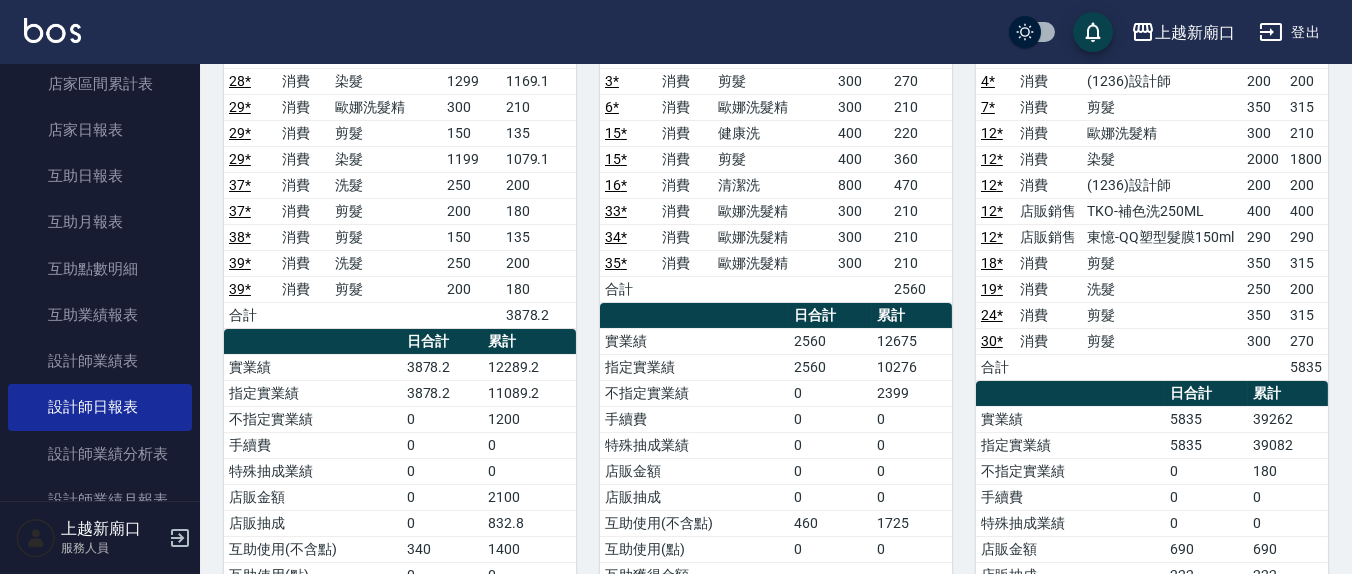 scroll, scrollTop: 416, scrollLeft: 0, axis: vertical 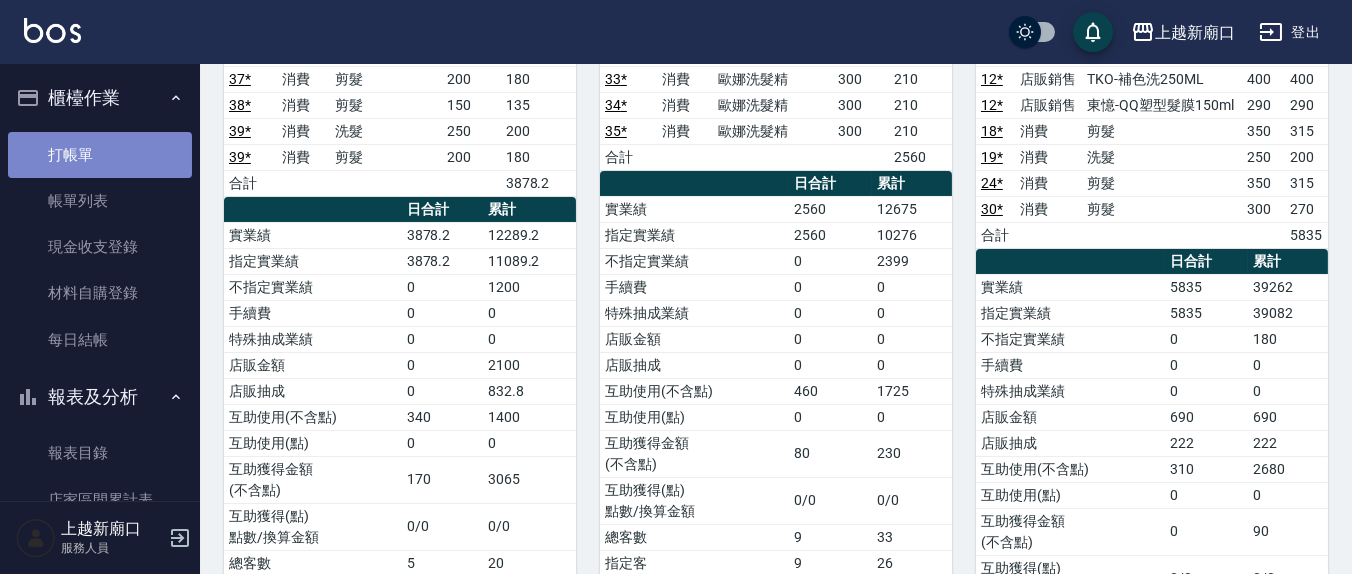 click on "打帳單" at bounding box center [100, 155] 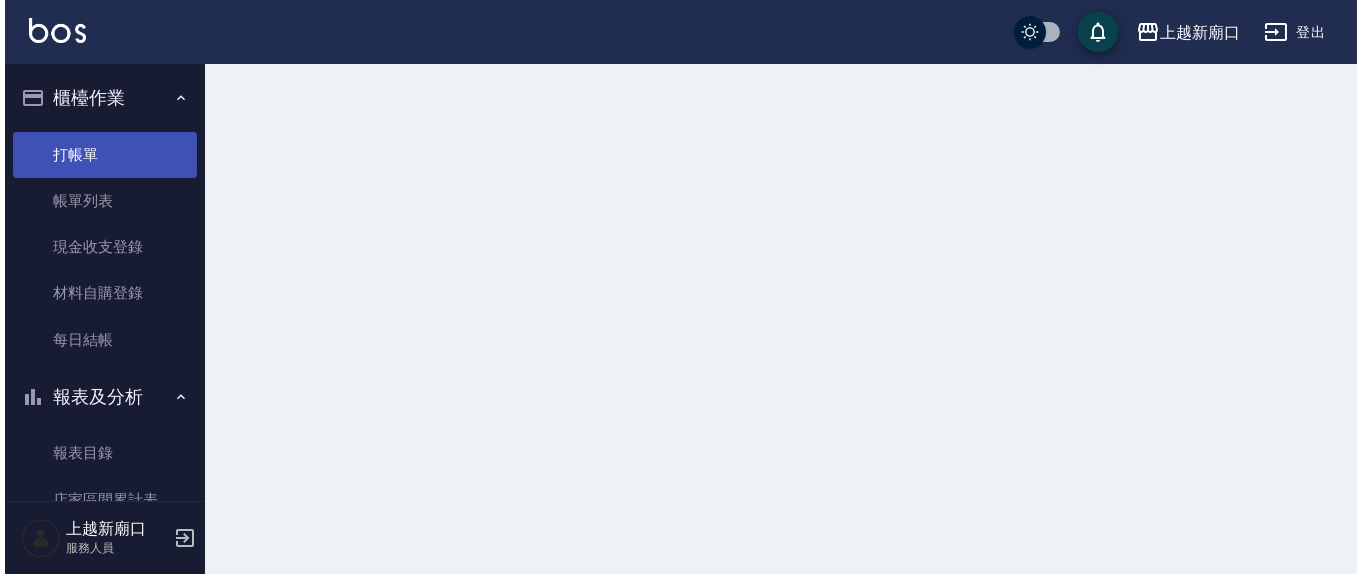 scroll, scrollTop: 0, scrollLeft: 0, axis: both 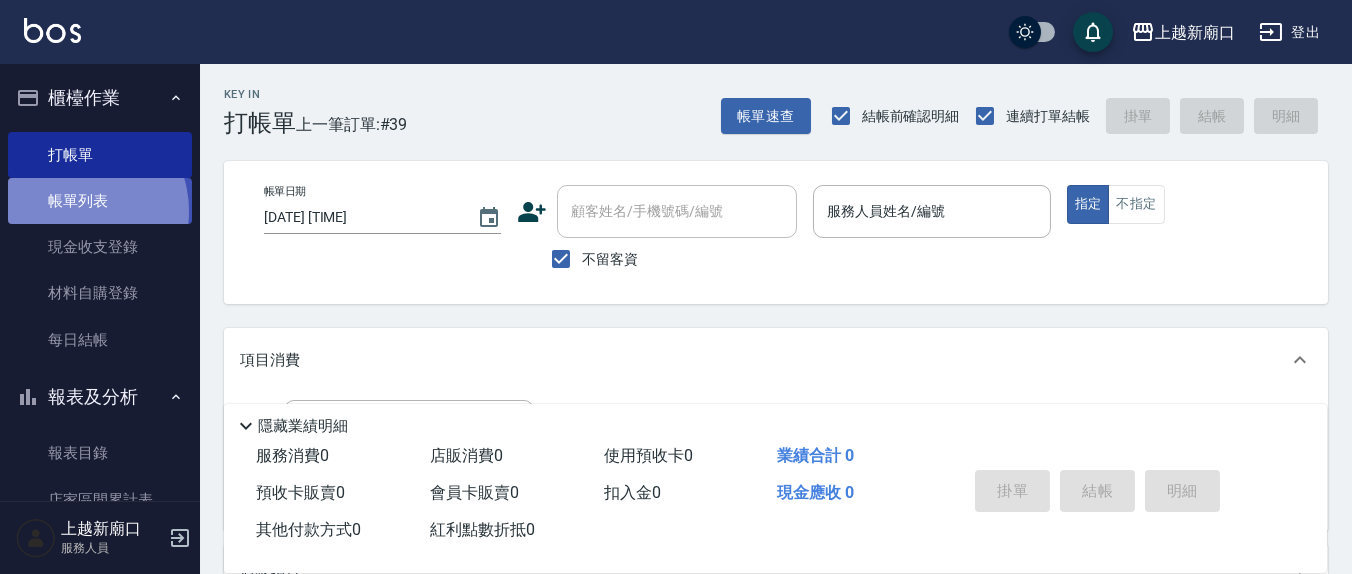 click on "帳單列表" at bounding box center (100, 201) 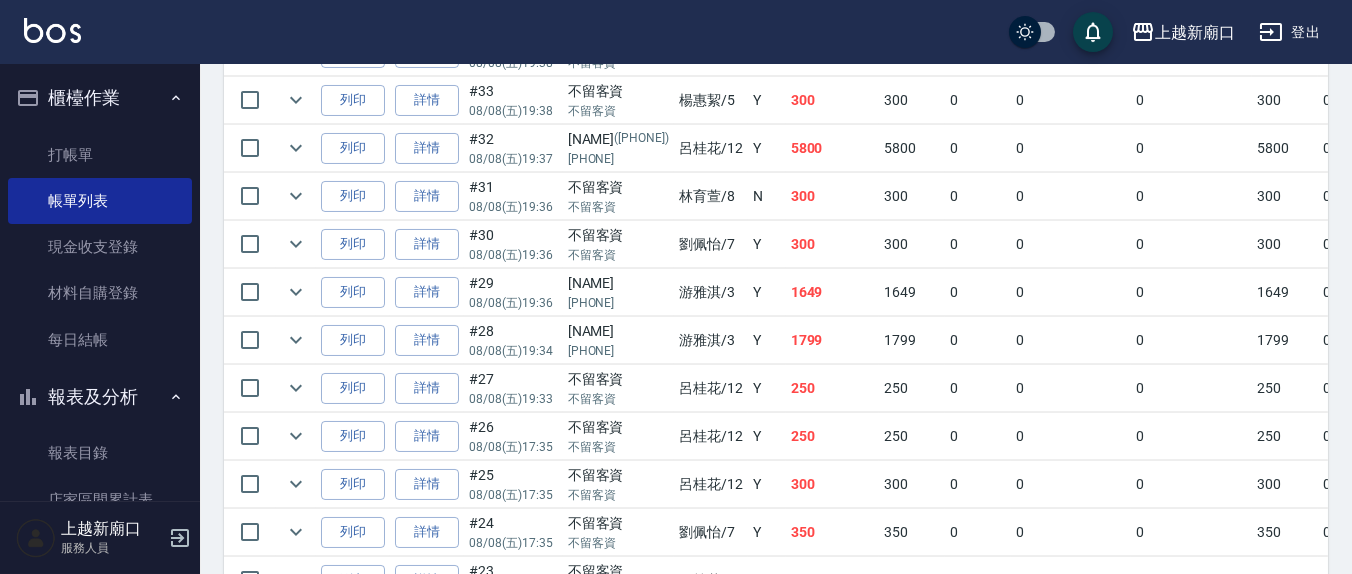 scroll, scrollTop: 796, scrollLeft: 0, axis: vertical 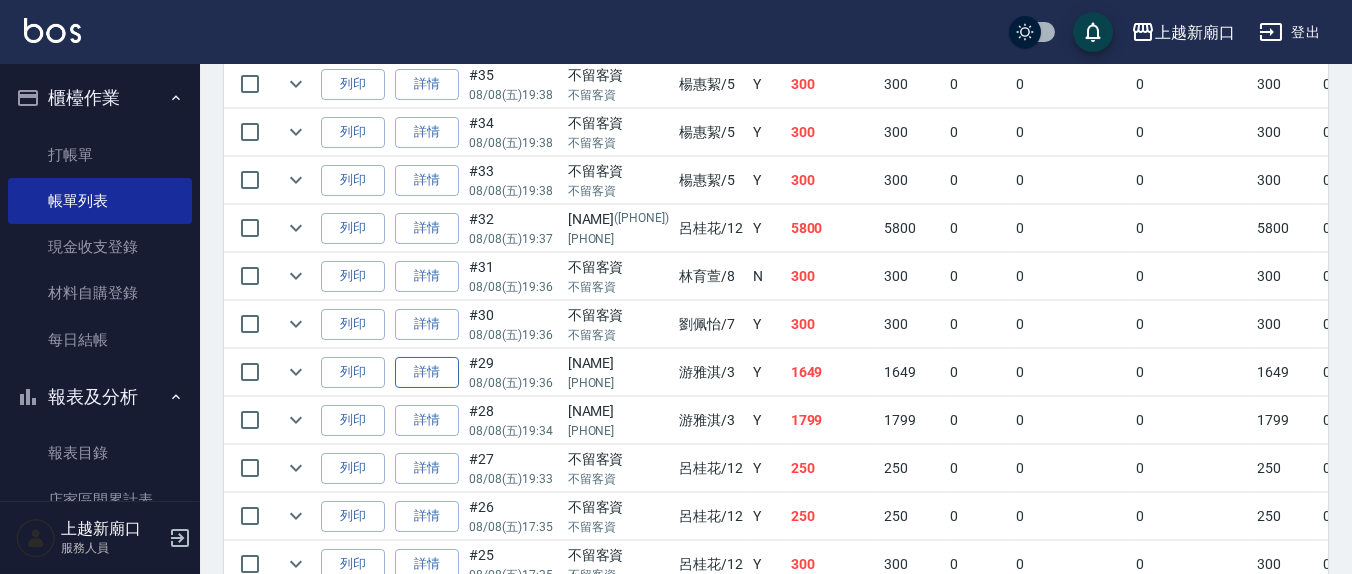 click on "詳情" at bounding box center [427, 372] 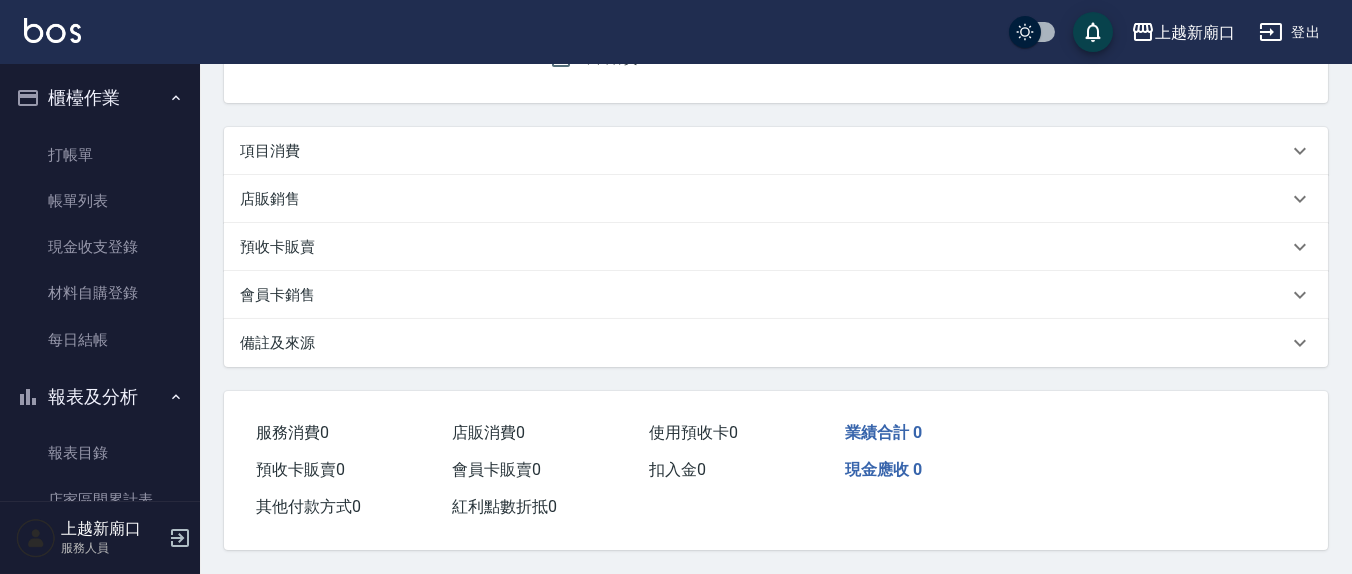 scroll, scrollTop: 0, scrollLeft: 0, axis: both 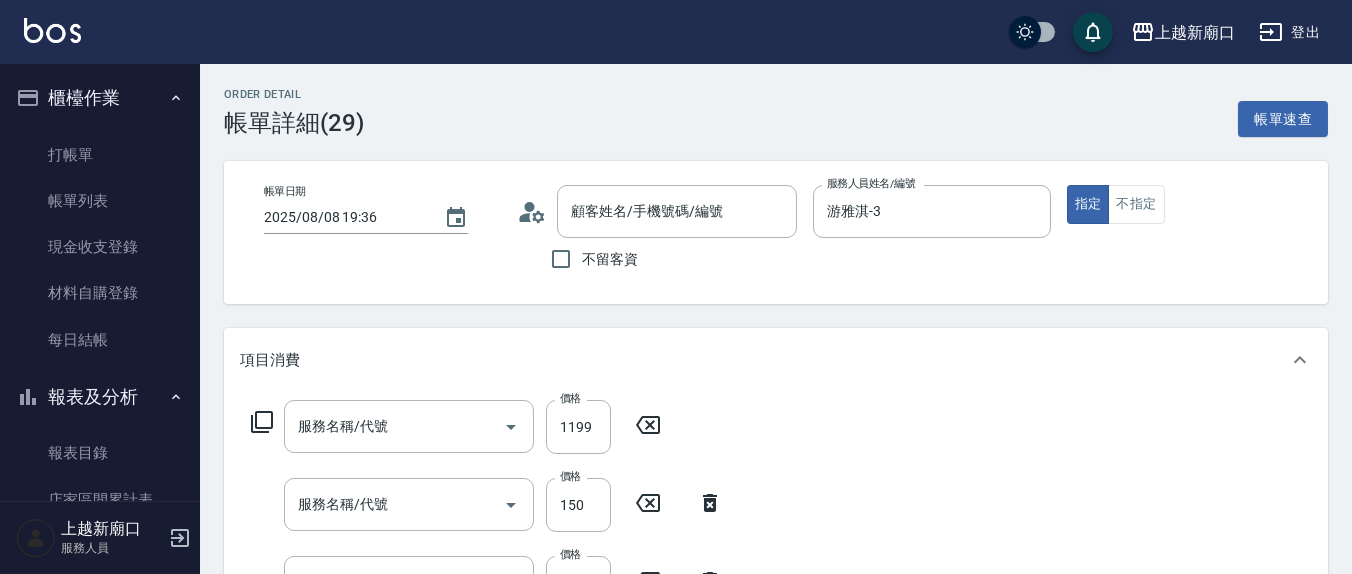 type on "2025/08/08 19:36" 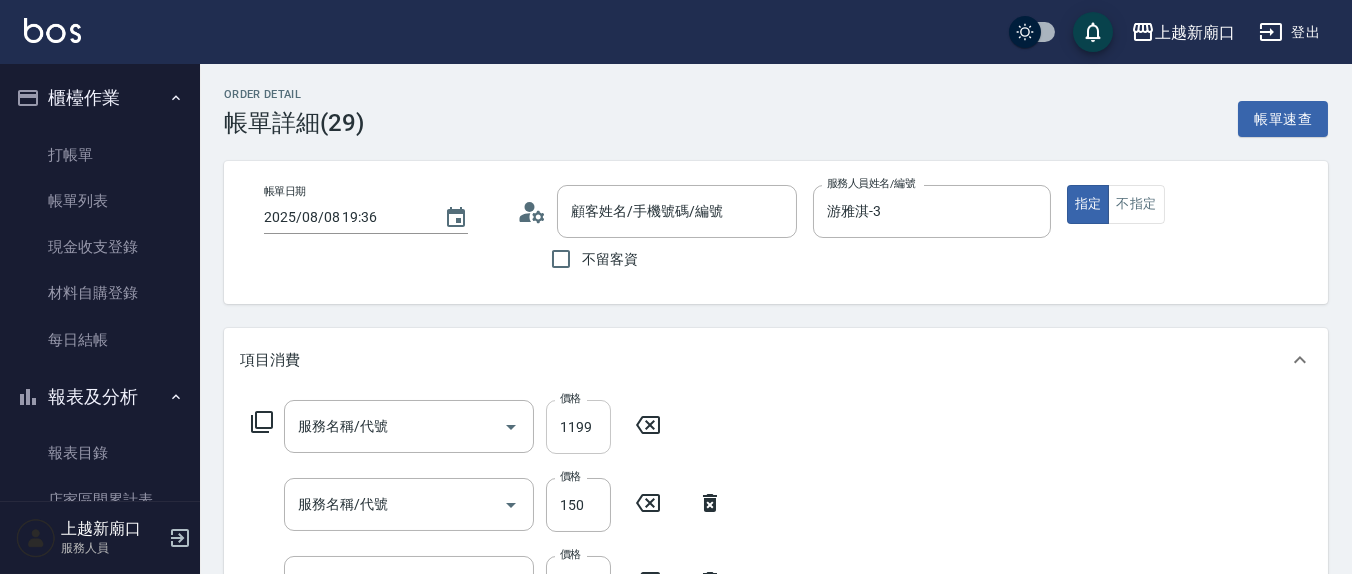 type on "染髮(501)" 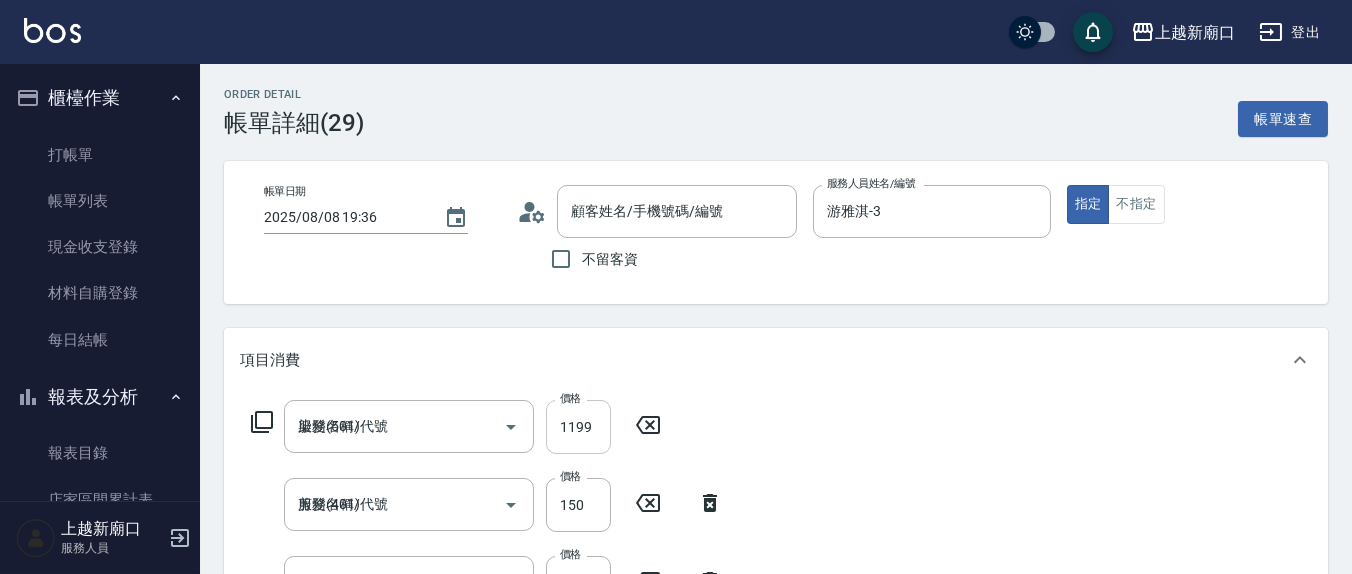 click on "1199" at bounding box center [578, 427] 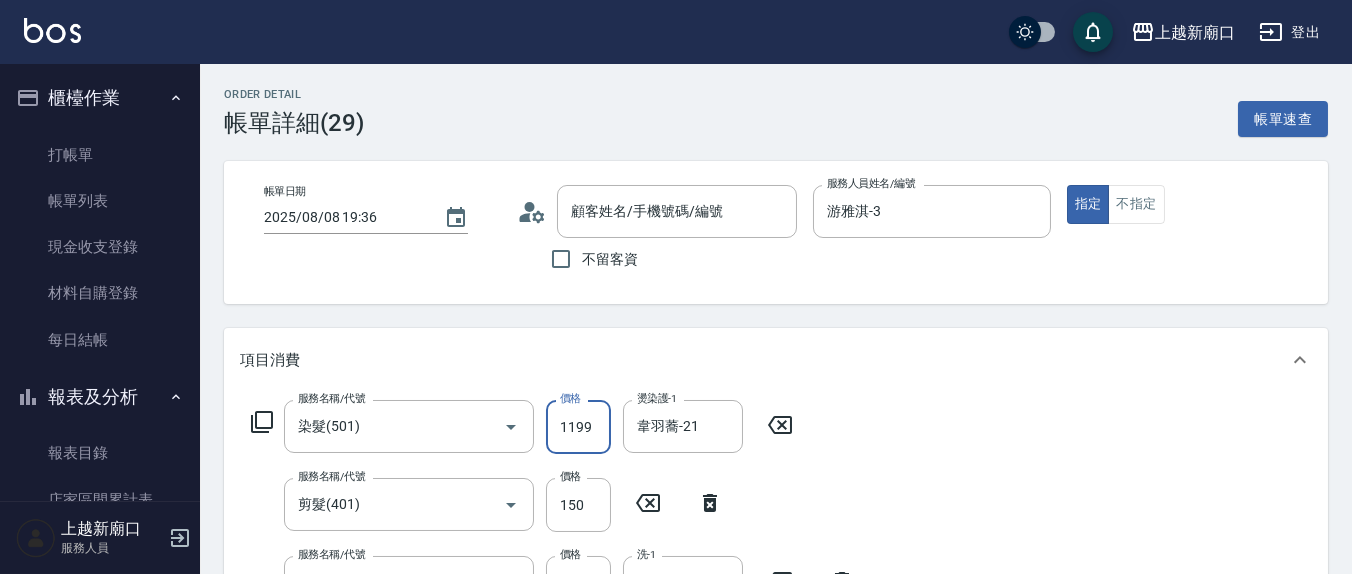 type on "[NAME]/[PHONE]/" 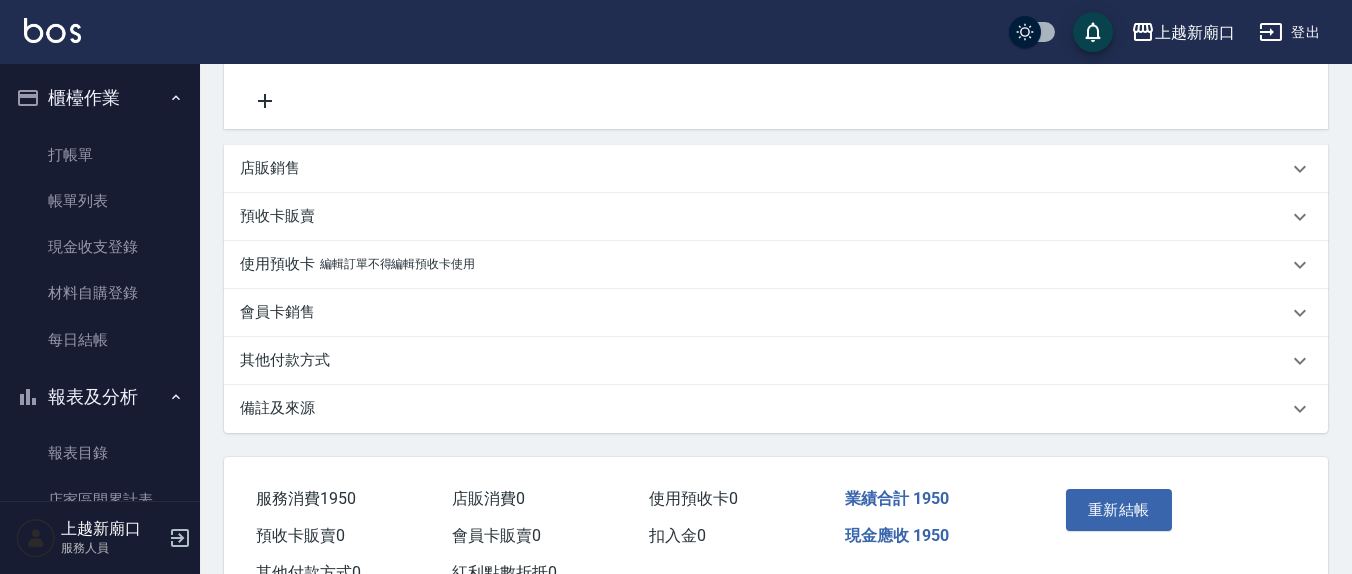 scroll, scrollTop: 630, scrollLeft: 0, axis: vertical 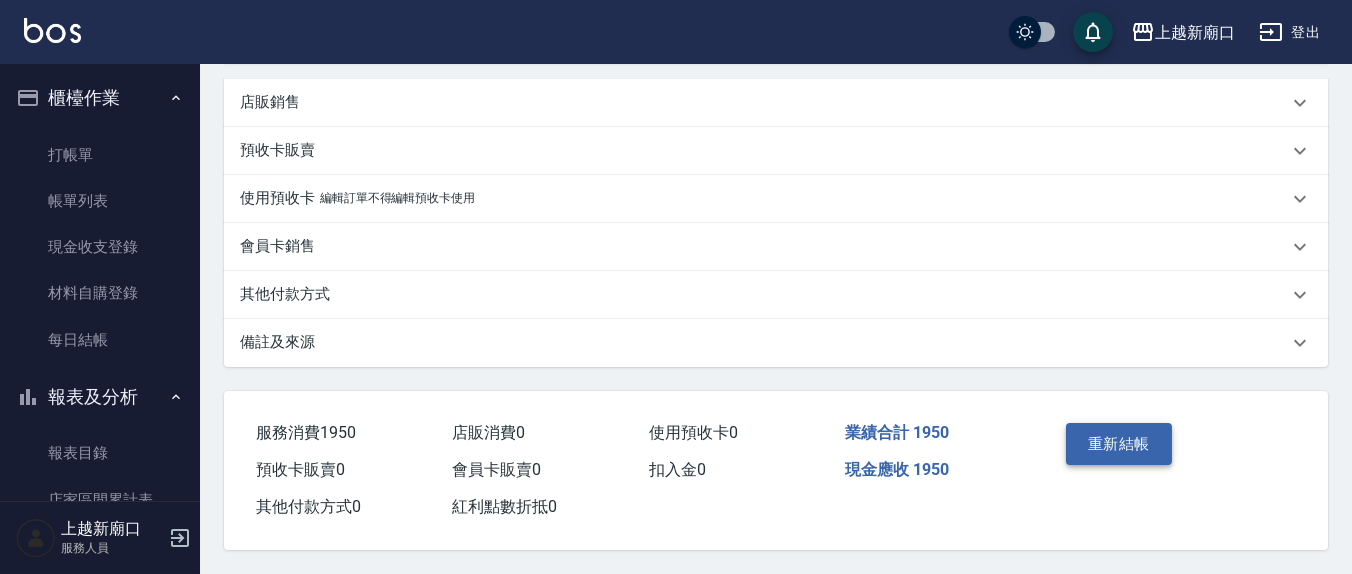 type on "1500" 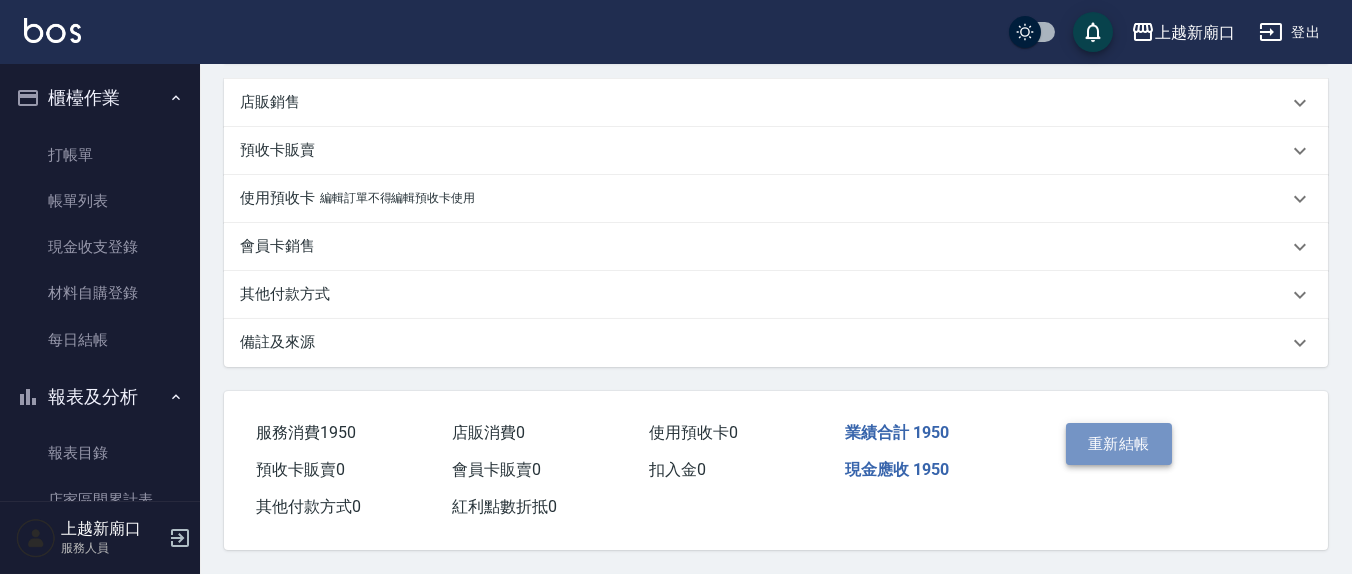 click on "重新結帳" at bounding box center (1119, 444) 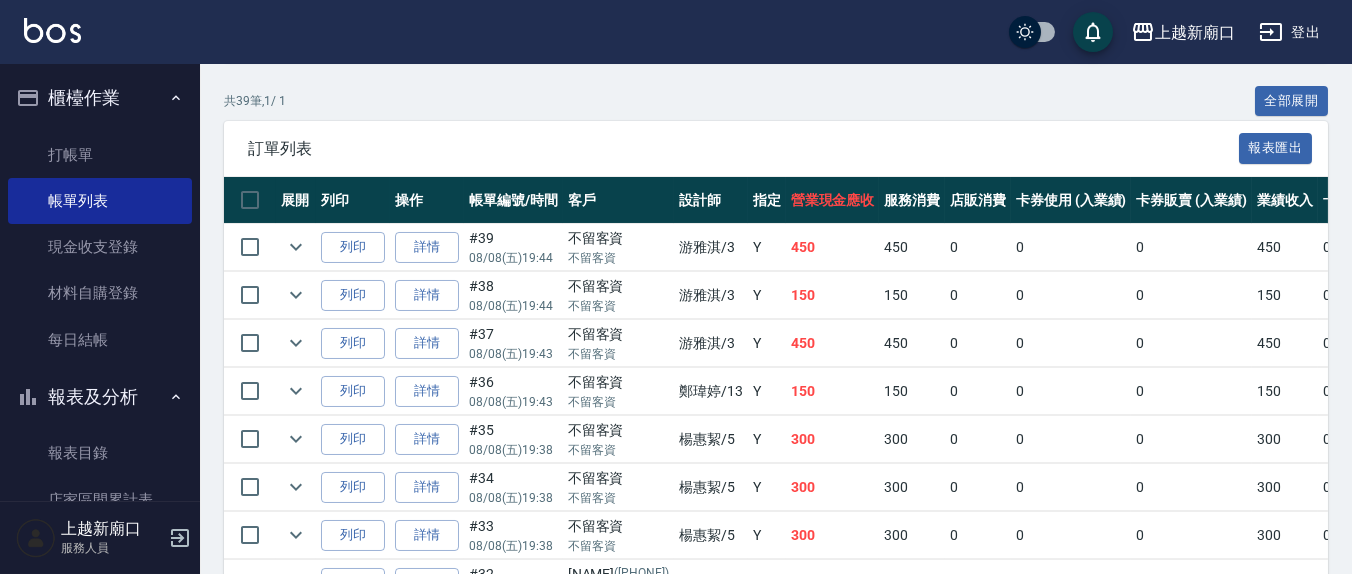 scroll, scrollTop: 625, scrollLeft: 0, axis: vertical 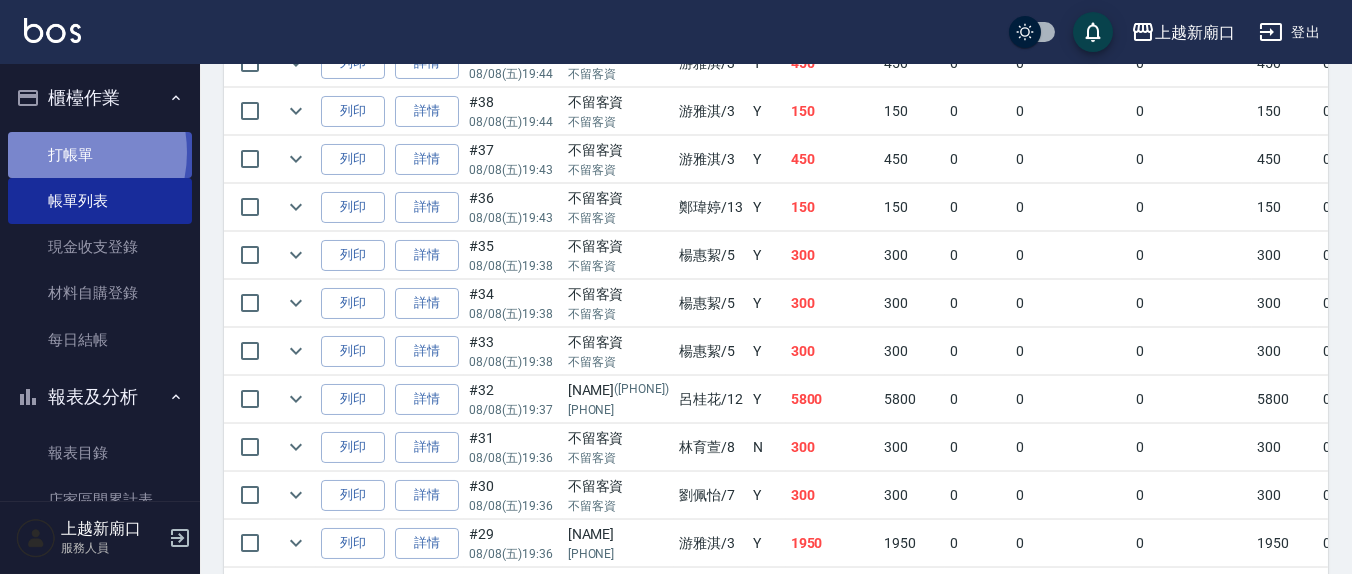 click on "打帳單" at bounding box center [100, 155] 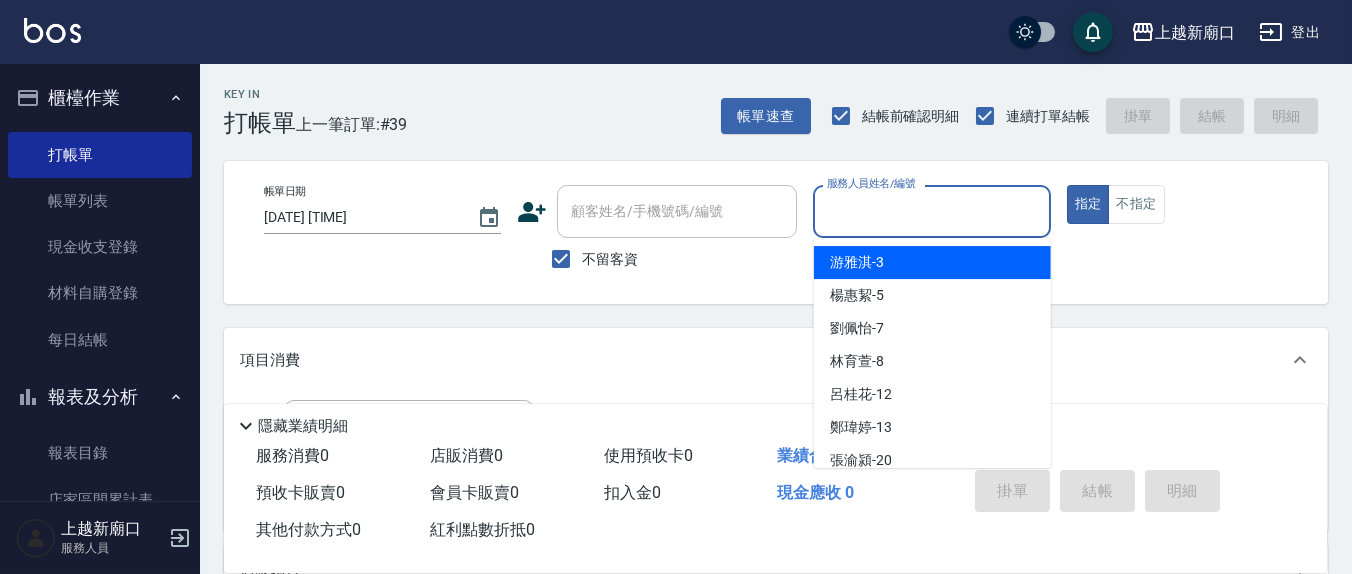 click on "服務人員姓名/編號" at bounding box center [931, 211] 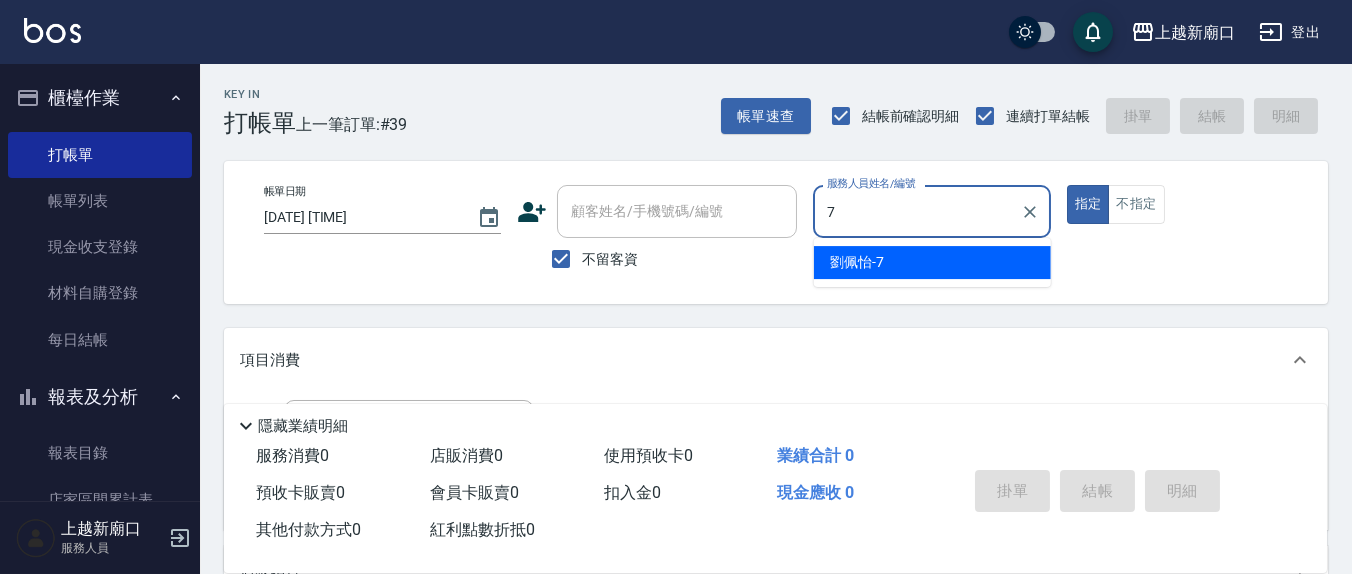 type on "劉佩怡-7" 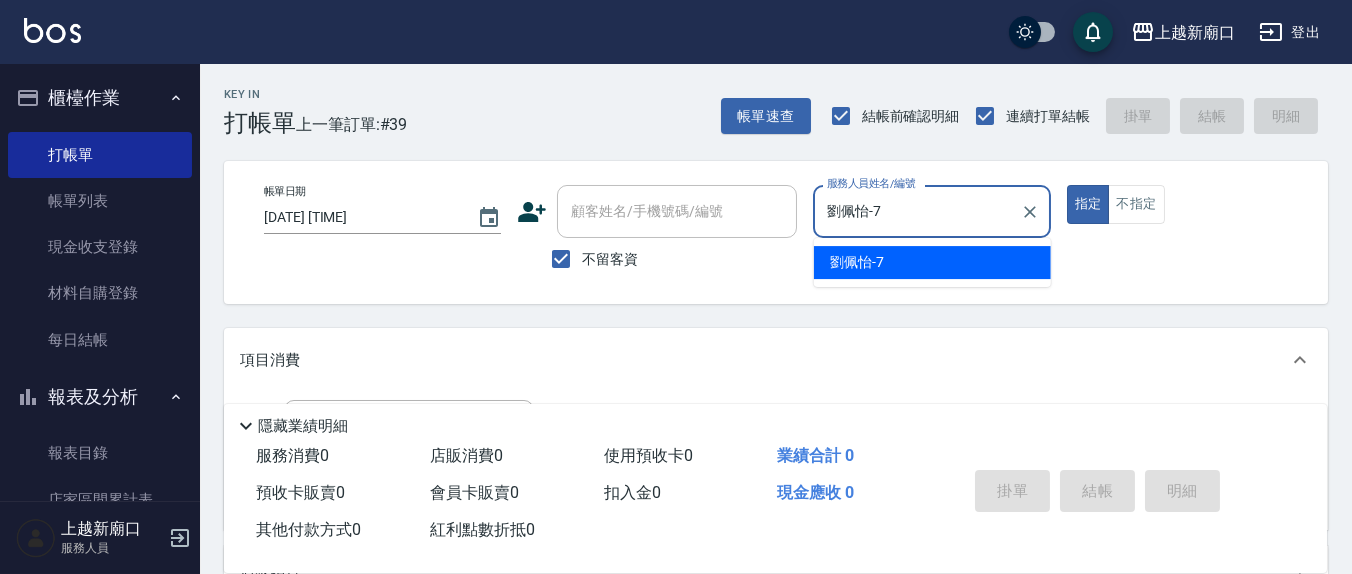 type on "true" 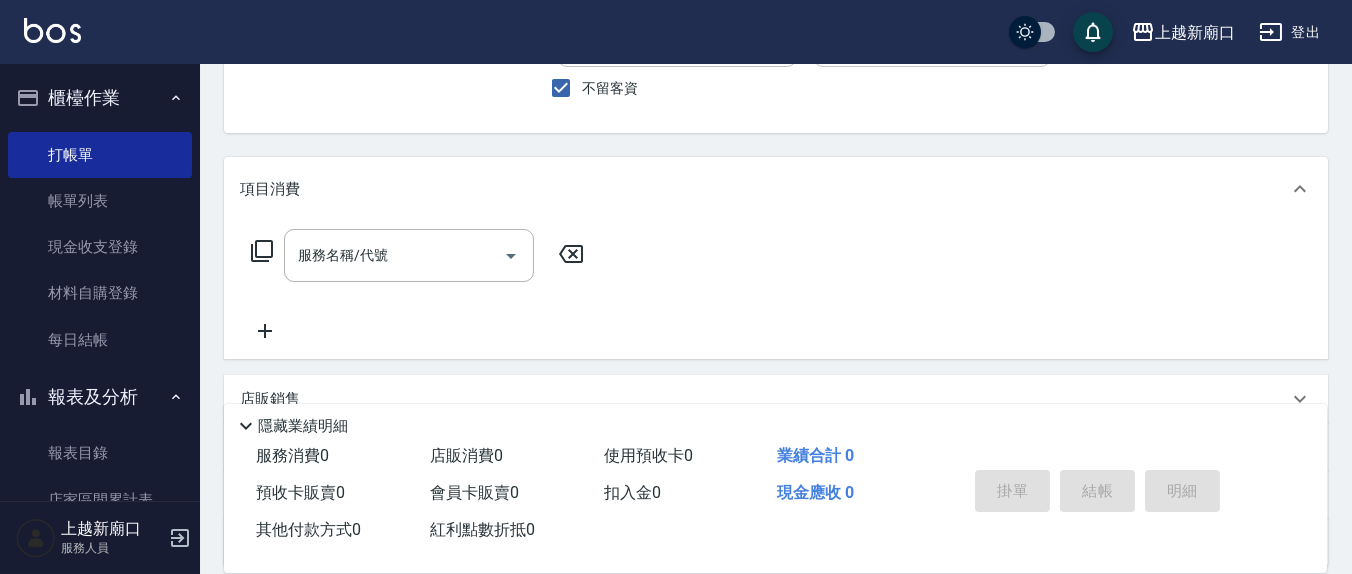 scroll, scrollTop: 208, scrollLeft: 0, axis: vertical 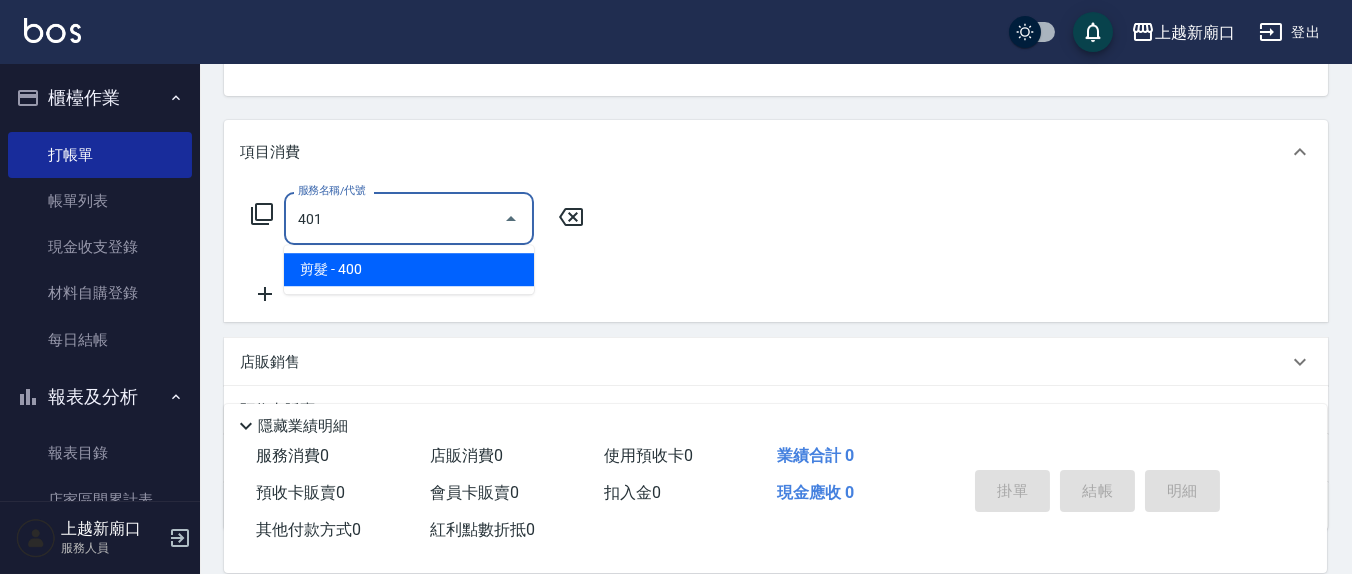 type on "剪髮(401)" 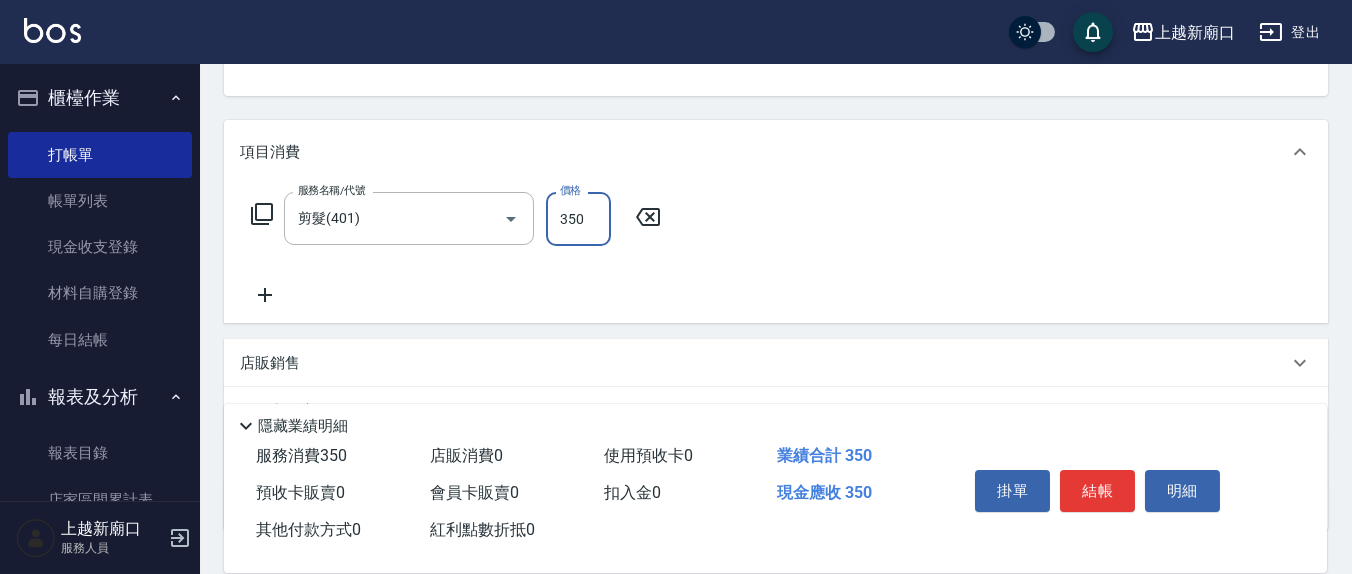 type on "350" 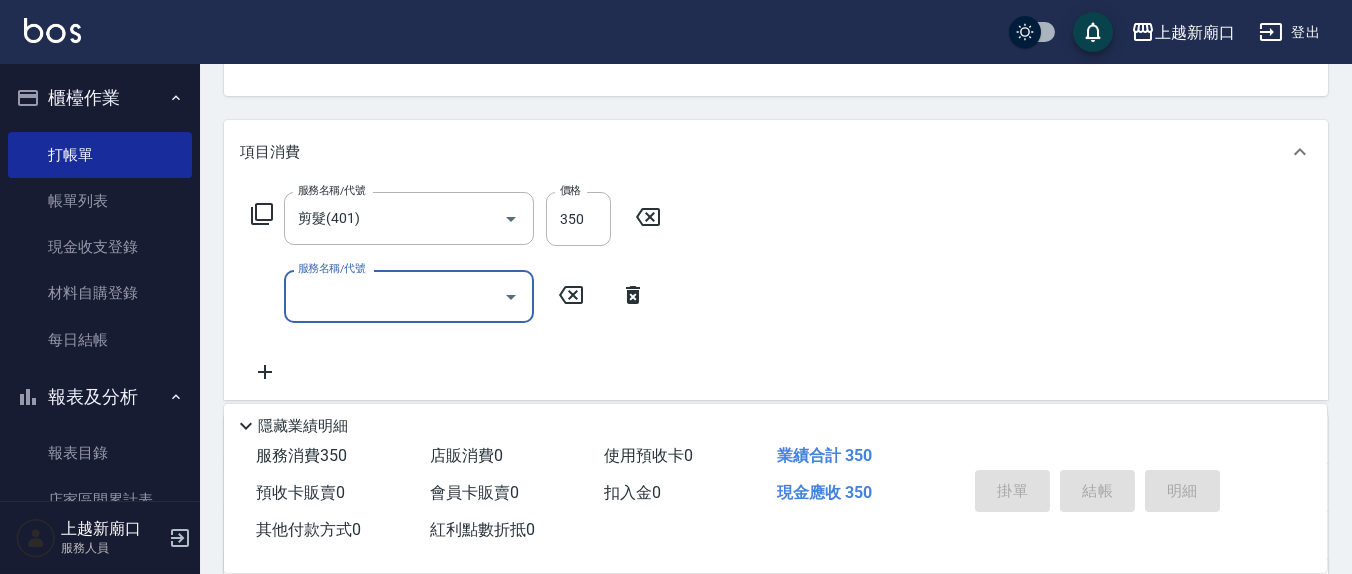 type 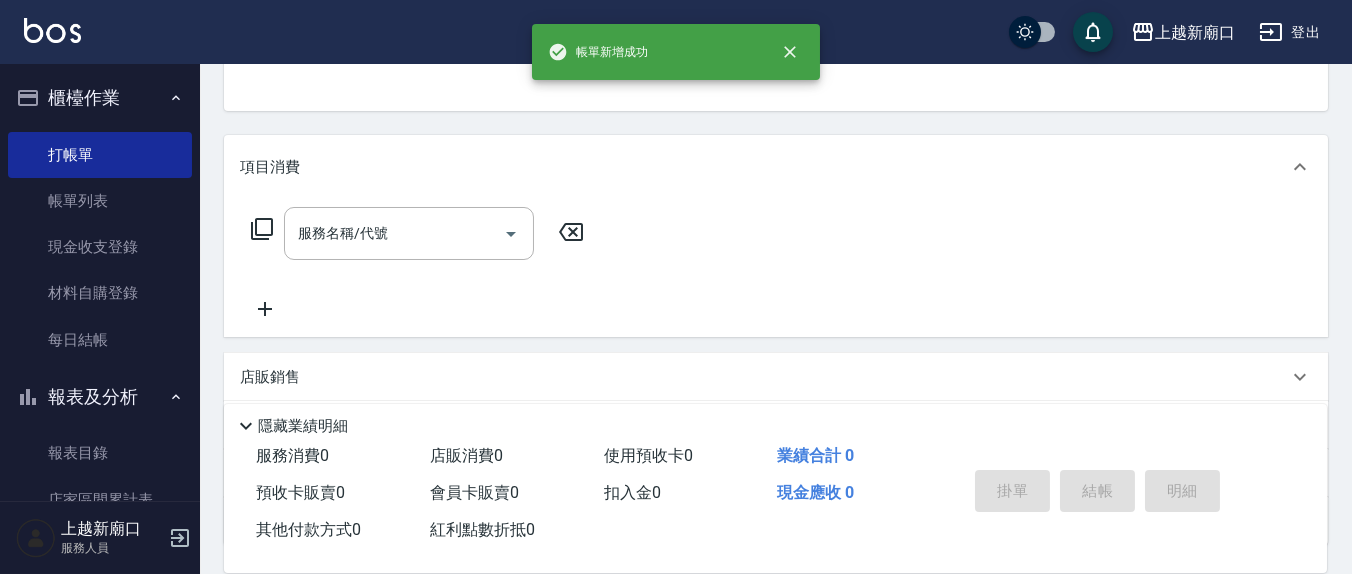 scroll, scrollTop: 0, scrollLeft: 0, axis: both 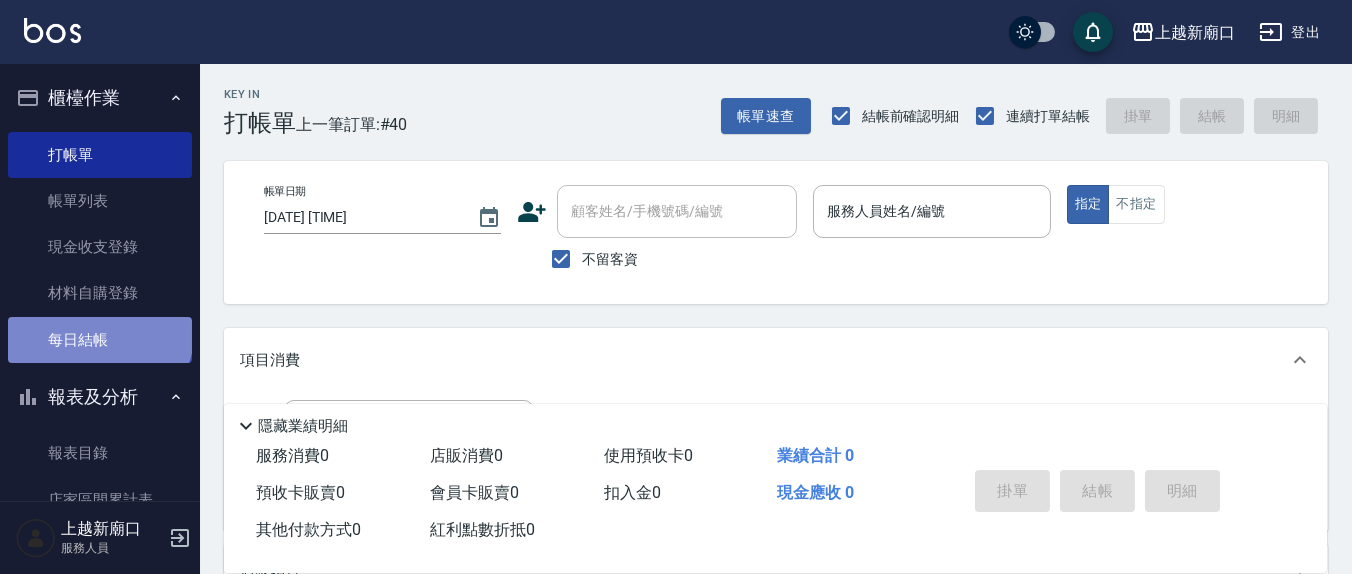 click on "每日結帳" at bounding box center [100, 340] 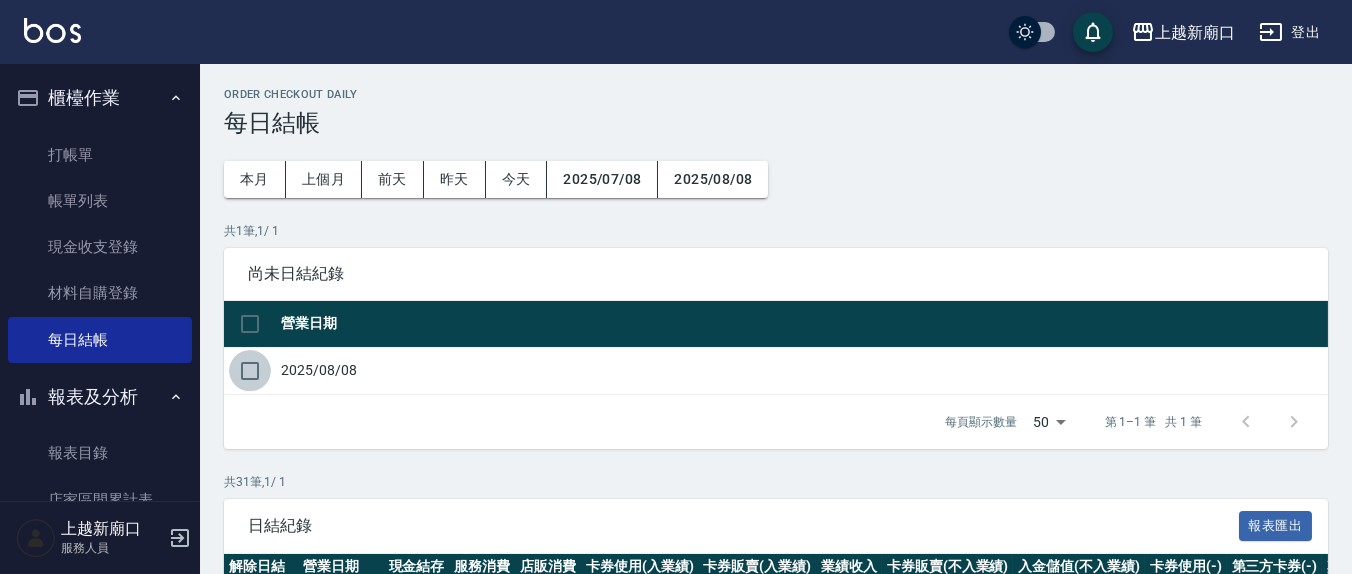 click at bounding box center (250, 371) 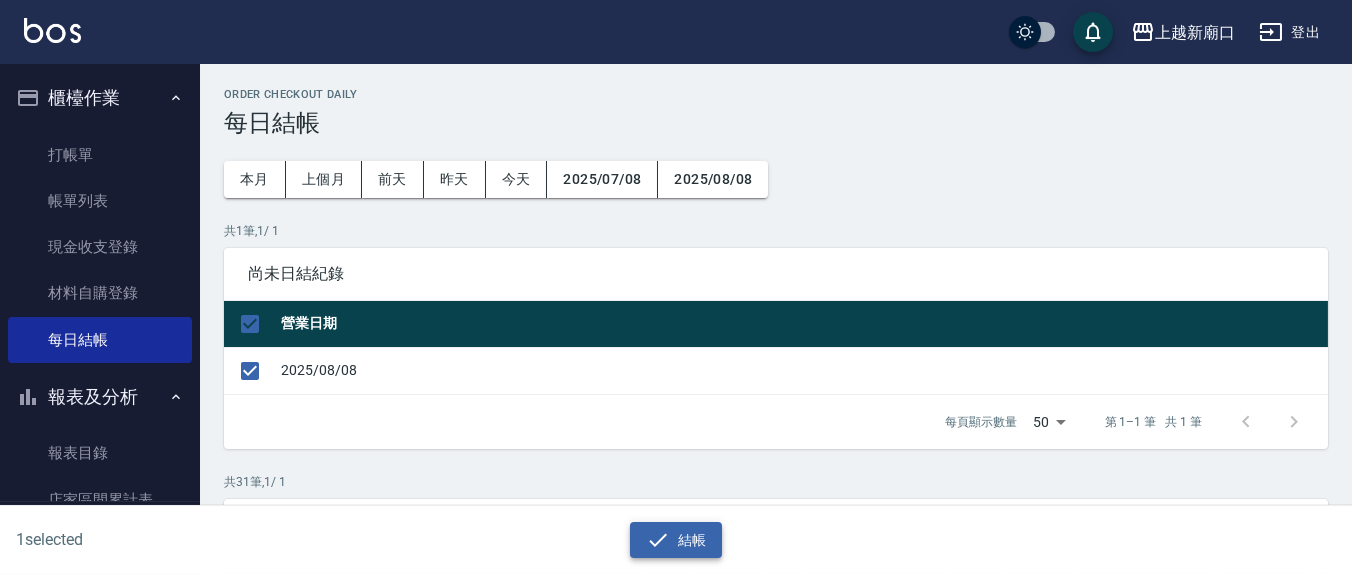 click on "結帳" at bounding box center (676, 540) 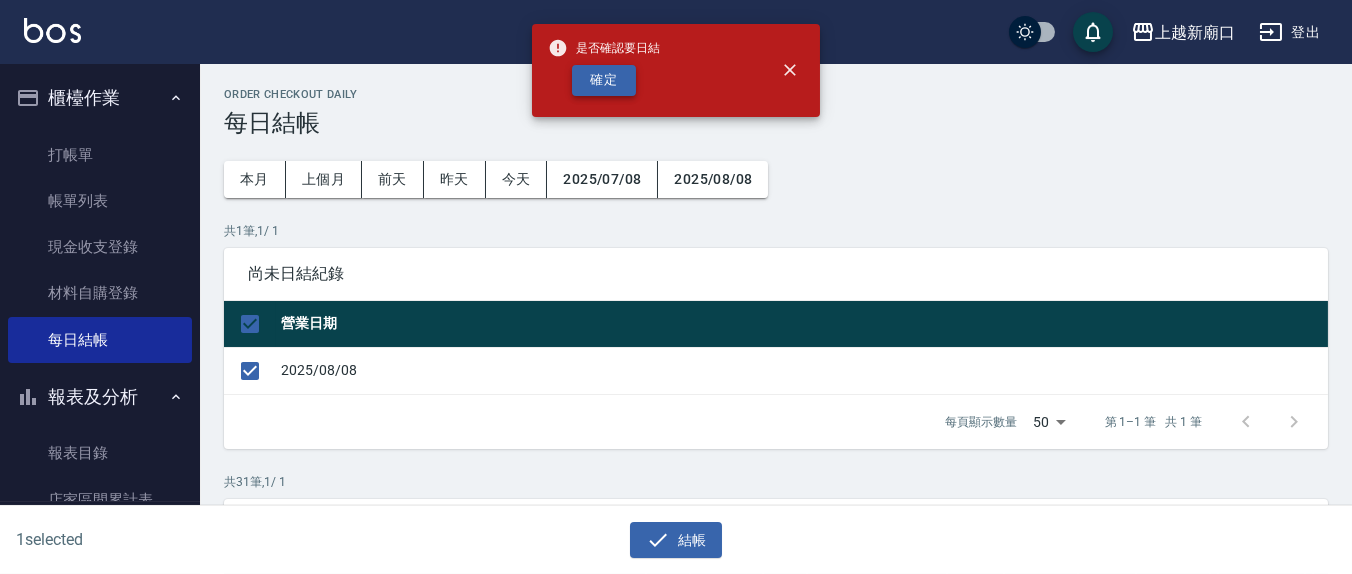 click on "確定" at bounding box center (604, 80) 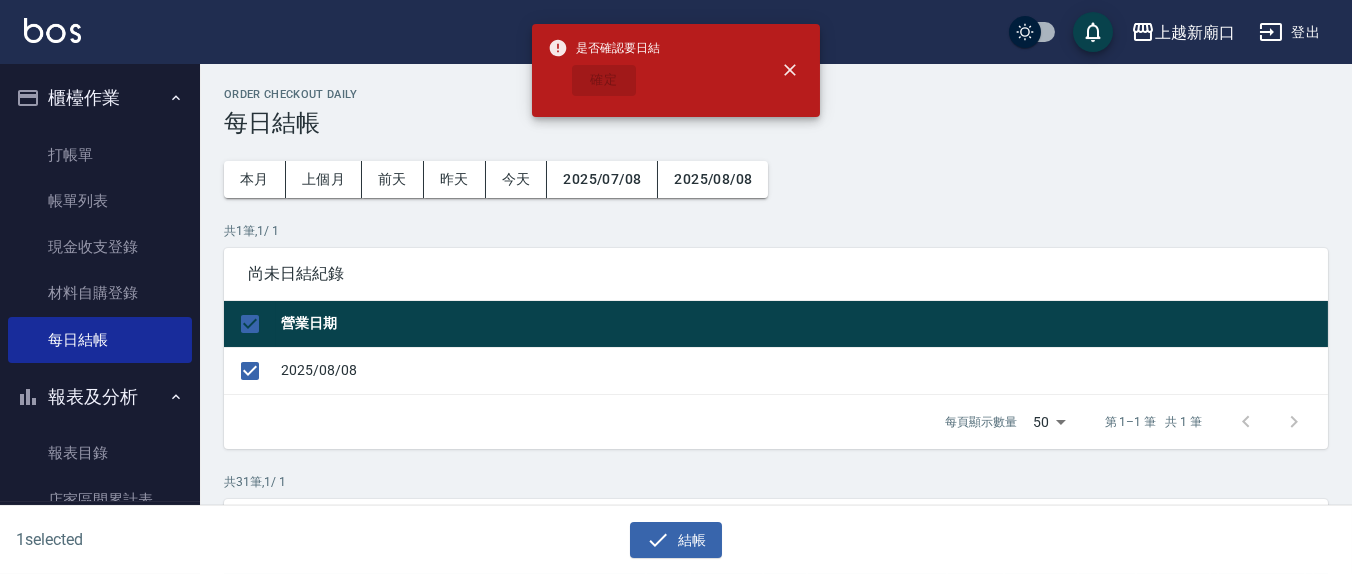 checkbox on "false" 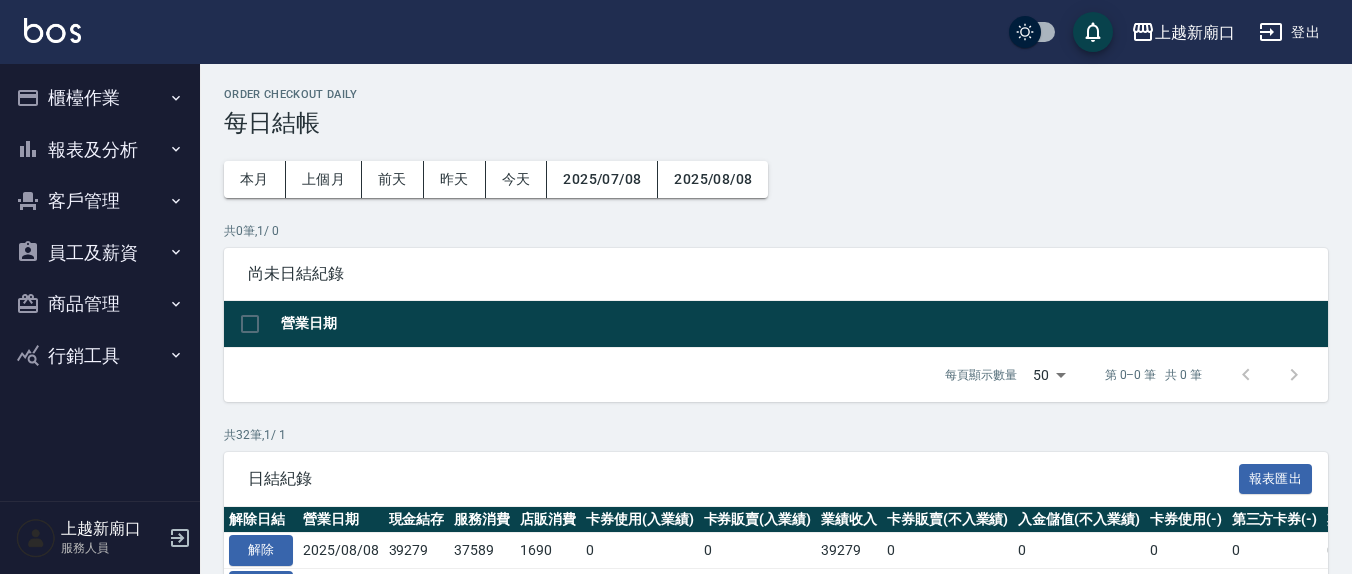 scroll, scrollTop: 0, scrollLeft: 0, axis: both 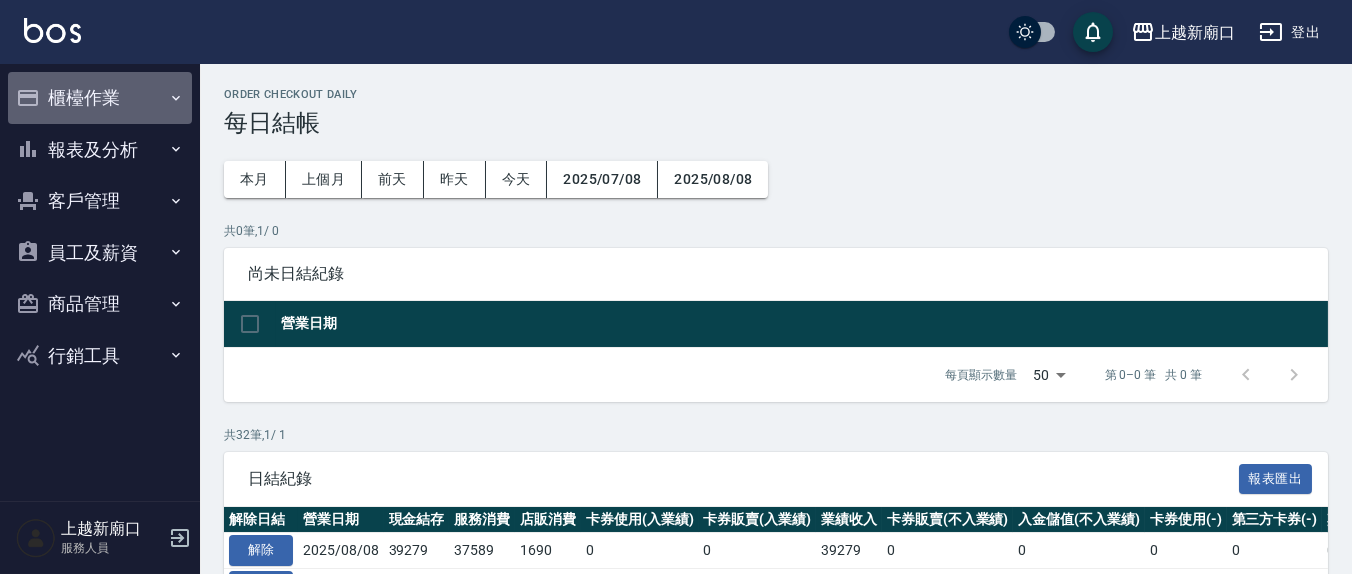 click on "櫃檯作業" at bounding box center (100, 98) 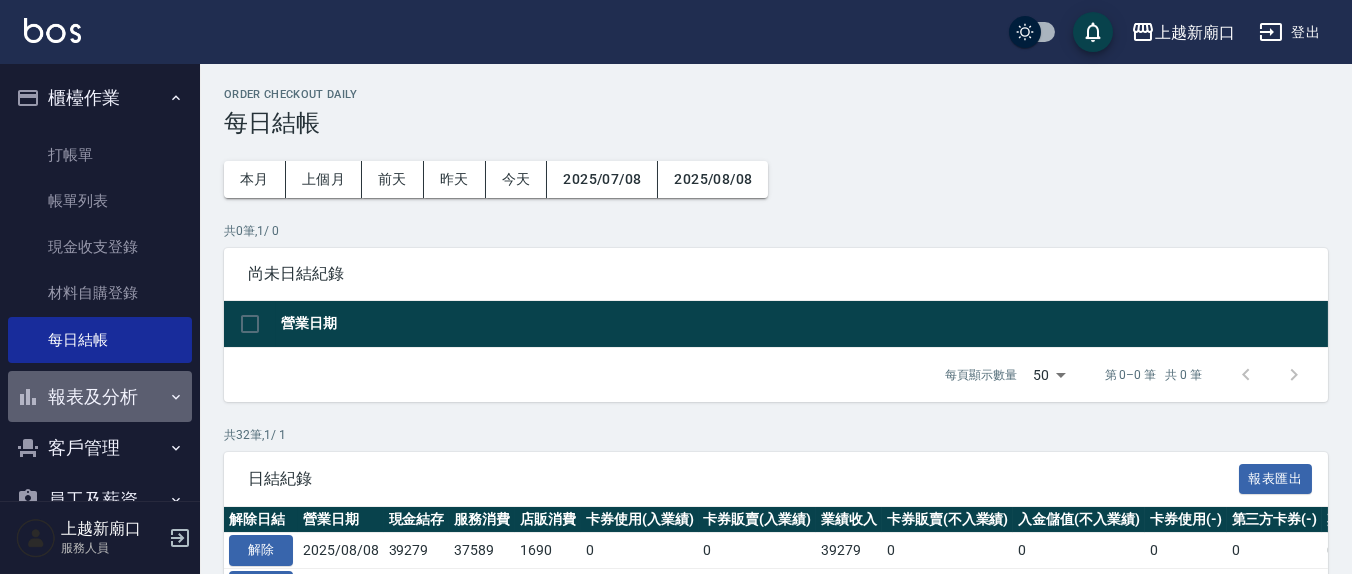 click on "報表及分析" at bounding box center (100, 397) 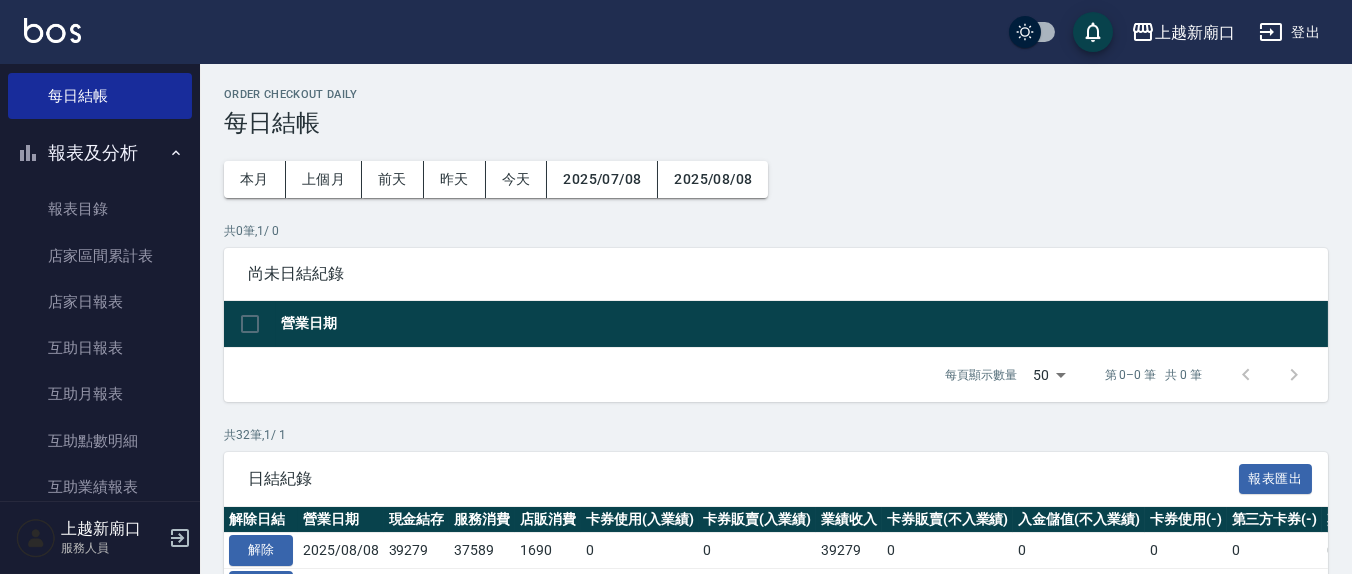 scroll, scrollTop: 416, scrollLeft: 0, axis: vertical 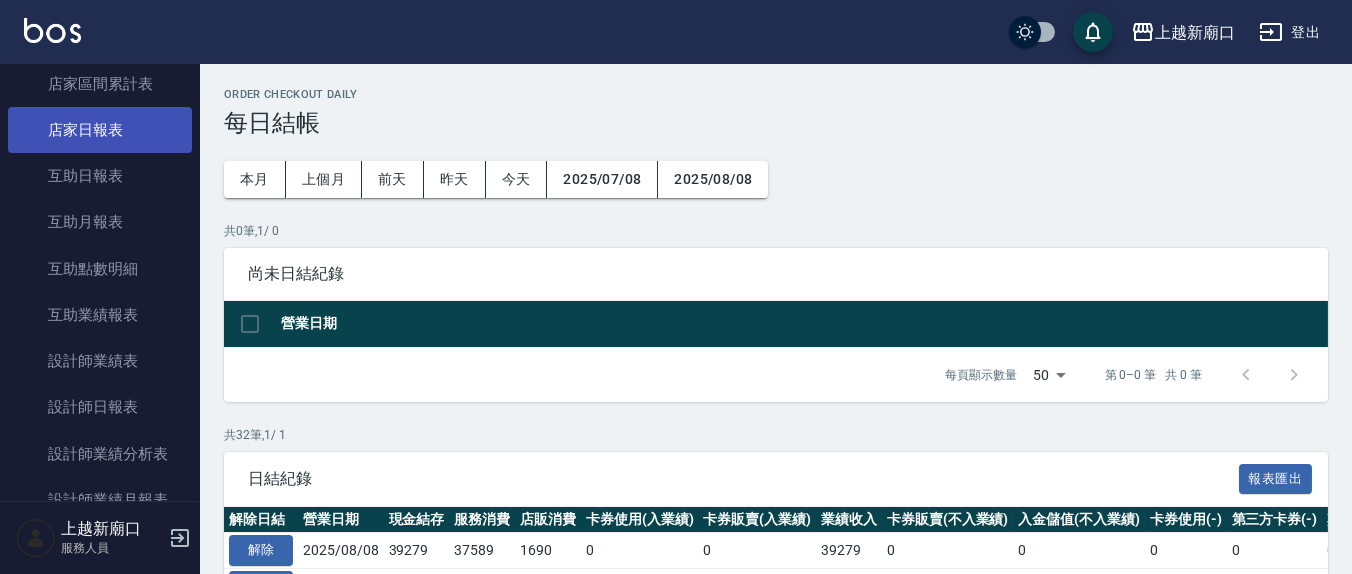 click on "店家日報表" at bounding box center [100, 130] 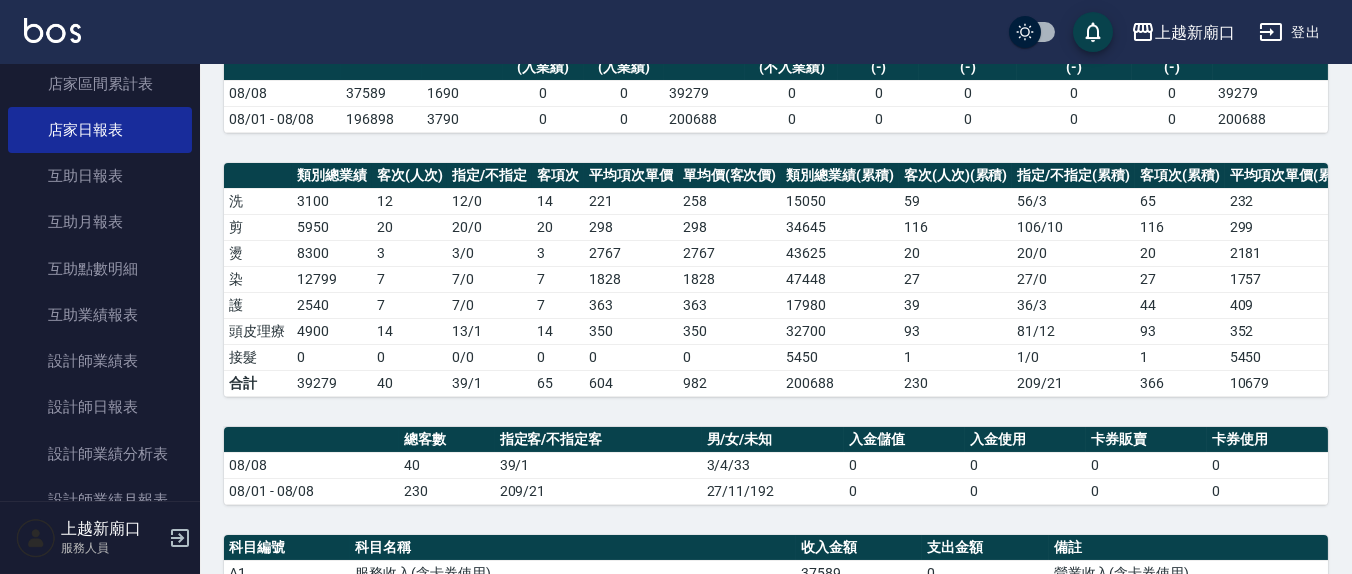 scroll, scrollTop: 0, scrollLeft: 0, axis: both 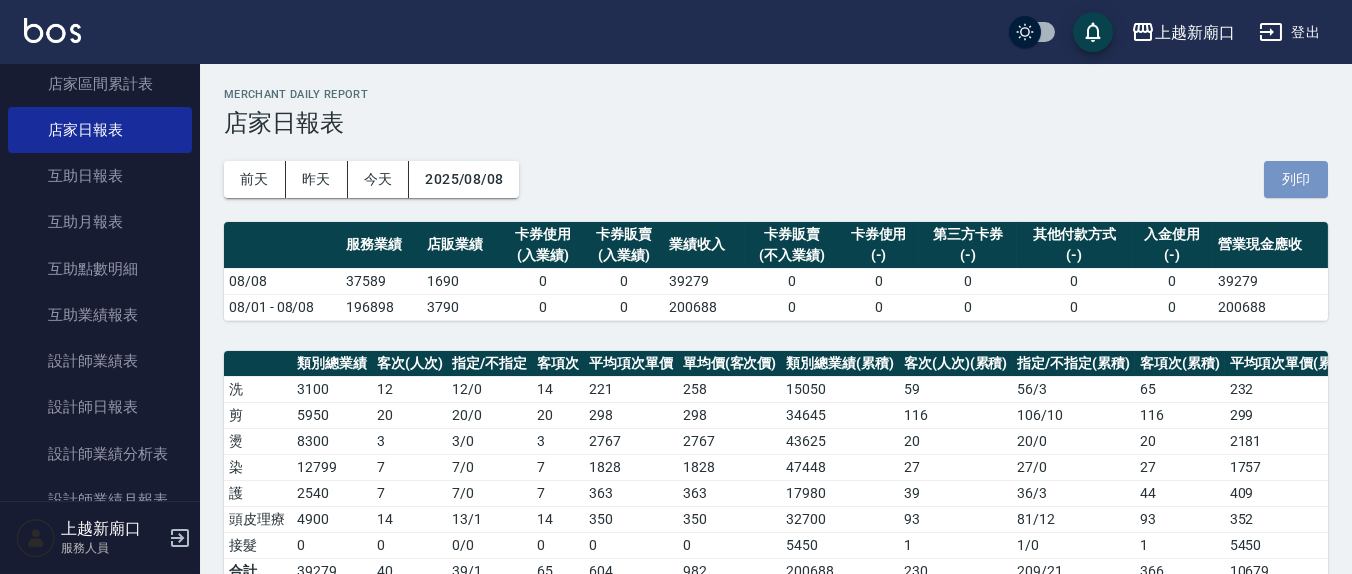 drag, startPoint x: 1303, startPoint y: 172, endPoint x: 1149, endPoint y: 500, distance: 362.35342 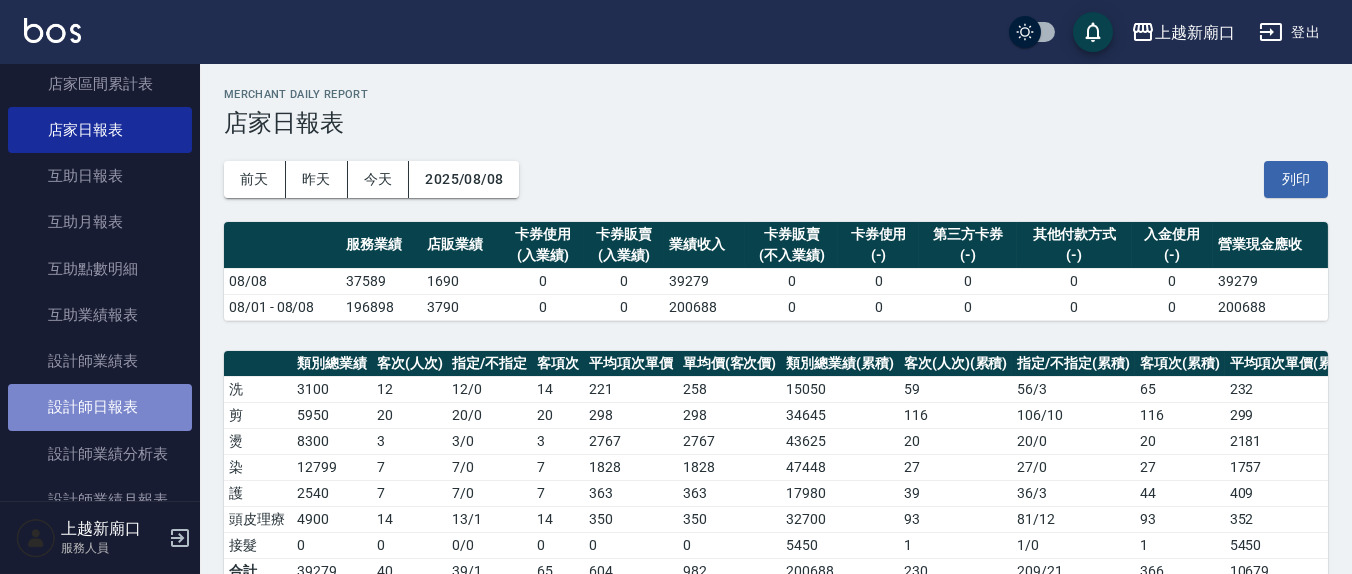 click on "設計師日報表" at bounding box center (100, 407) 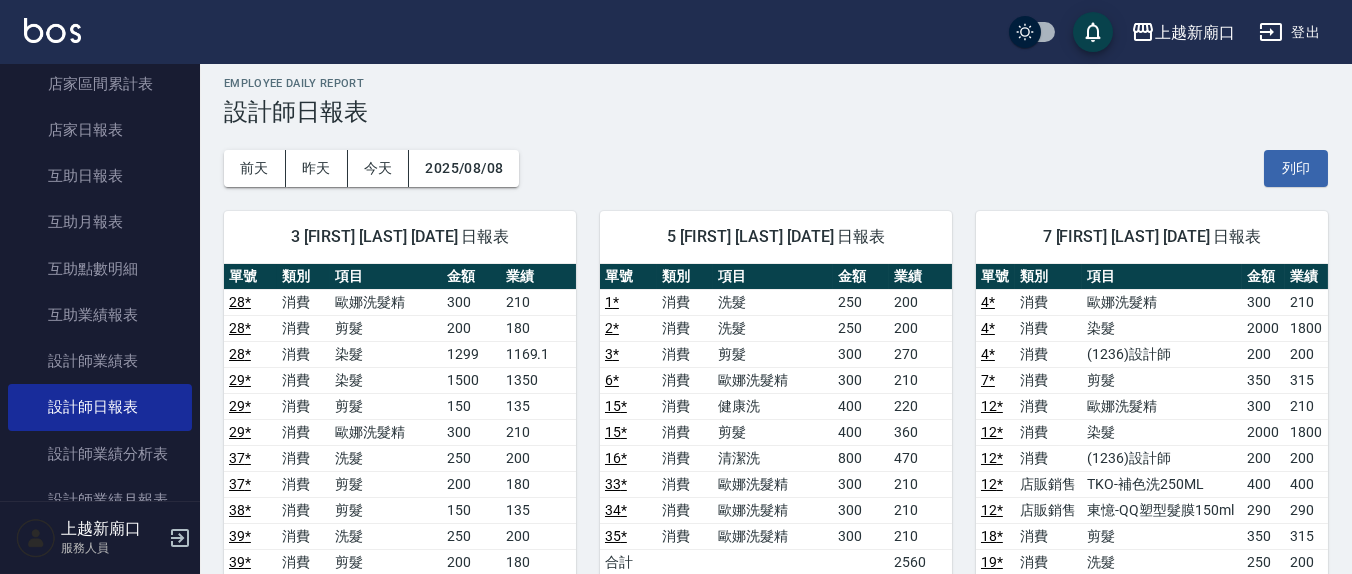 scroll, scrollTop: 0, scrollLeft: 0, axis: both 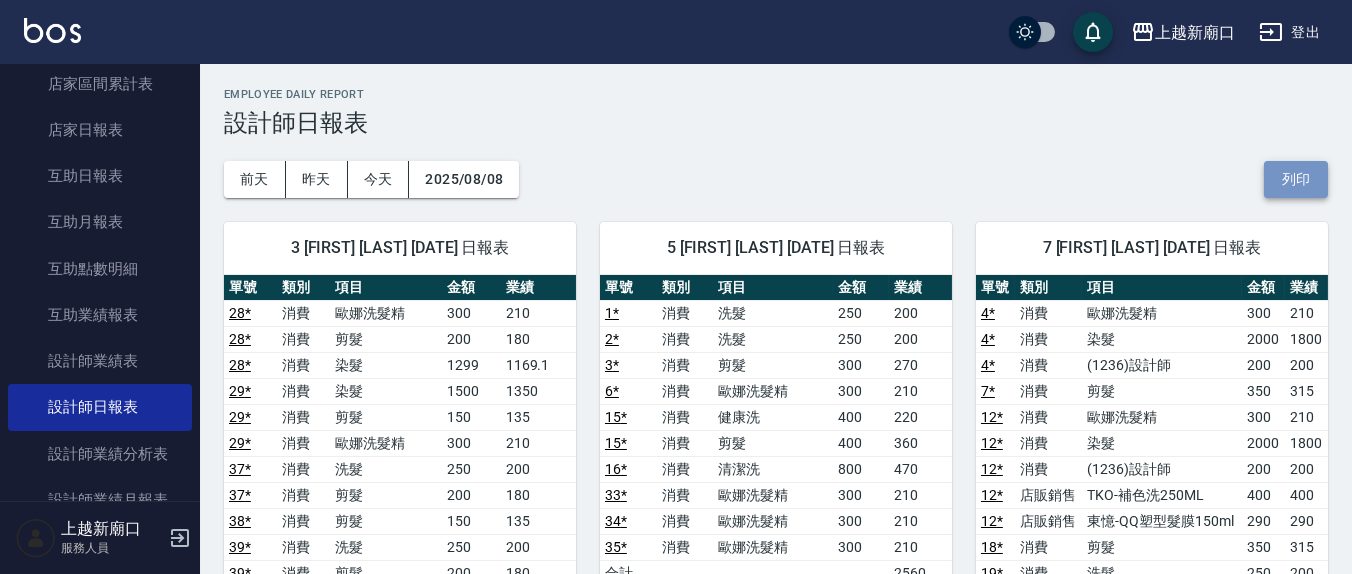 click on "列印" at bounding box center [1296, 179] 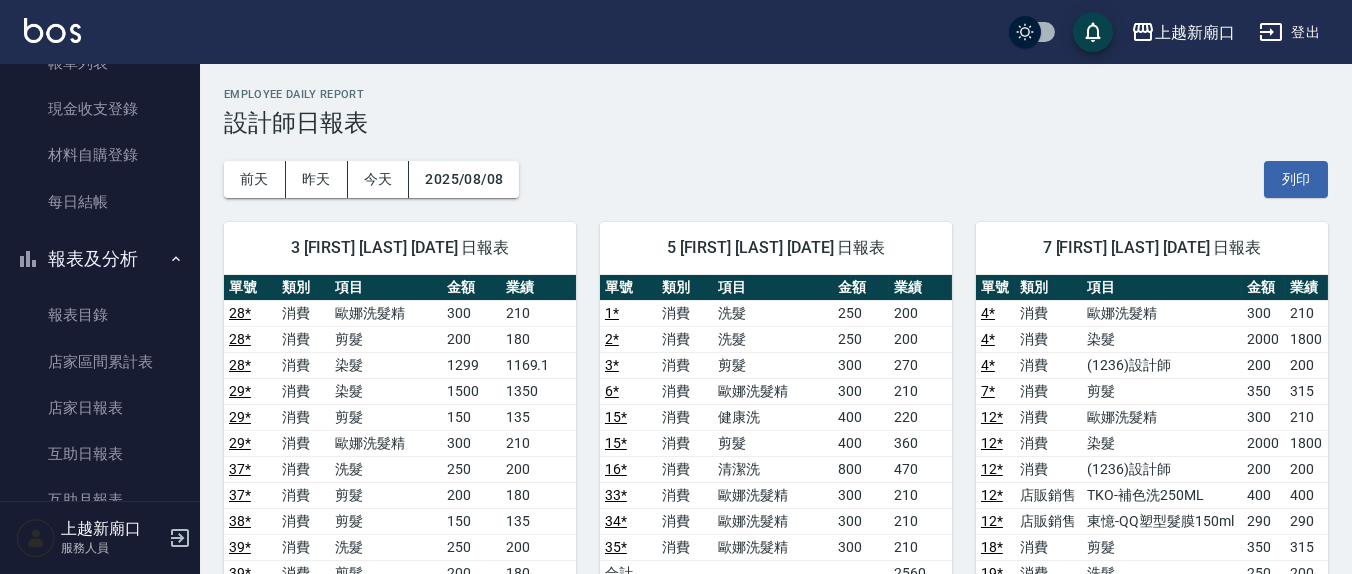 scroll, scrollTop: 0, scrollLeft: 0, axis: both 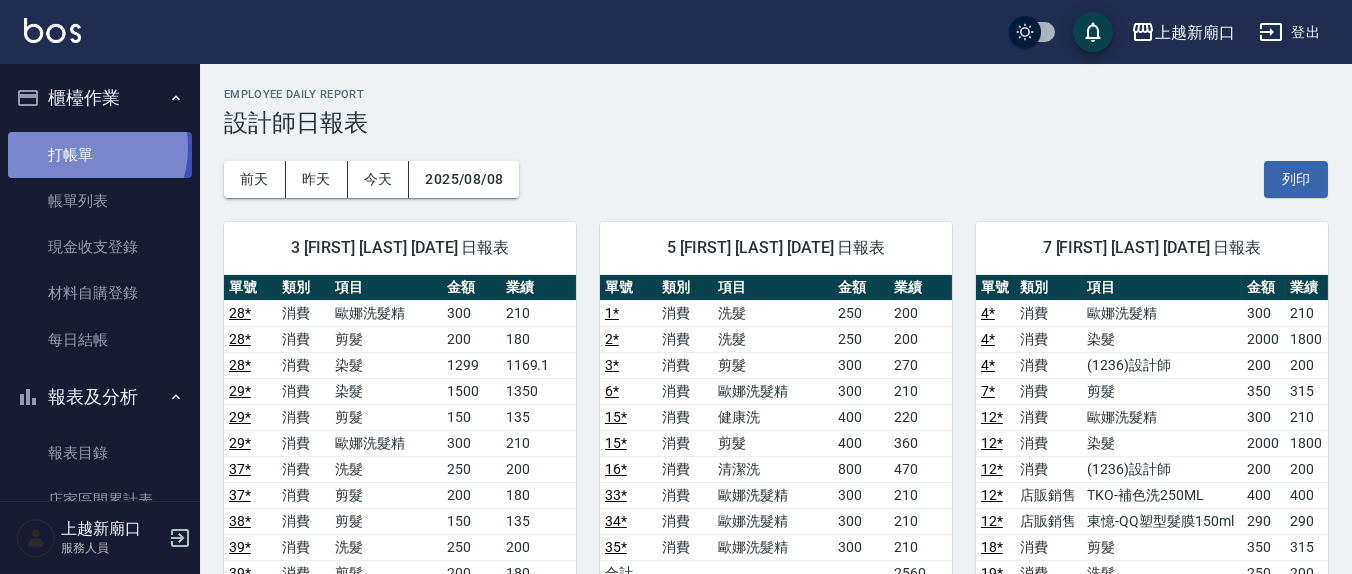 click on "打帳單" at bounding box center [100, 155] 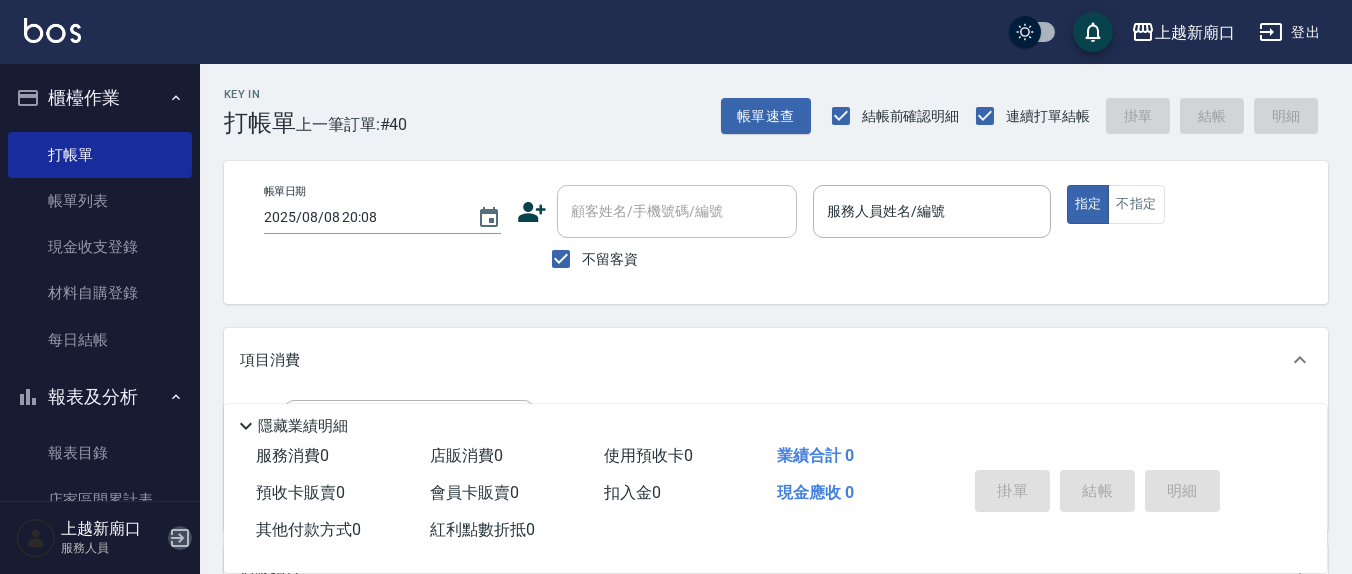 click 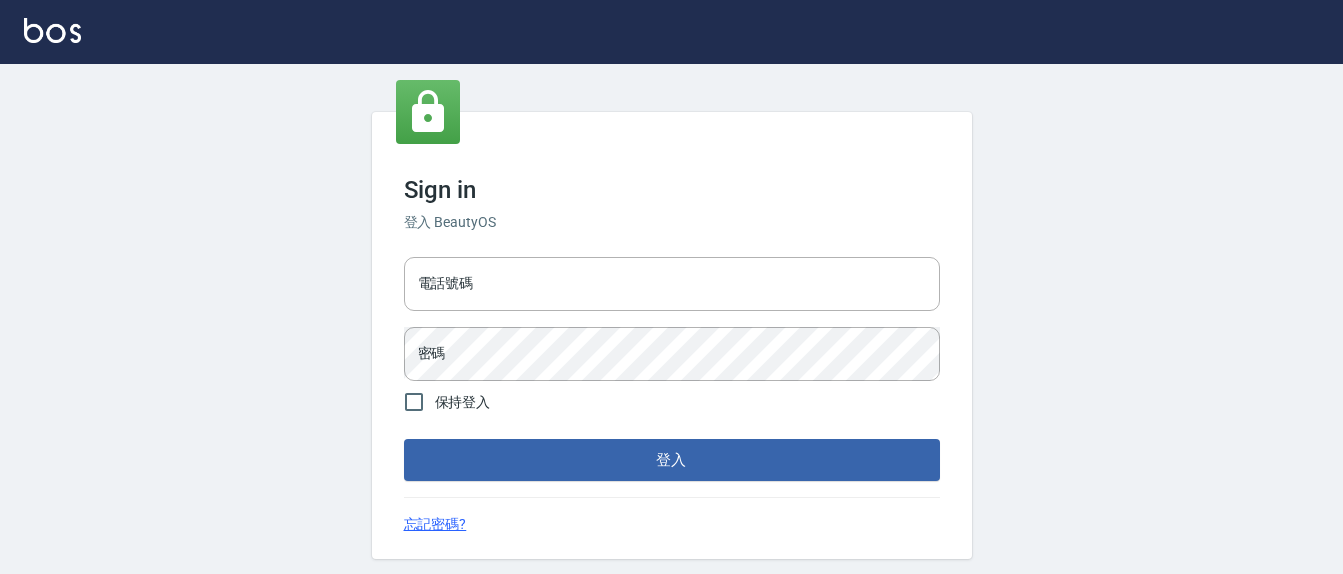 scroll, scrollTop: 0, scrollLeft: 0, axis: both 